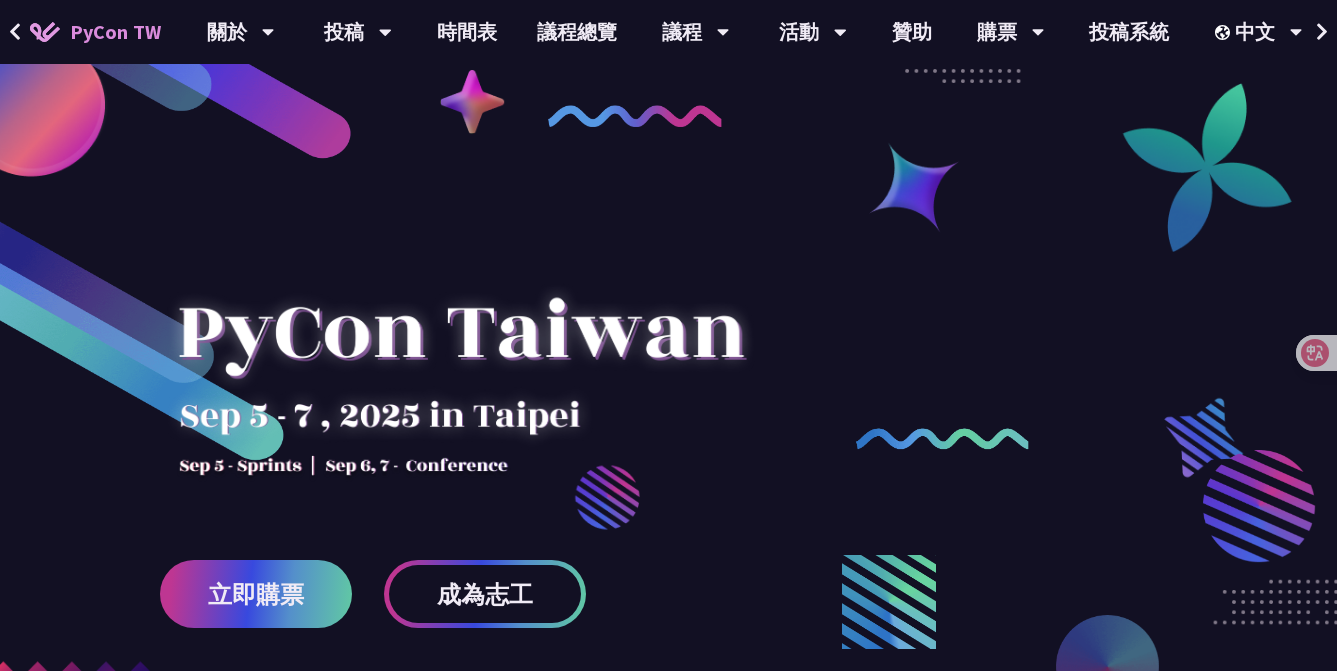 scroll, scrollTop: 0, scrollLeft: 0, axis: both 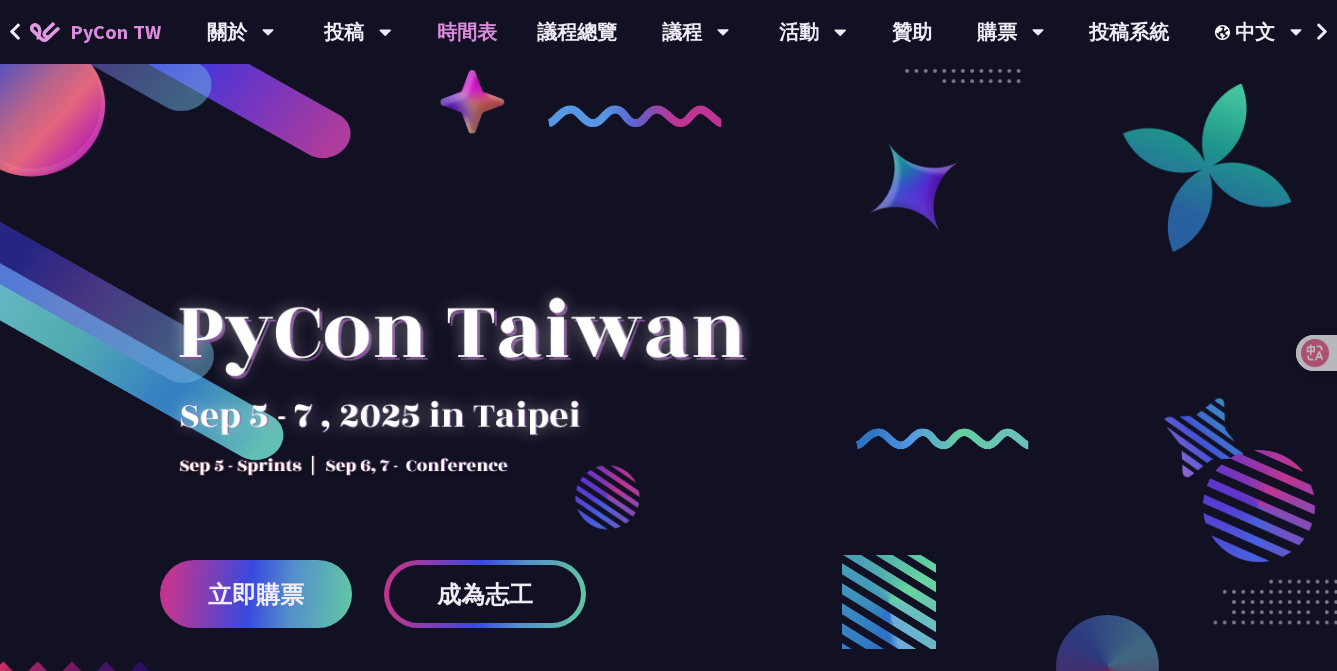 click on "時間表" at bounding box center (467, 32) 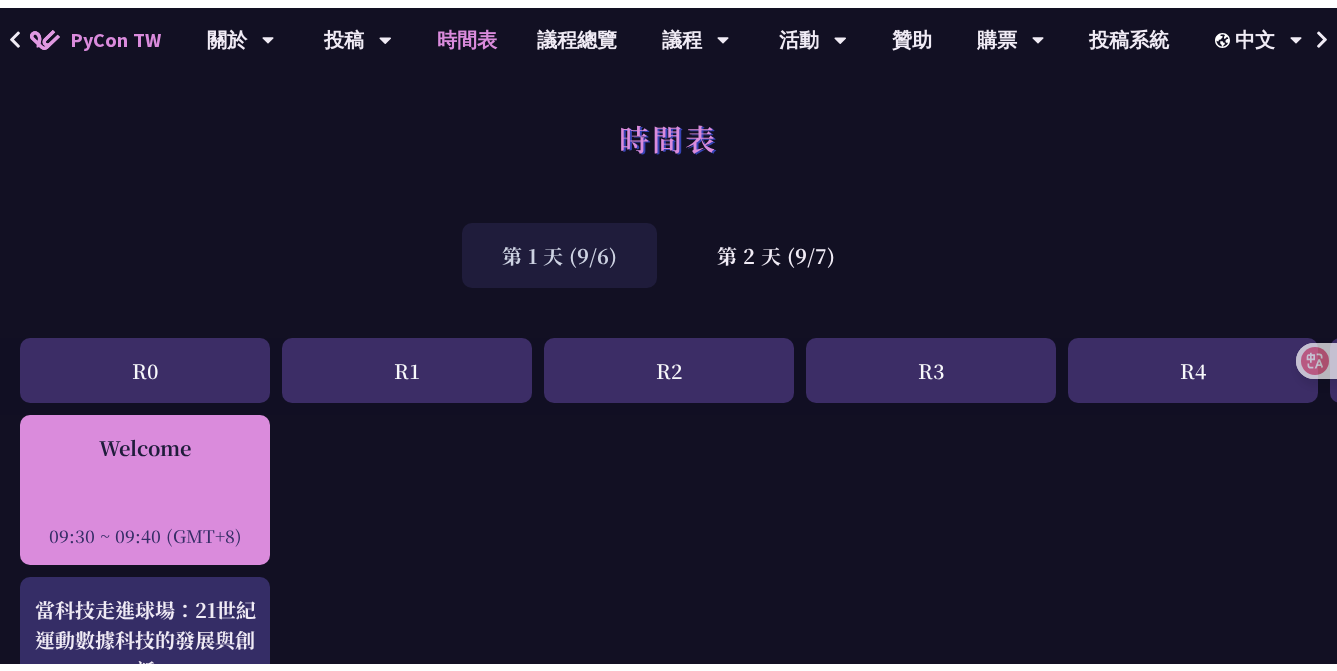 scroll, scrollTop: 415, scrollLeft: 0, axis: vertical 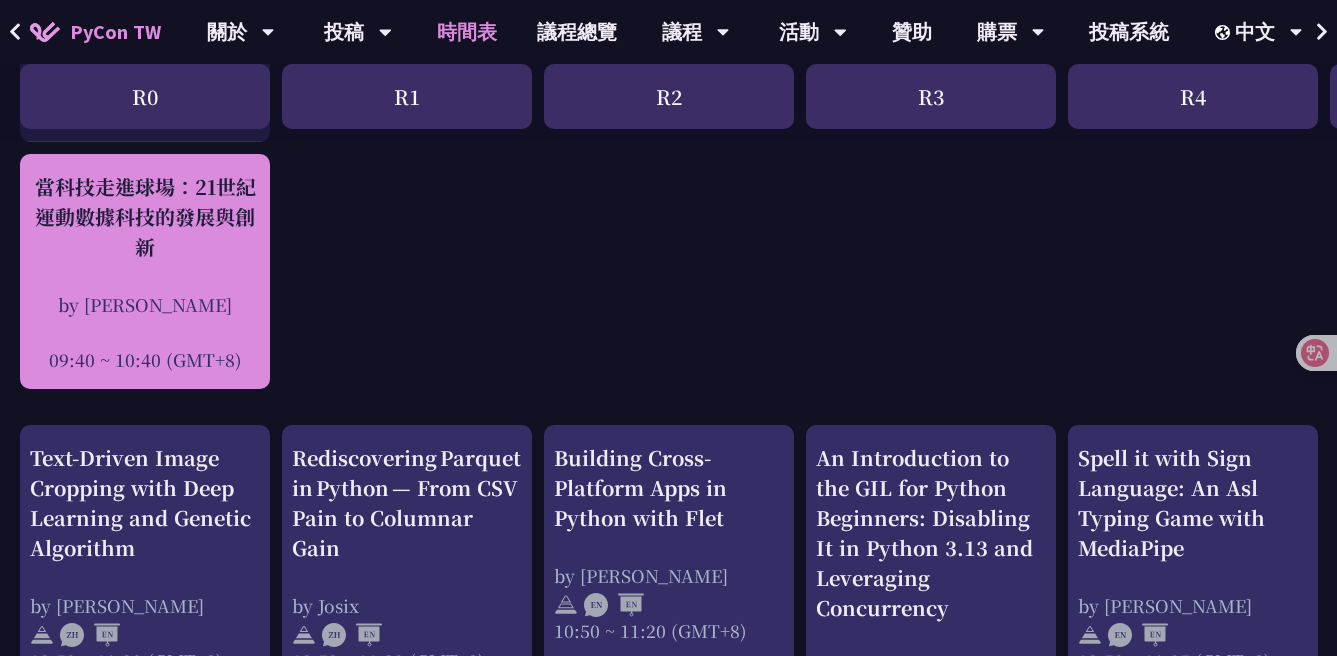 click on "by [PERSON_NAME]" at bounding box center (145, 304) 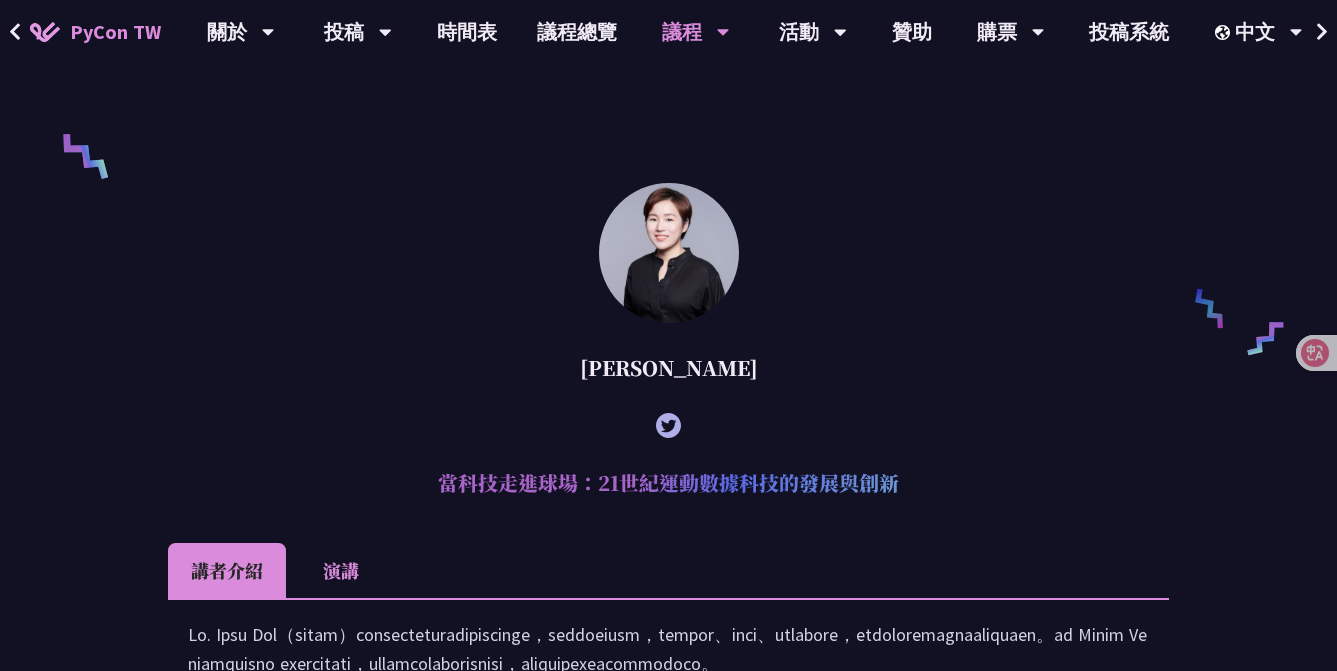 scroll, scrollTop: 1398, scrollLeft: 0, axis: vertical 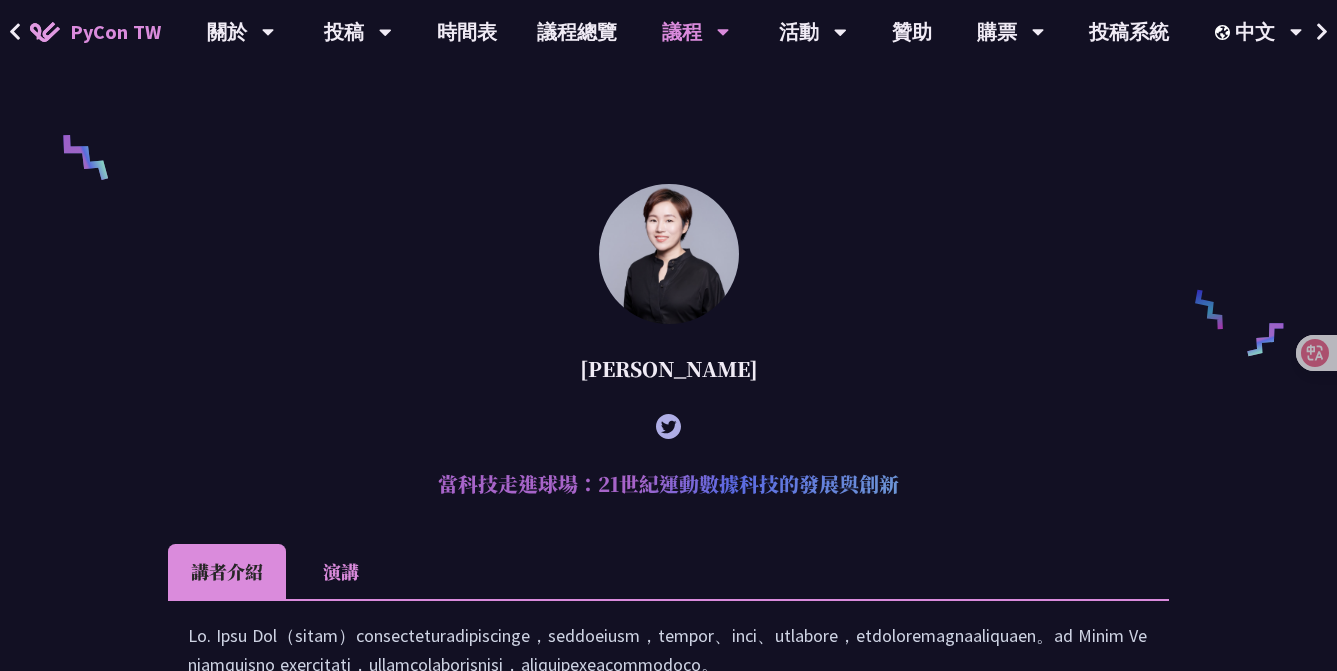 click 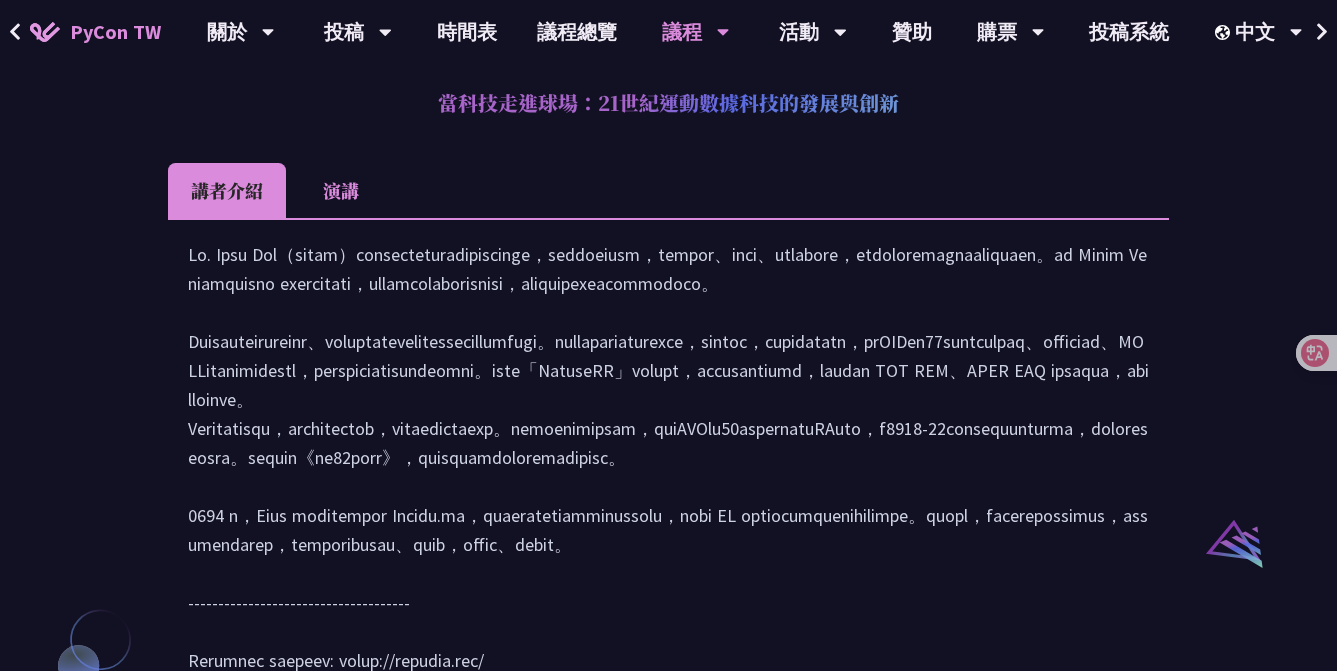 scroll, scrollTop: 1828, scrollLeft: 0, axis: vertical 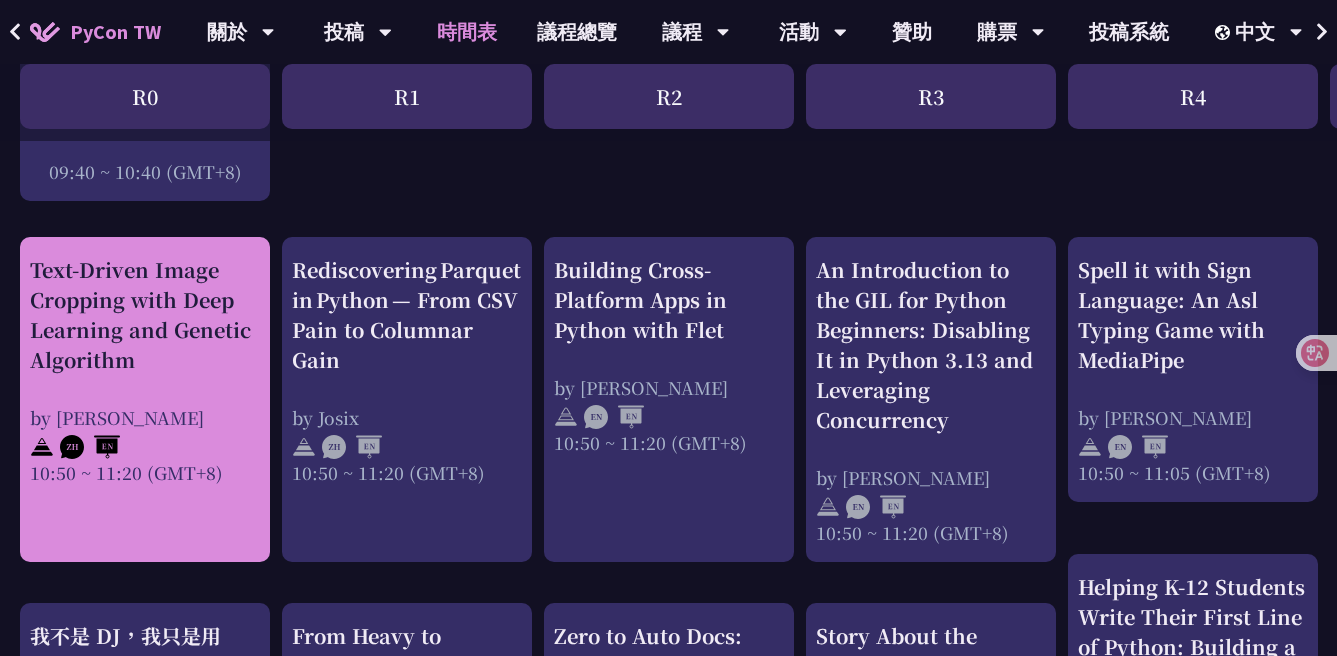 click on "Text-Driven Image Cropping with Deep Learning and Genetic Algorithm" at bounding box center [145, 315] 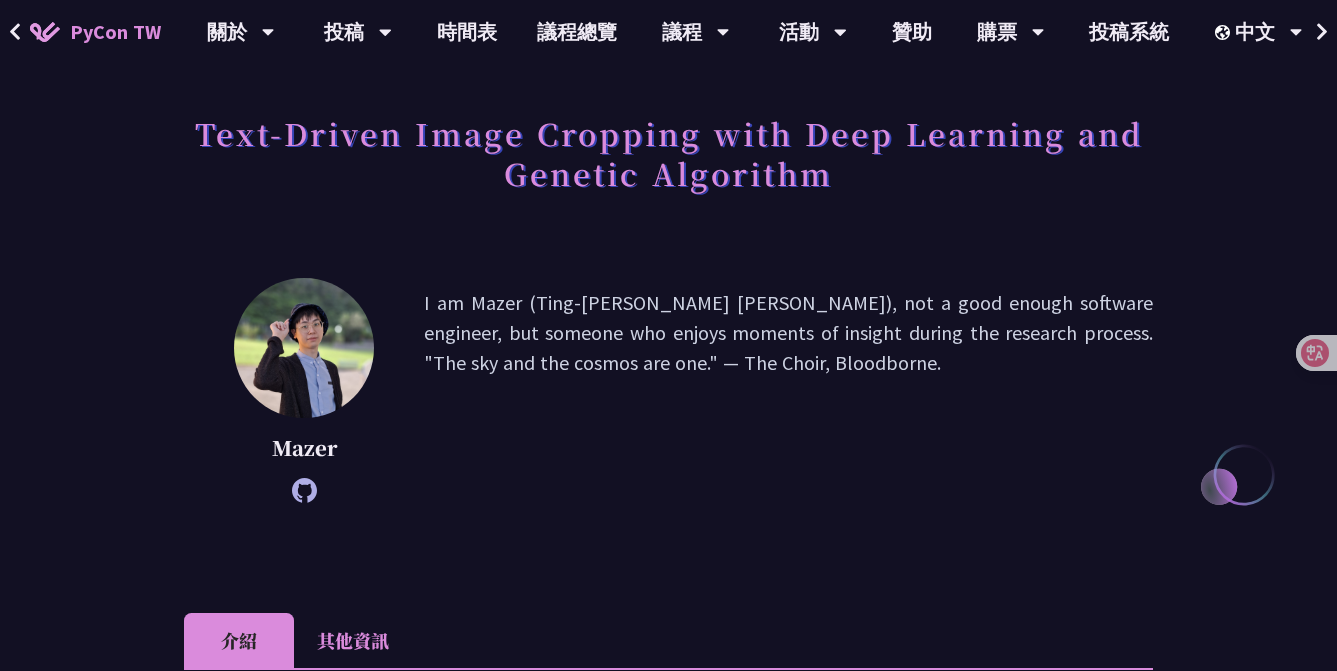 scroll, scrollTop: 0, scrollLeft: 0, axis: both 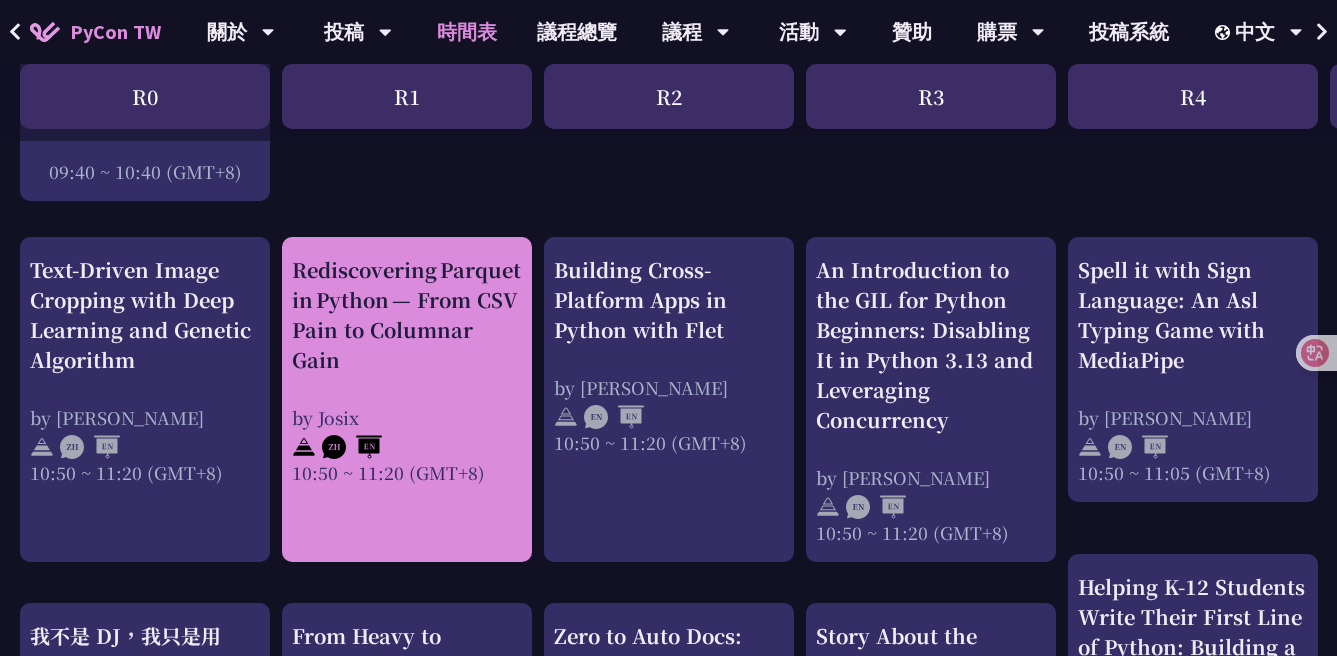 click on "Rediscovering Parquet in Python — From CSV Pain to Columnar Gain" at bounding box center [407, 315] 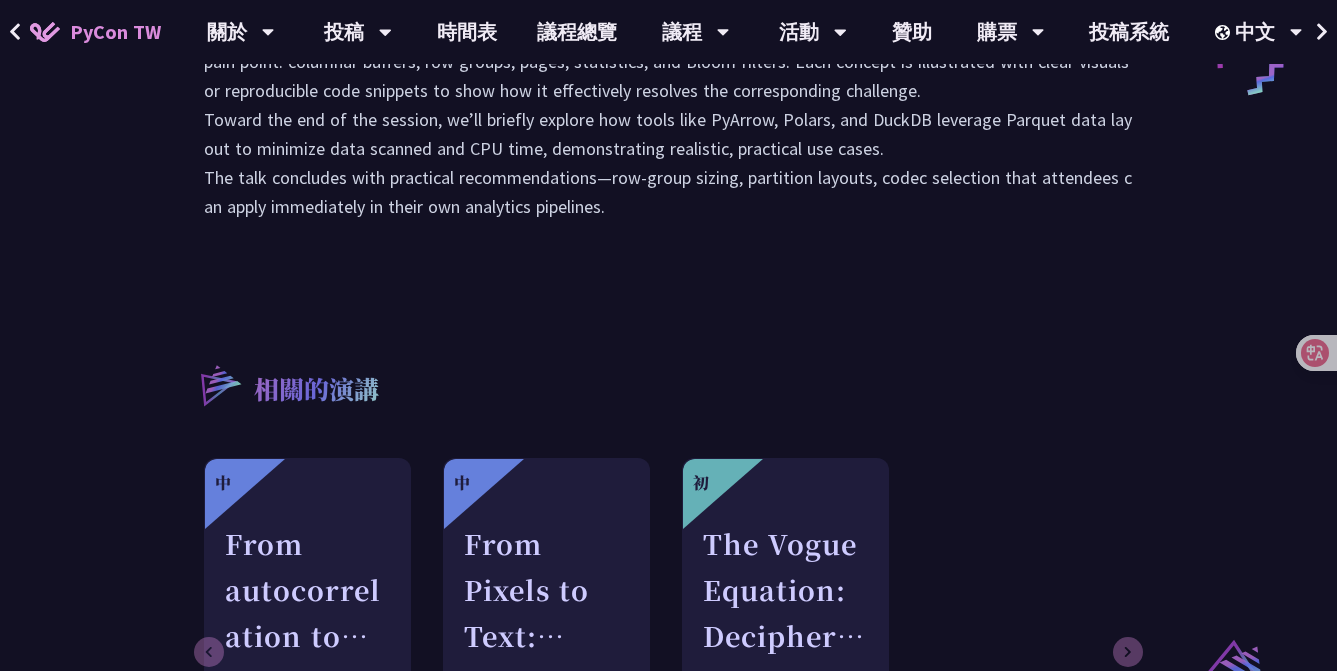 scroll, scrollTop: 1576, scrollLeft: 0, axis: vertical 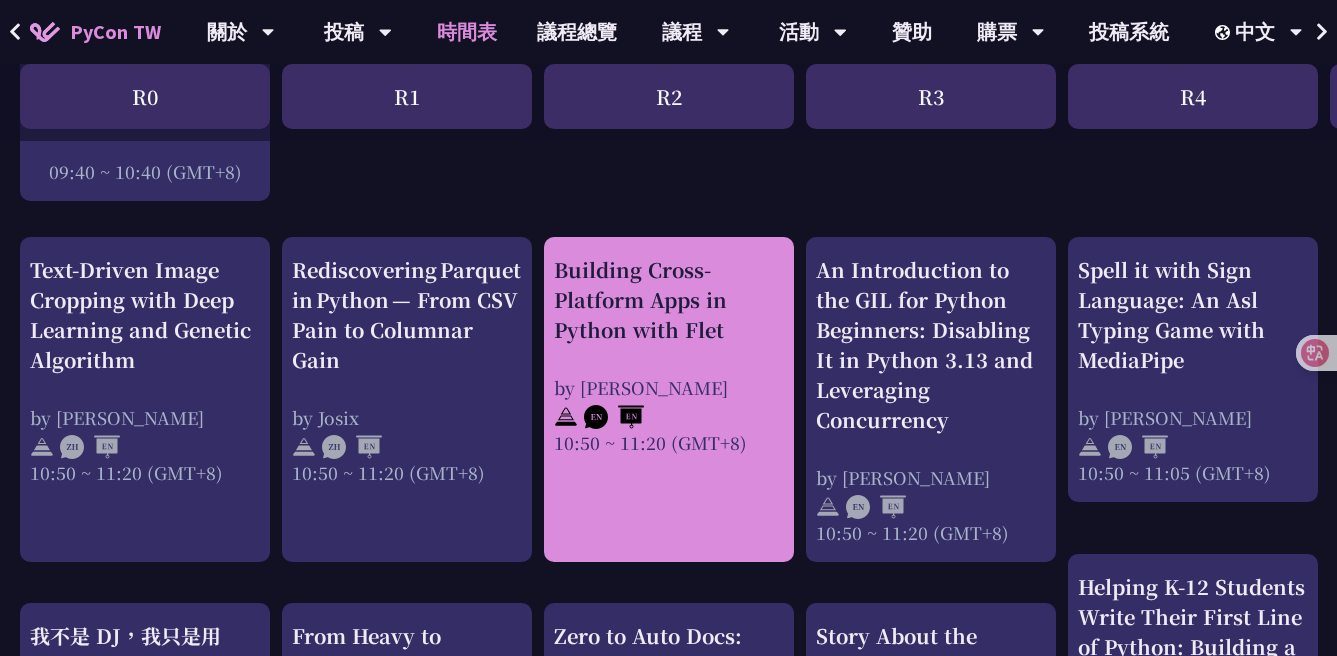 click on "Building Cross-Platform Apps in Python with Flet" at bounding box center [669, 300] 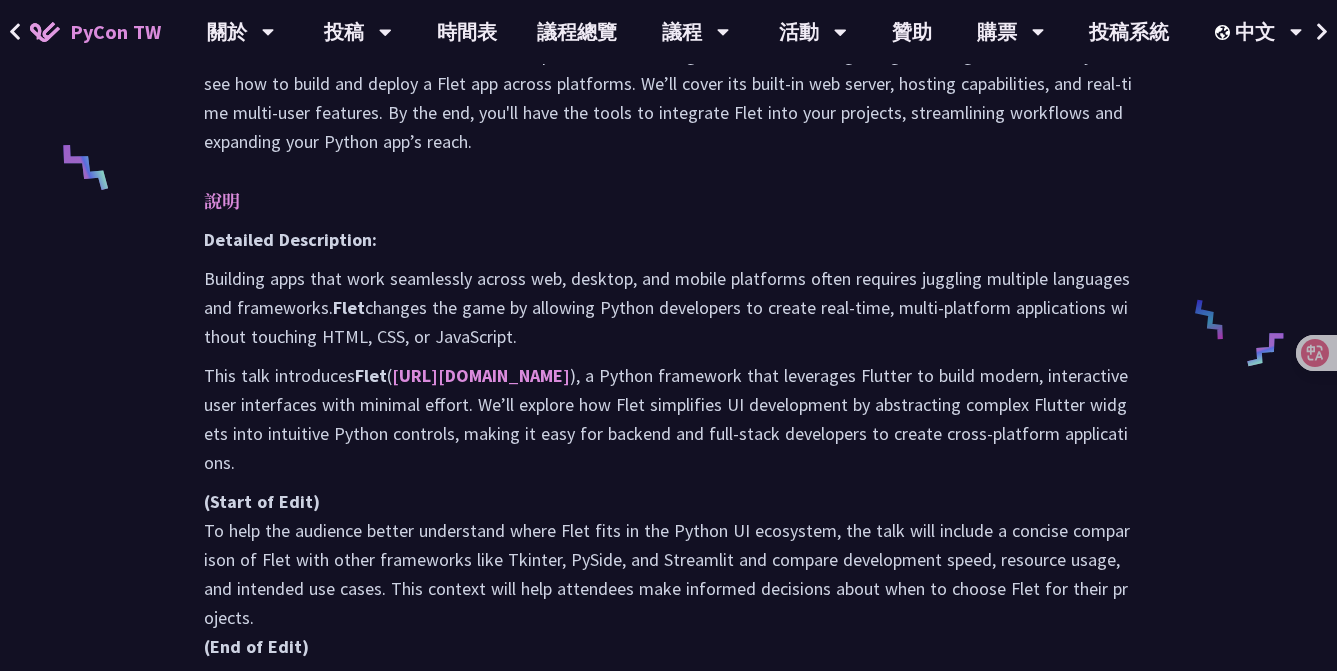 scroll, scrollTop: 829, scrollLeft: 0, axis: vertical 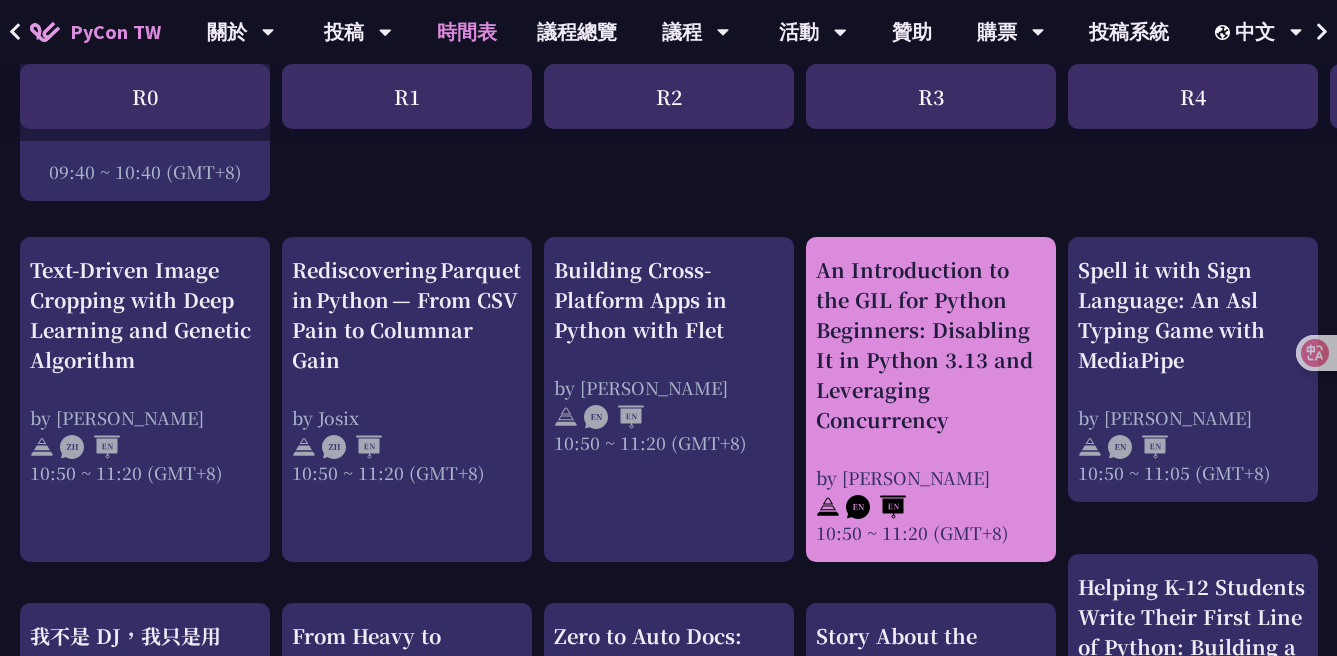 click on "An Introduction to the GIL for Python Beginners: Disabling It in Python 3.13 and Leveraging Concurrency" at bounding box center [931, 345] 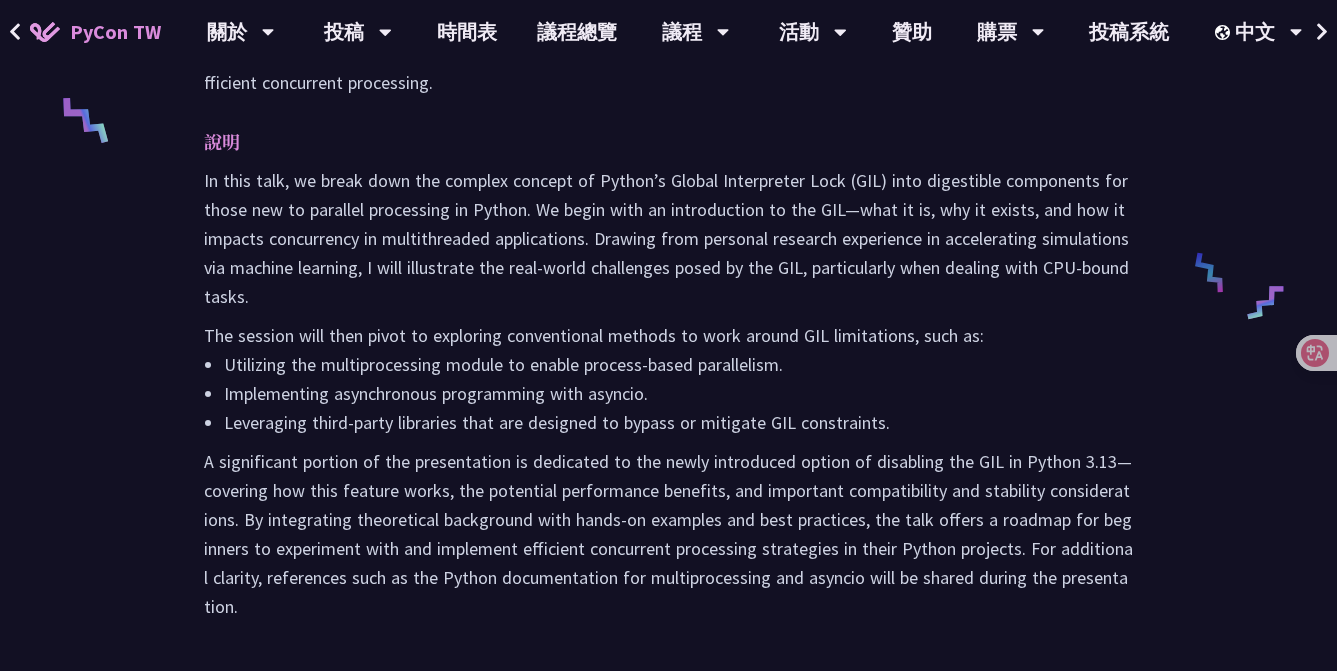 scroll, scrollTop: 983, scrollLeft: 0, axis: vertical 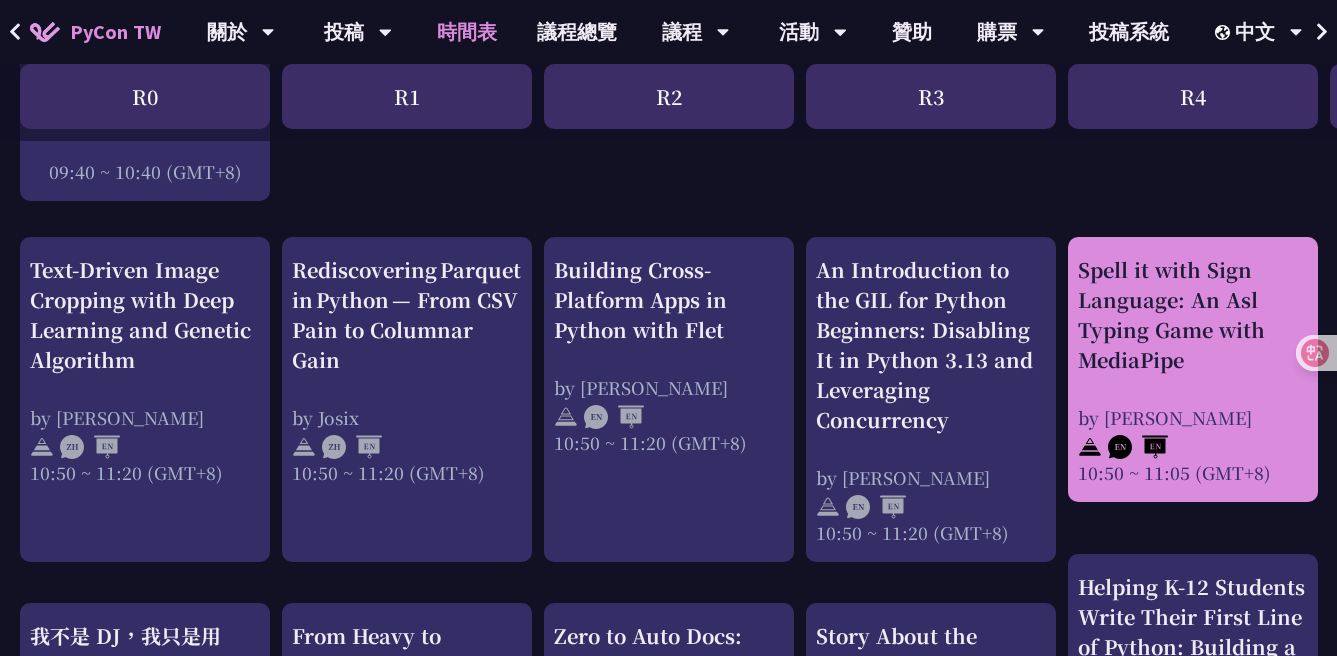click on "Spell it with Sign Language: An Asl Typing Game with MediaPipe" at bounding box center [1193, 315] 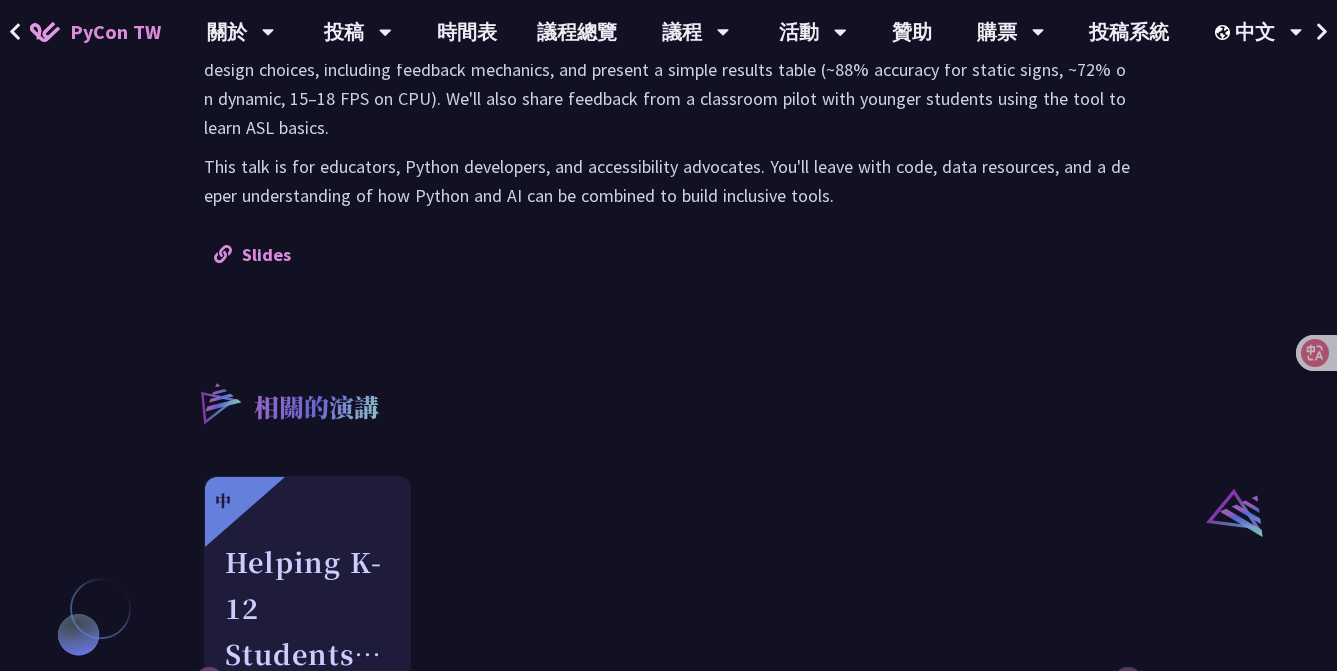 scroll, scrollTop: 1254, scrollLeft: 0, axis: vertical 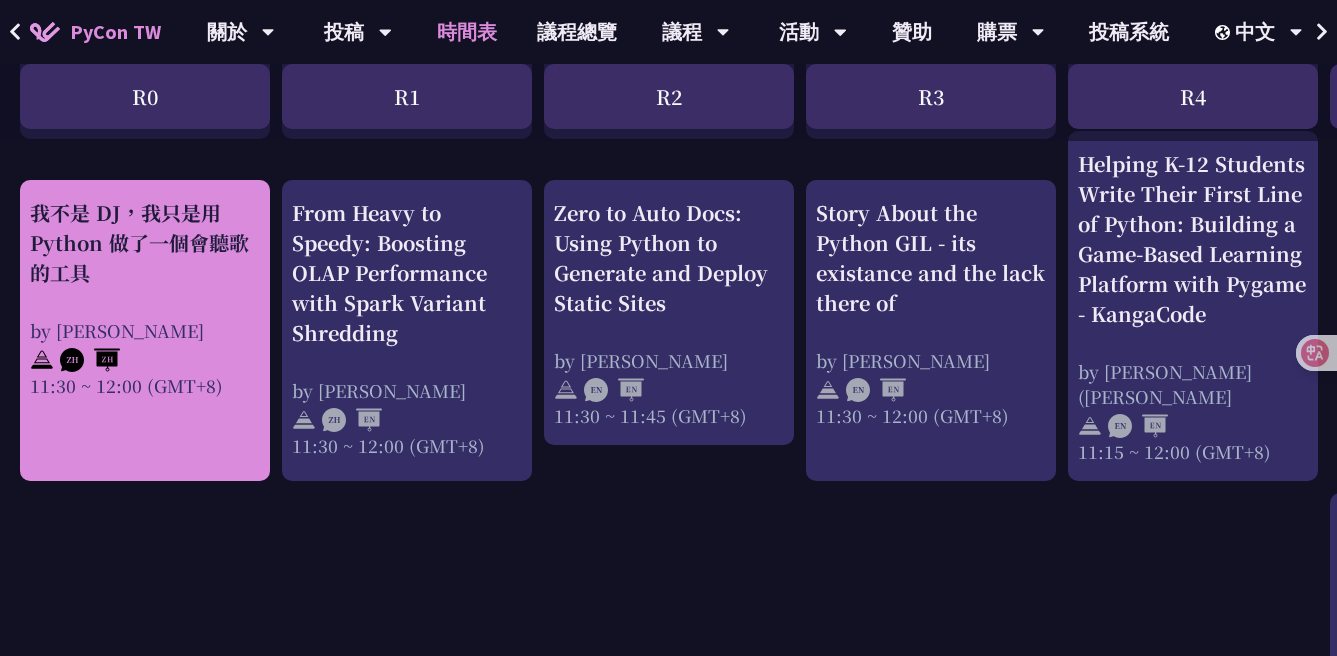 click on "我不是 DJ，我只是用 Python 做了一個會聽歌的工具" at bounding box center (145, 243) 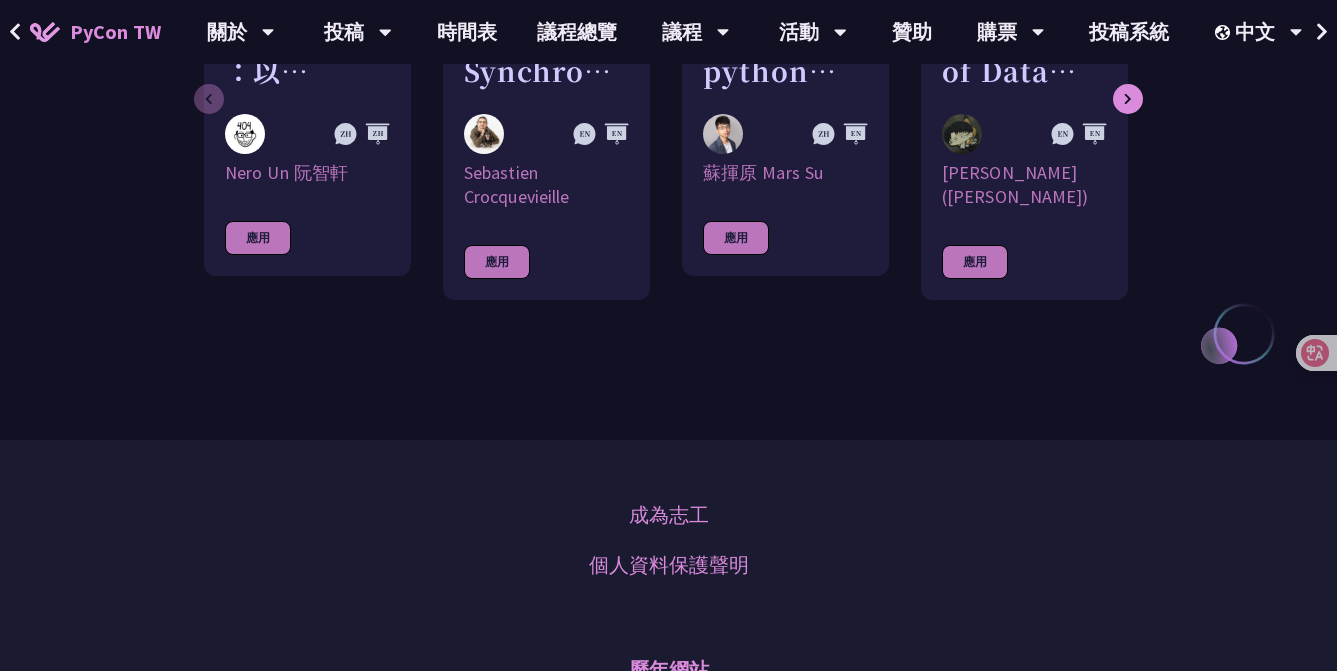 scroll, scrollTop: 1839, scrollLeft: 0, axis: vertical 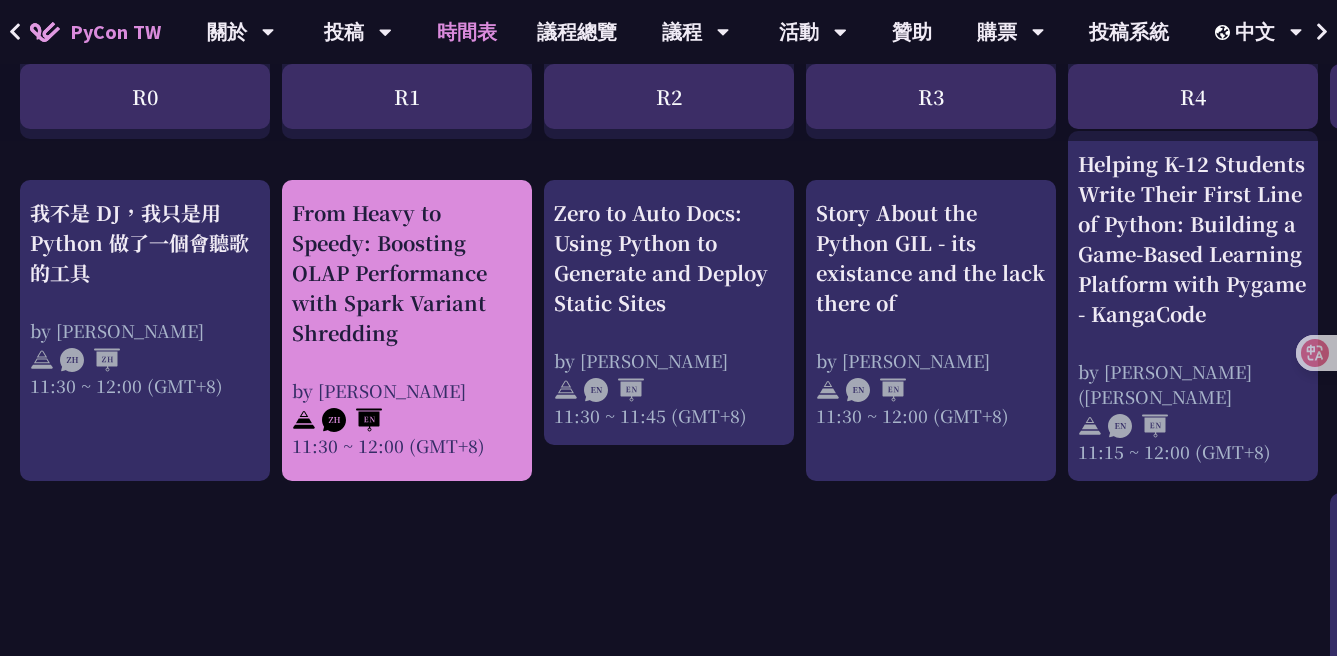 click on "From Heavy to Speedy: Boosting OLAP Performance with Spark Variant Shredding" at bounding box center (407, 273) 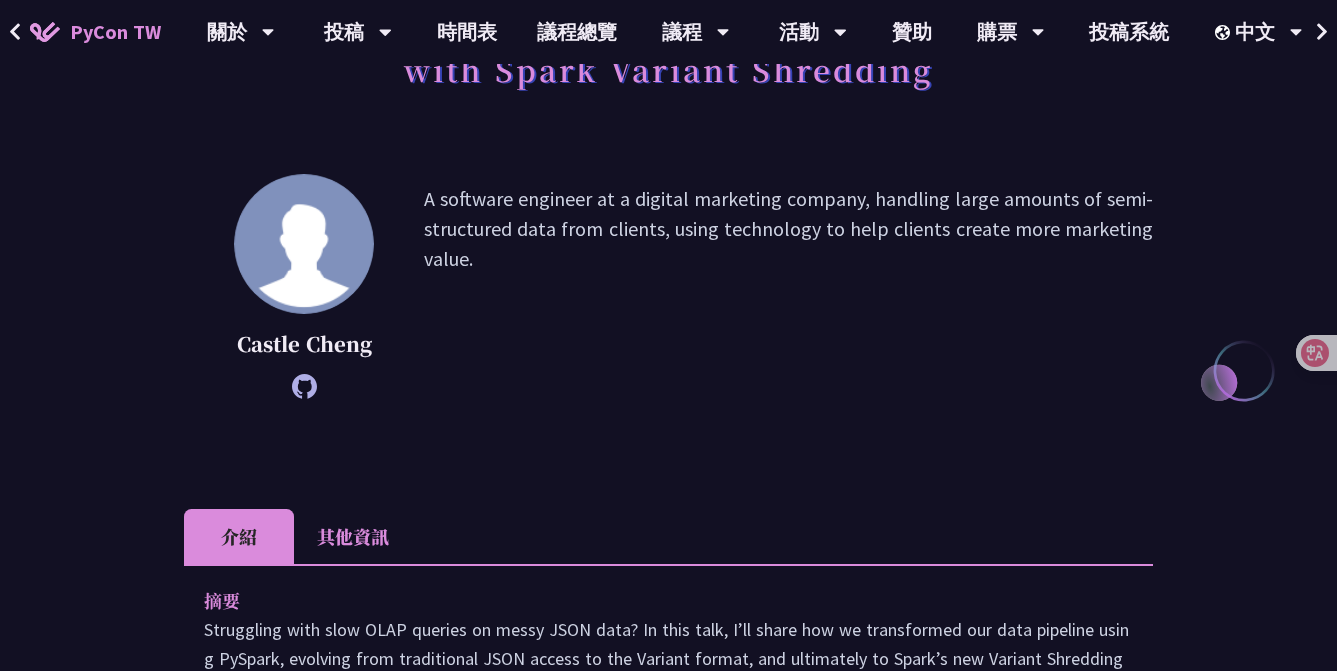 scroll, scrollTop: 112, scrollLeft: 0, axis: vertical 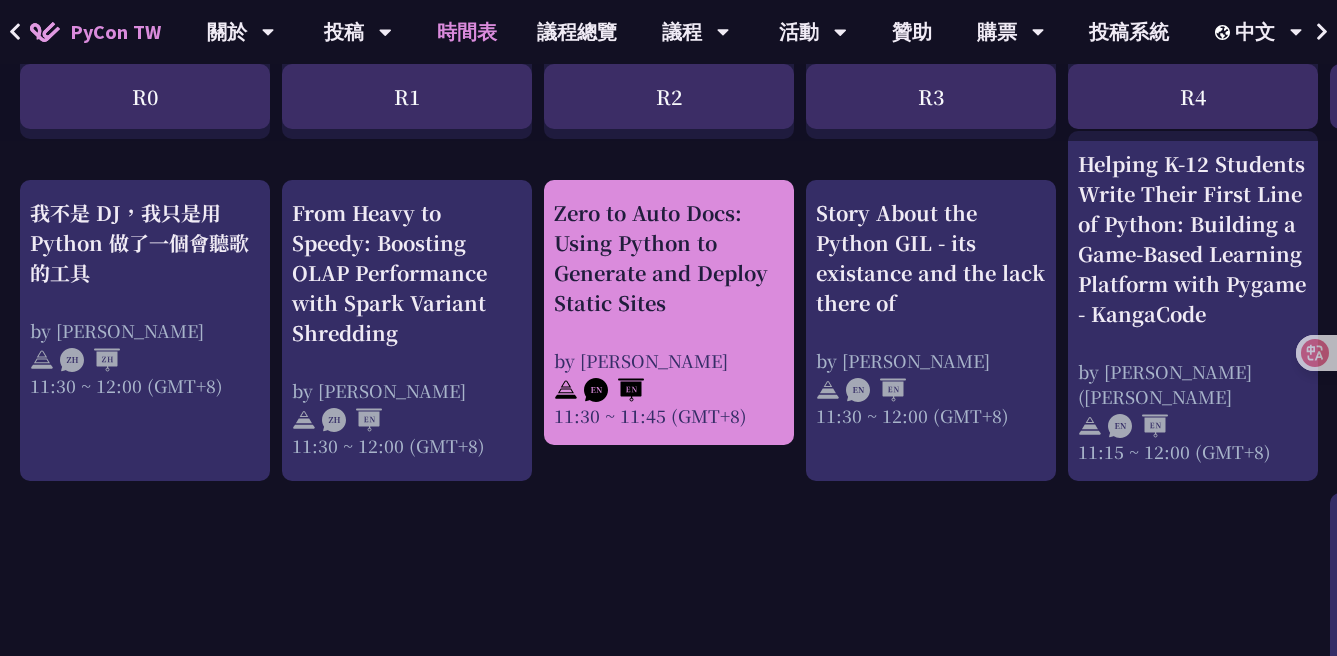 click on "Zero to Auto Docs: Using Python to Generate and Deploy Static Sites" at bounding box center (669, 258) 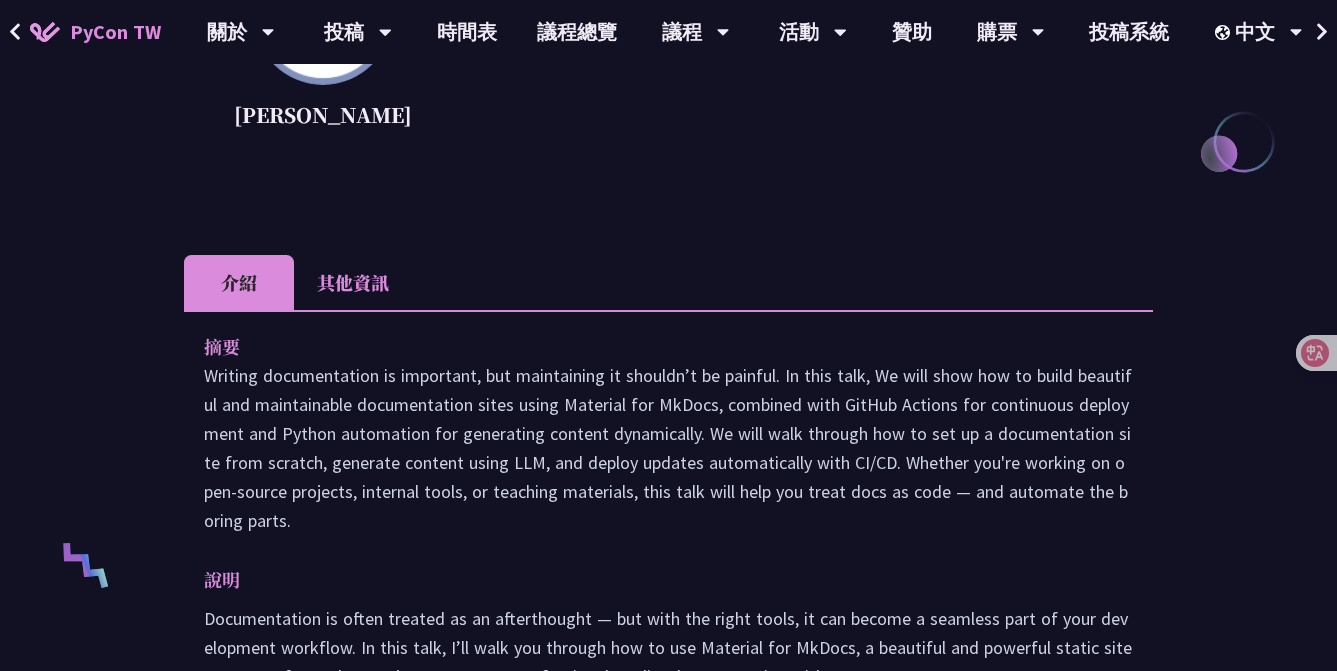 scroll, scrollTop: 1105, scrollLeft: 0, axis: vertical 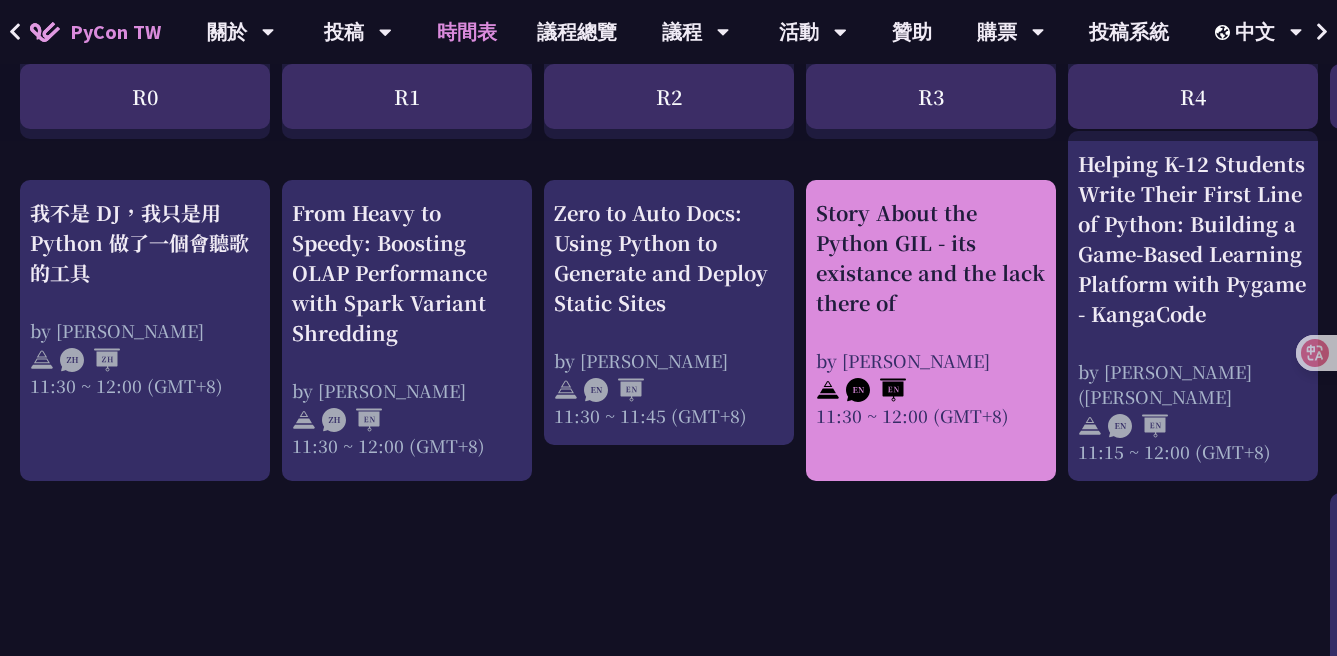 click on "Story About the Python GIL - its existance and the lack there of" at bounding box center [931, 258] 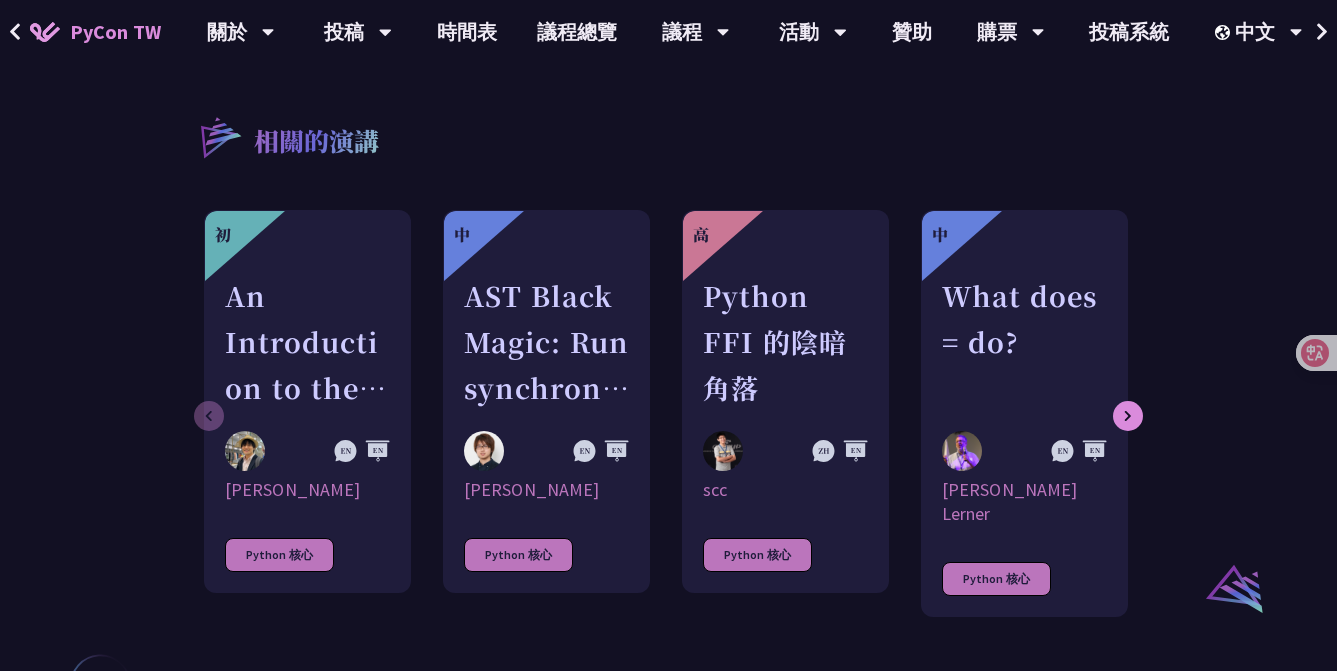 scroll, scrollTop: 728, scrollLeft: 0, axis: vertical 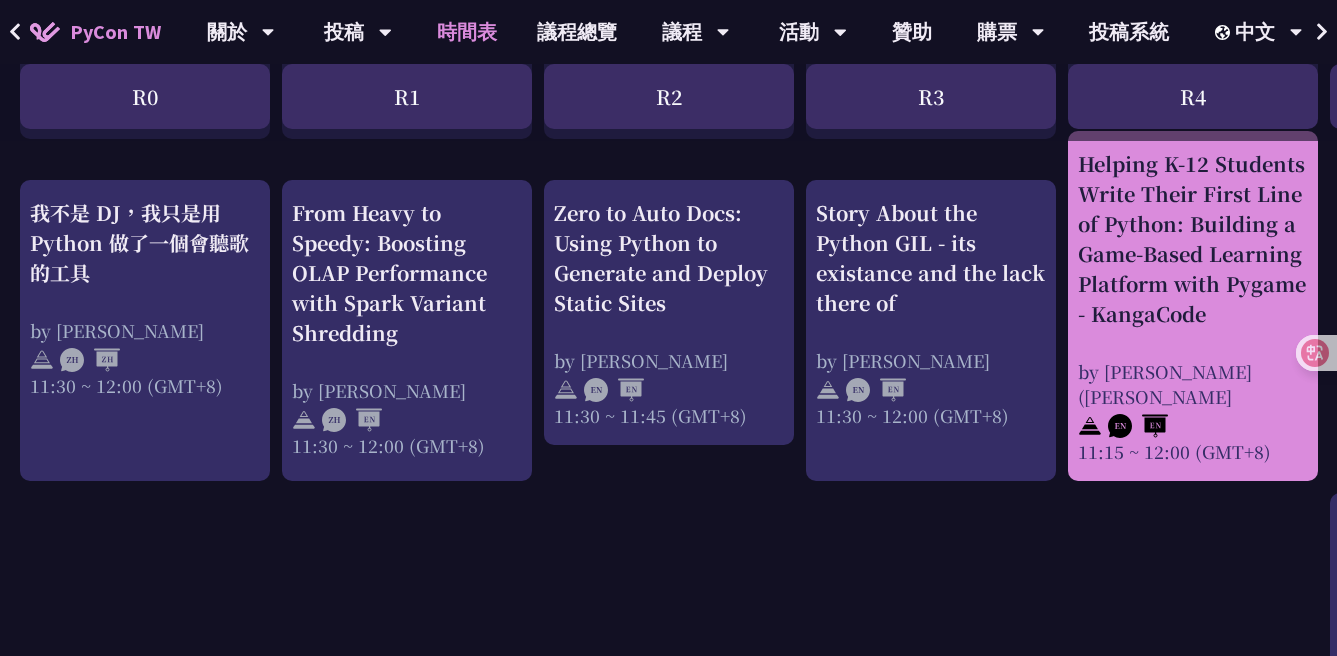 click on "Helping K-12 Students Write Their First Line of Python: Building a Game-Based Learning Platform with Pygame - KangaCode" at bounding box center [1193, 239] 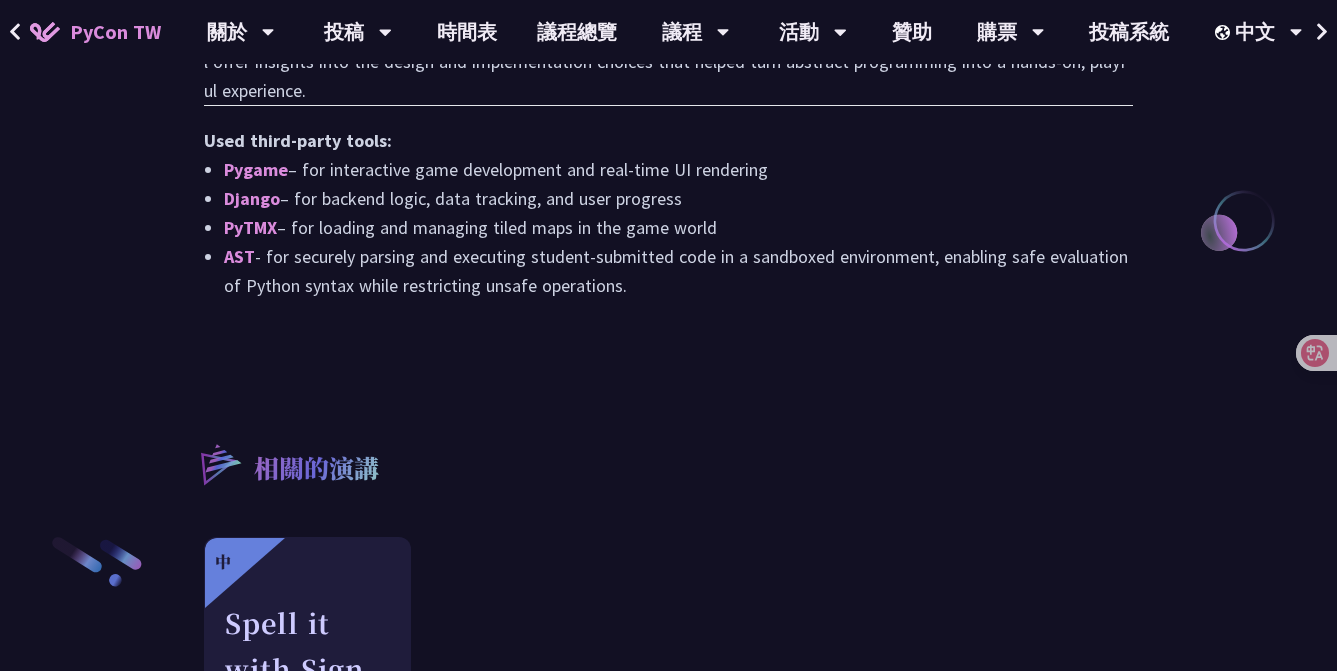 scroll, scrollTop: 1852, scrollLeft: 0, axis: vertical 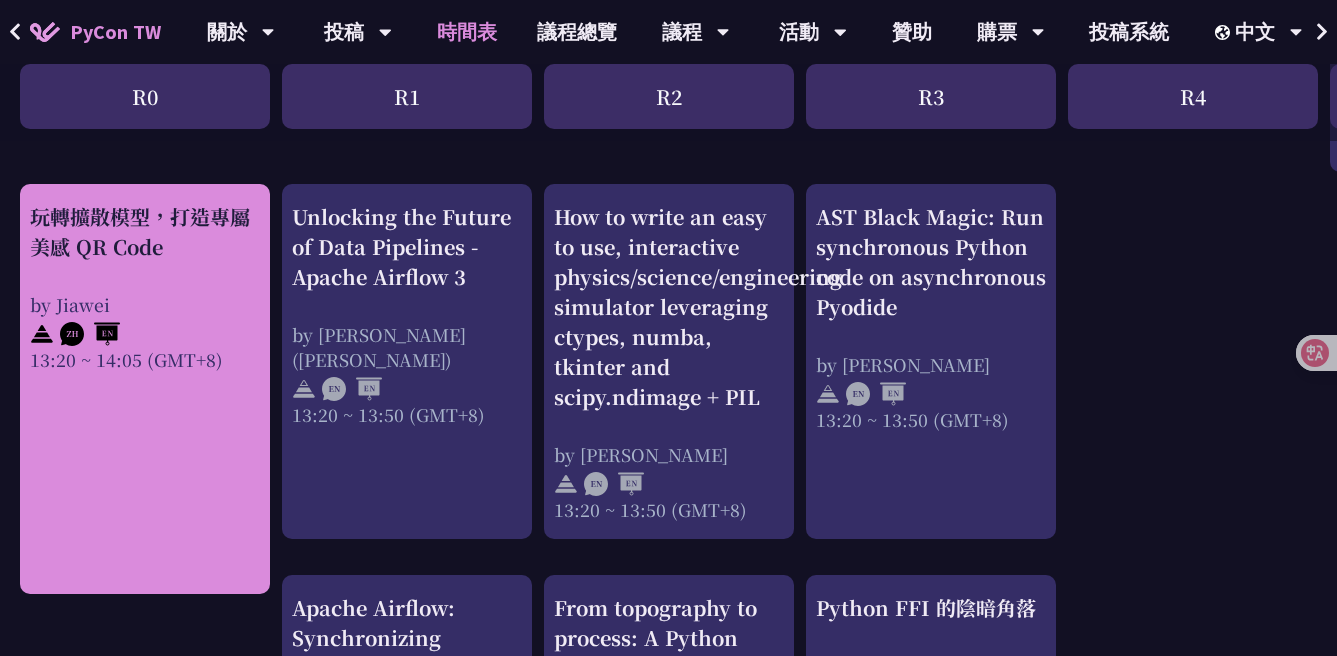 click on "玩轉擴散模型，打造專屬美感 QR Code" at bounding box center (145, 232) 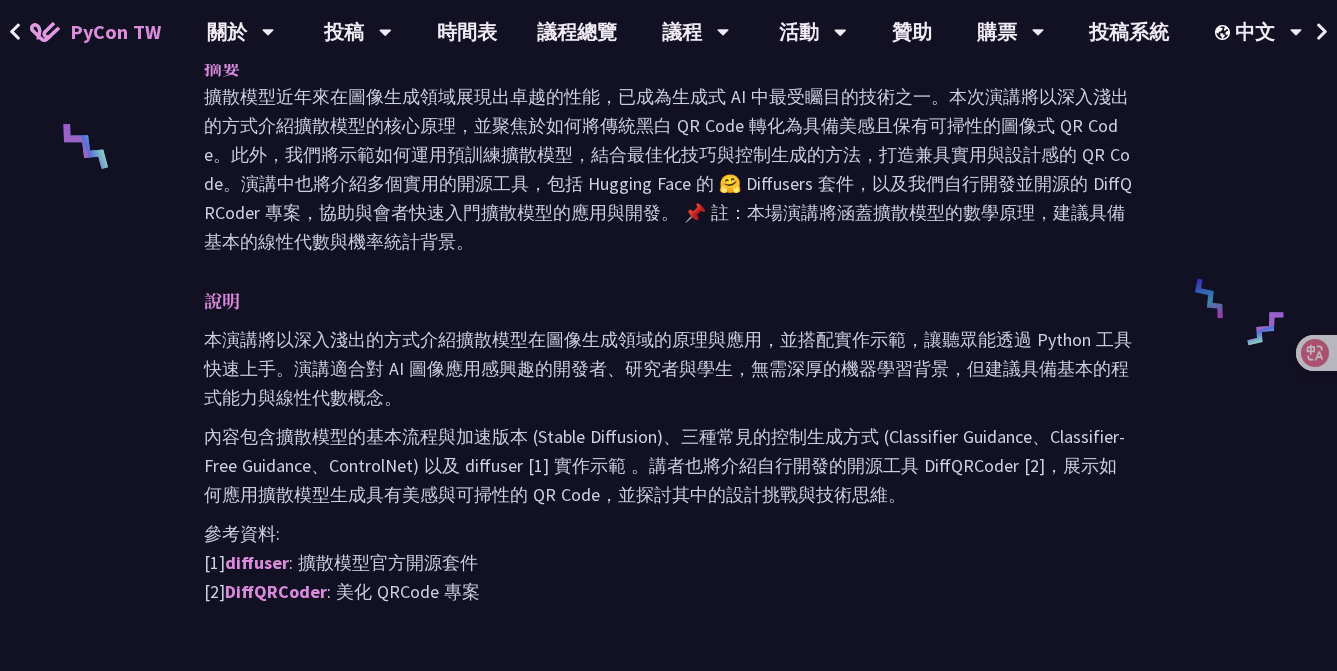 scroll, scrollTop: 846, scrollLeft: 0, axis: vertical 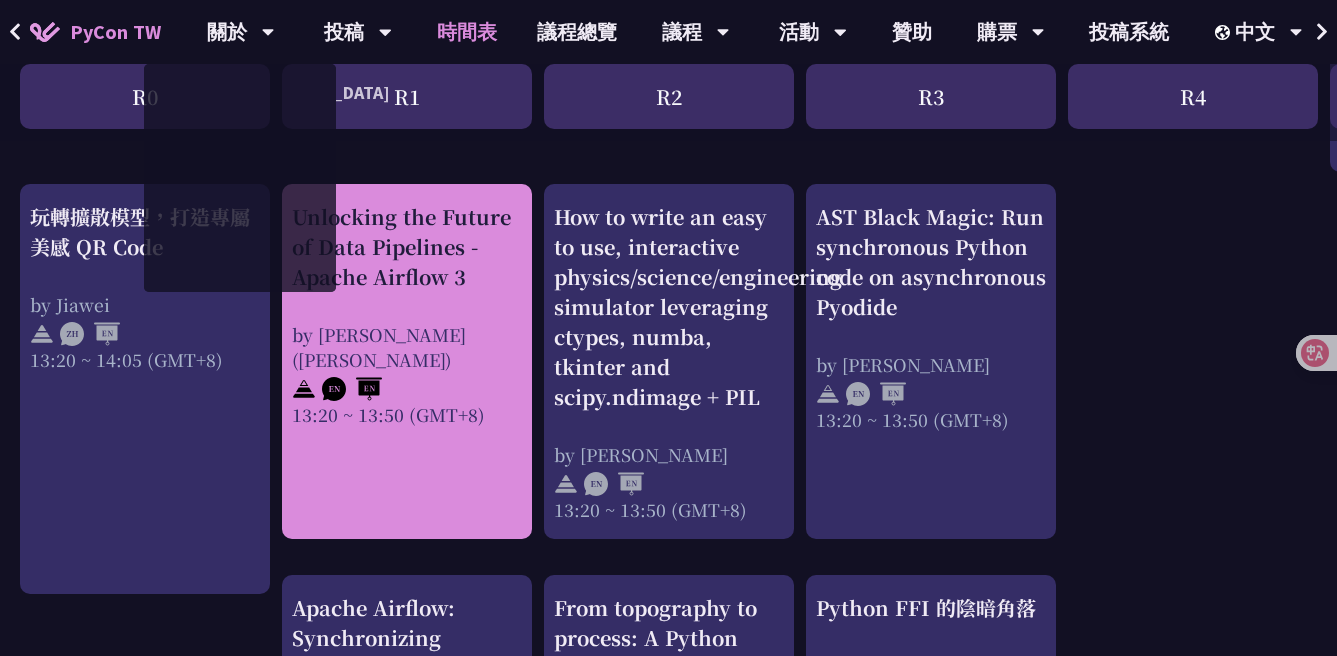click on "Unlocking the Future of Data Pipelines - Apache Airflow 3" at bounding box center (407, 247) 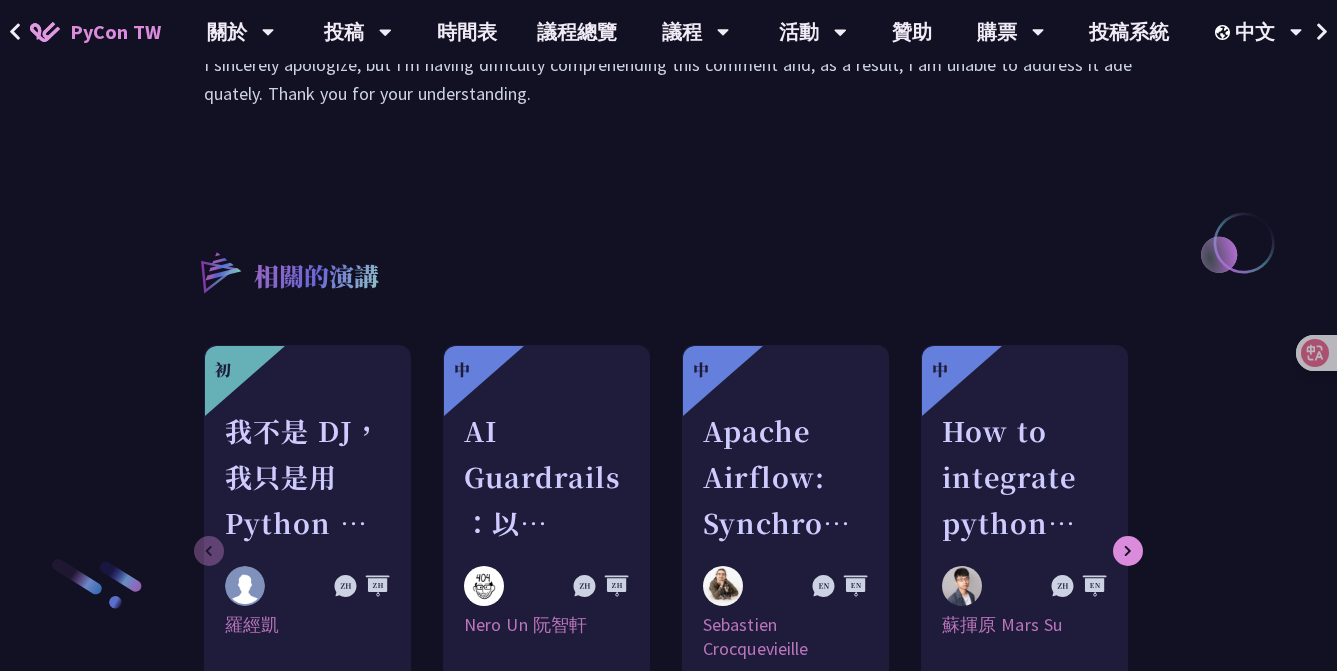 scroll, scrollTop: 2372, scrollLeft: 0, axis: vertical 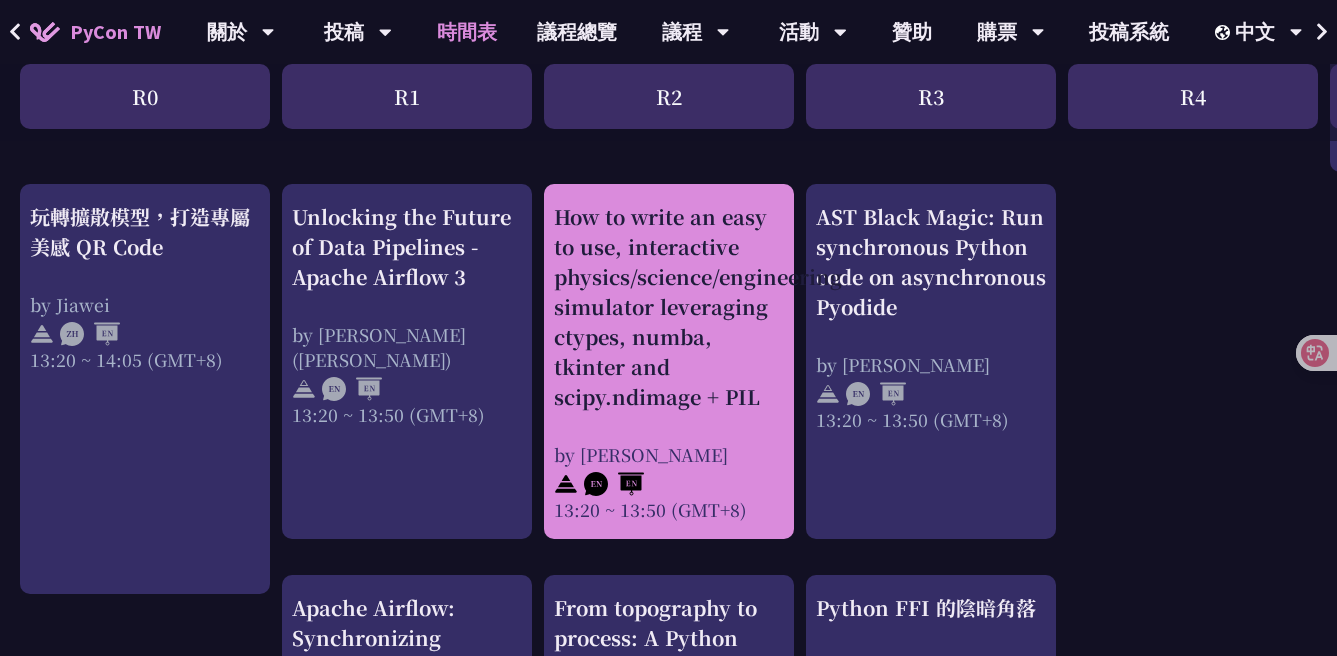 click on "How to write an easy to use, interactive physics/science/engineering simulator leveraging ctypes, numba, tkinter and scipy.ndimage + PIL" at bounding box center (669, 307) 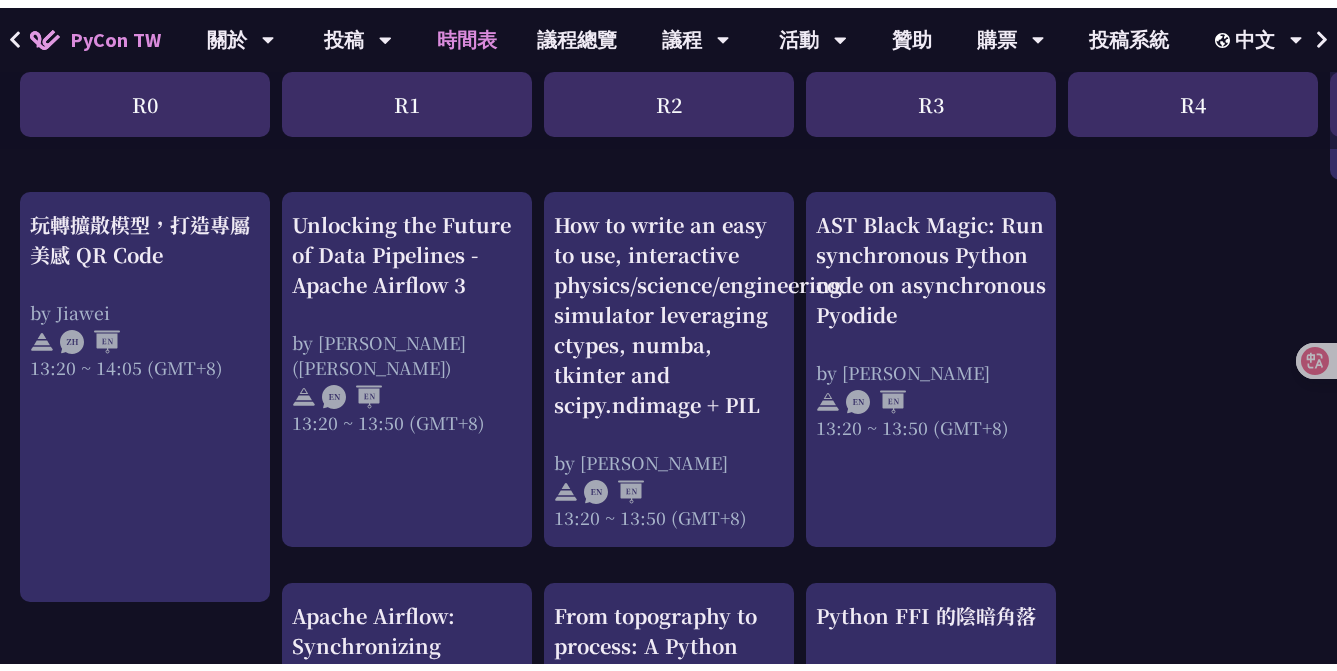 scroll, scrollTop: 0, scrollLeft: 0, axis: both 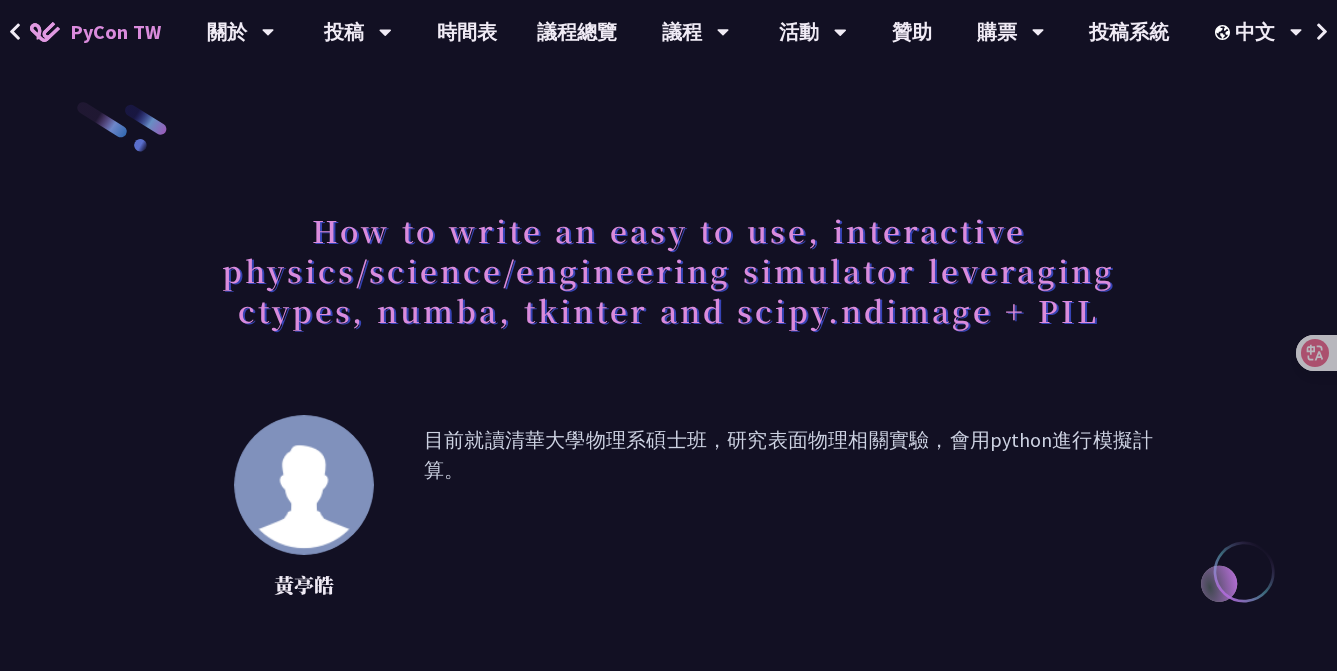 click on "How to write an easy to use, interactive physics/science/engineering simulator leveraging ctypes, numba, tkinter and scipy.ndimage + PIL     [PERSON_NAME]
目前就讀清華大學物理系碩士班，研究表面物理相關實驗，會用python進行模擬計算。
介紹
其他資訊
摘要
說明
Slides
地點
R2
時間
[DEMOGRAPHIC_DATA] • 13:20-13:50 (GMT+8)
語言
英文演講
層級
進階
分類
科學
相關的演講" at bounding box center [668, 1047] 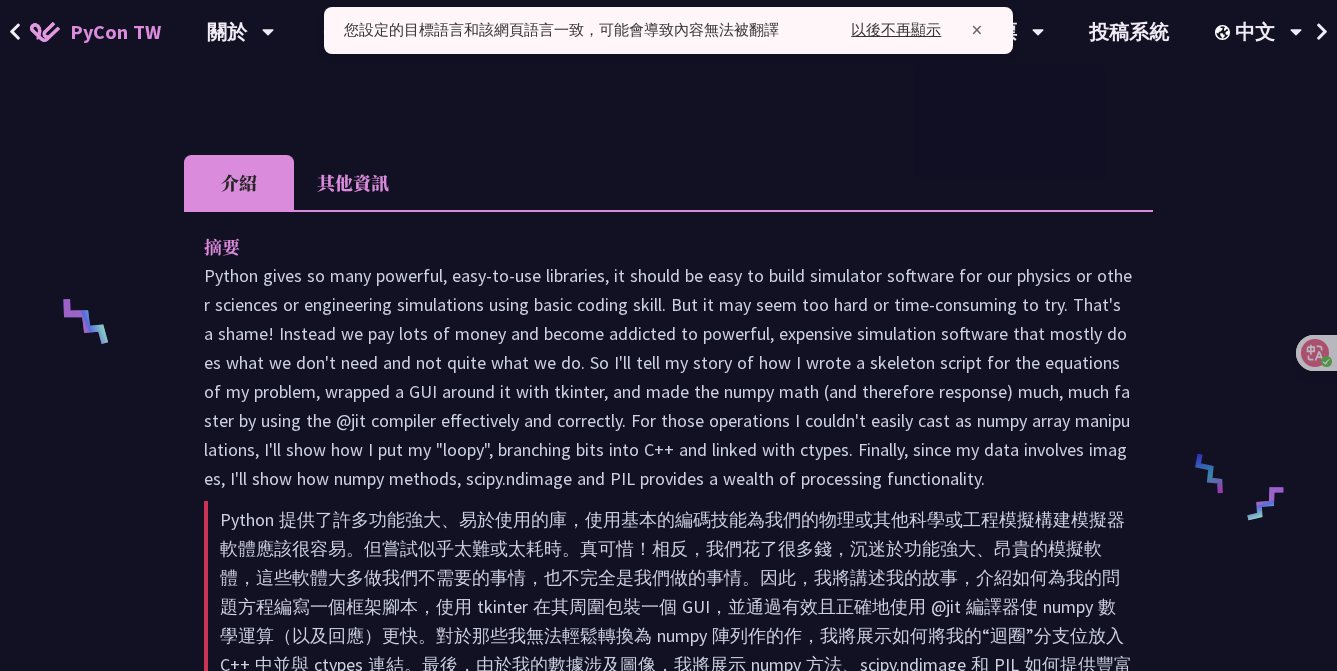 scroll, scrollTop: 778, scrollLeft: 0, axis: vertical 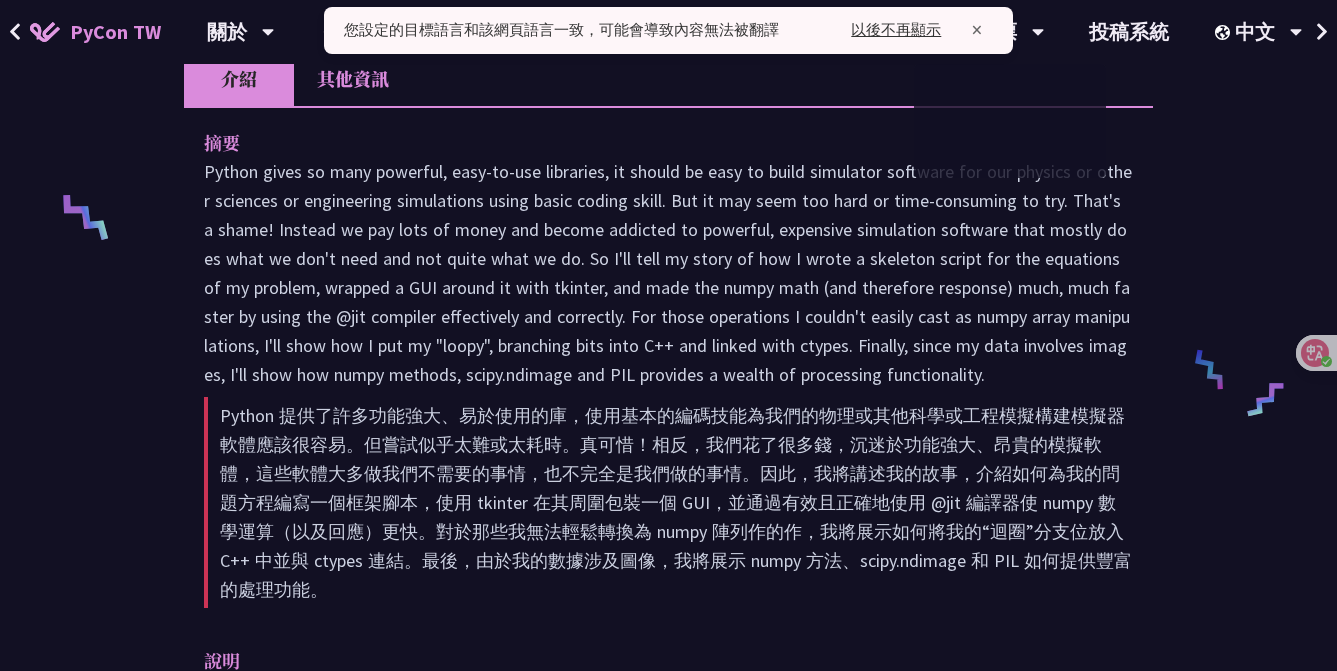 click on "×" at bounding box center [976, 30] 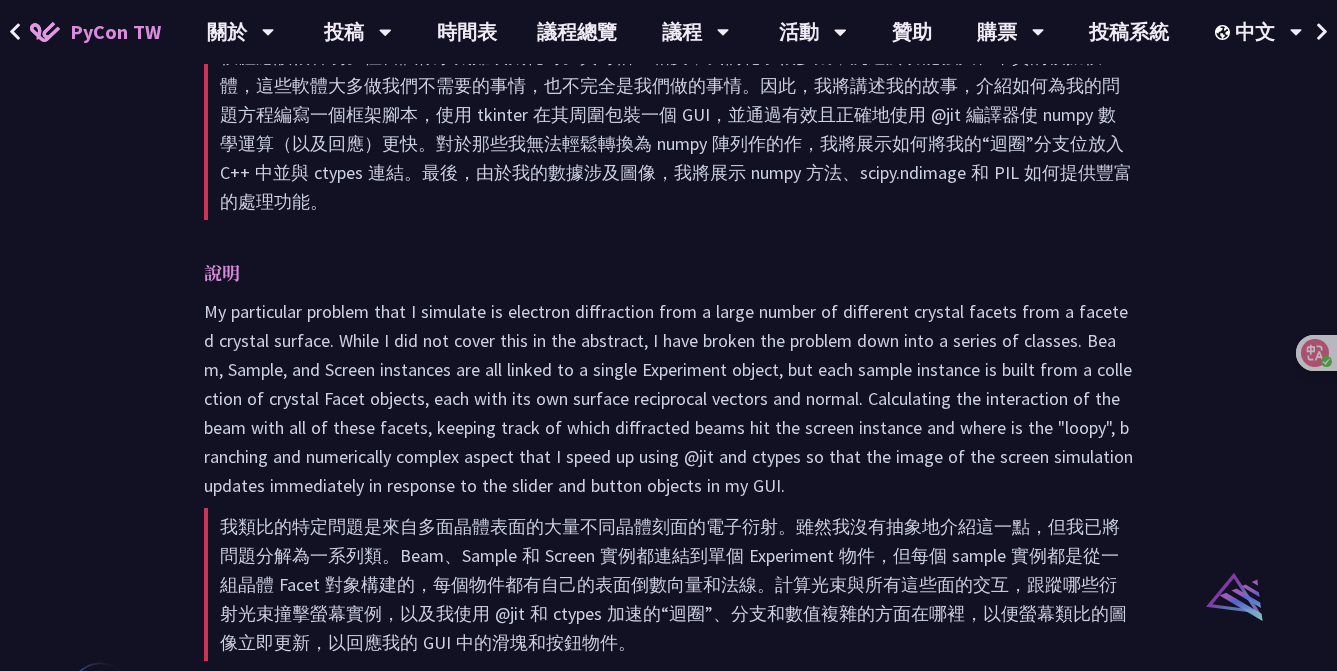 scroll, scrollTop: 1439, scrollLeft: 0, axis: vertical 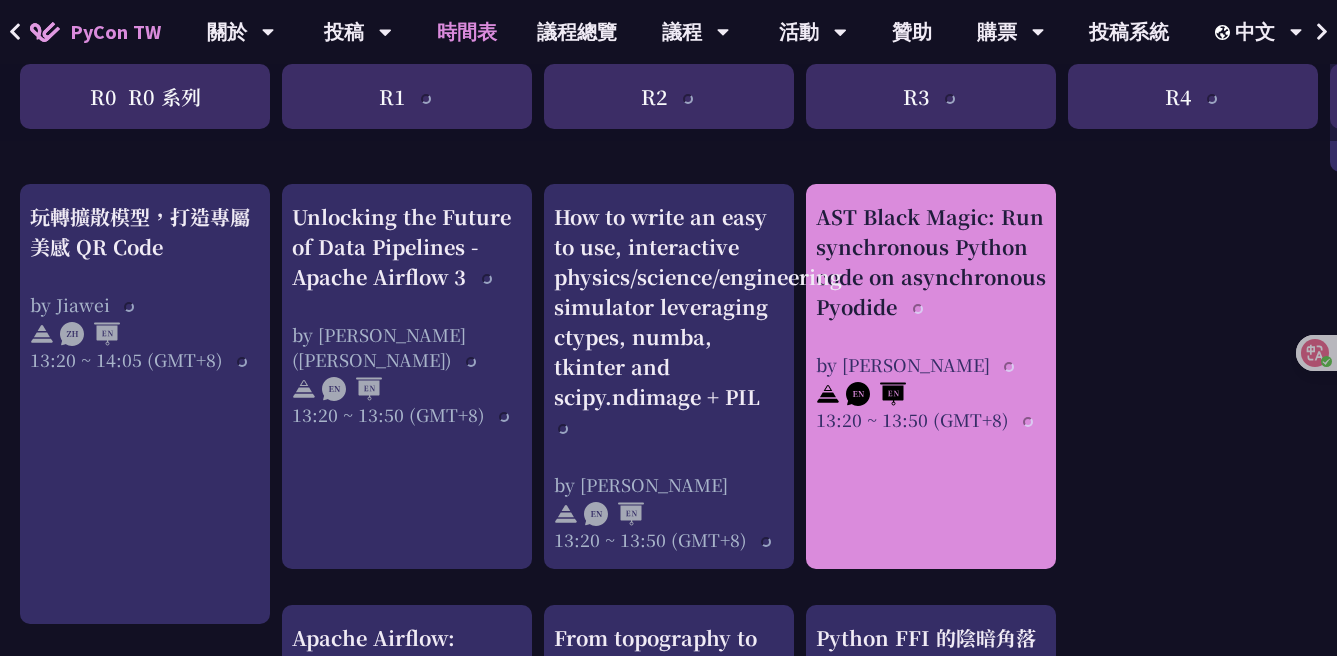 click on "AST Black Magic: Run synchronous Python code on asynchronous Pyodide" at bounding box center [931, 262] 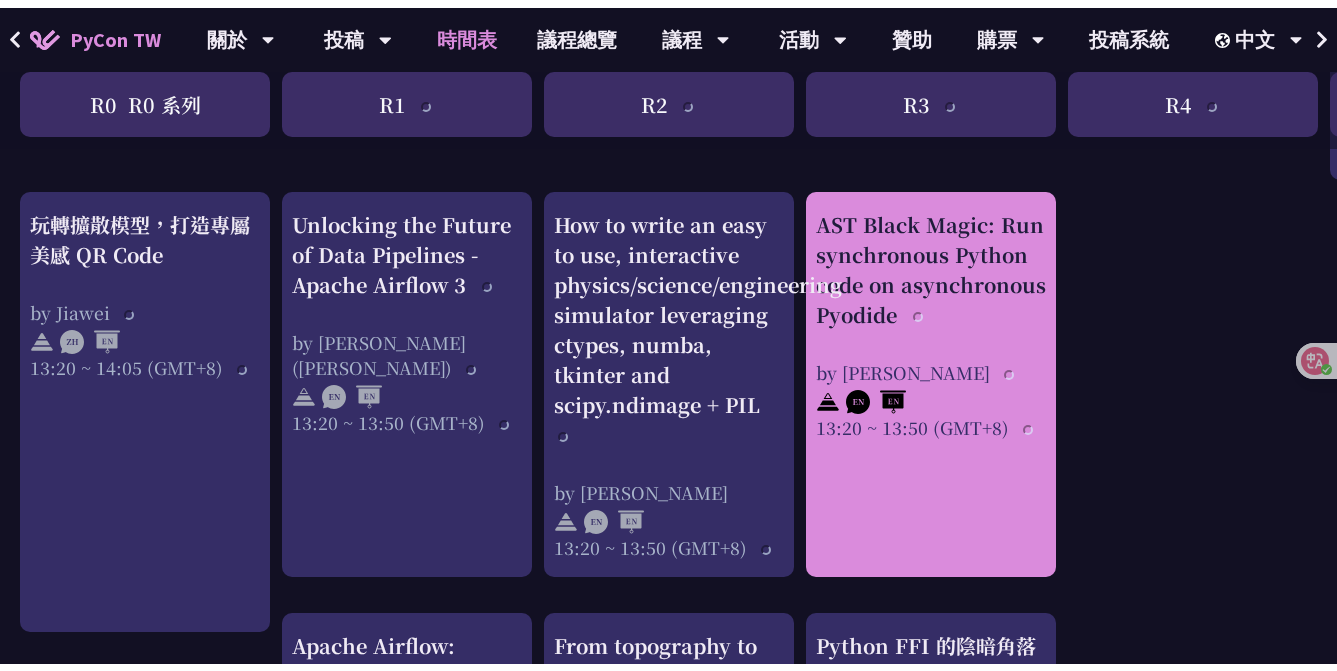 scroll, scrollTop: 0, scrollLeft: 0, axis: both 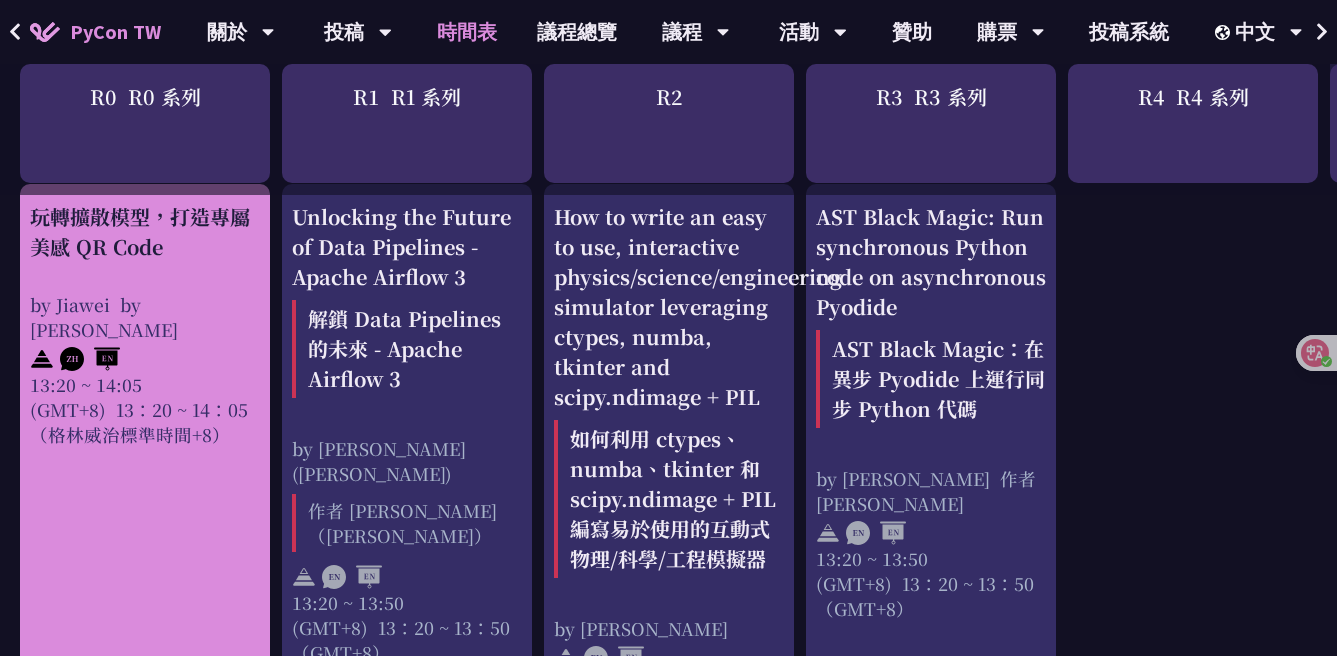 click on "玩轉擴散模型，打造專屬美感 QR Code
by Jiawei    by 佳偉
13:20 ~ 14:05 (GMT+8)
13：20 ~ 14：05 （格林威治標準時間+8）" at bounding box center [145, 505] 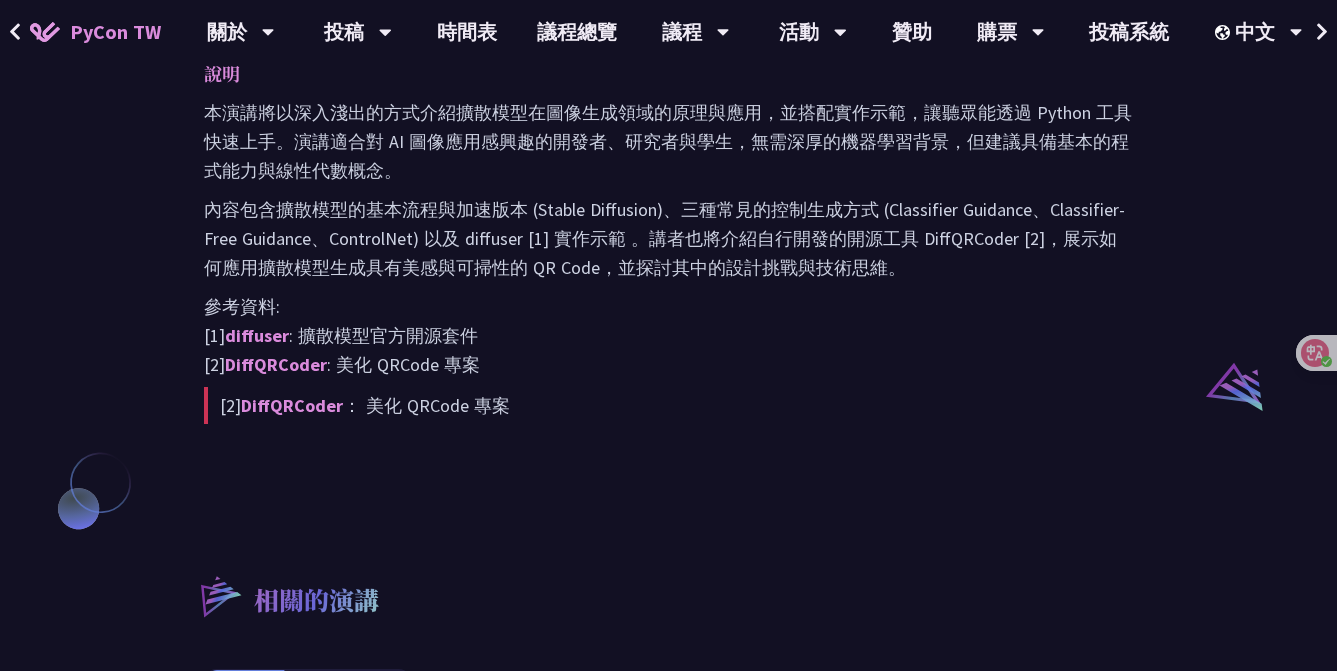 scroll, scrollTop: 1197, scrollLeft: 0, axis: vertical 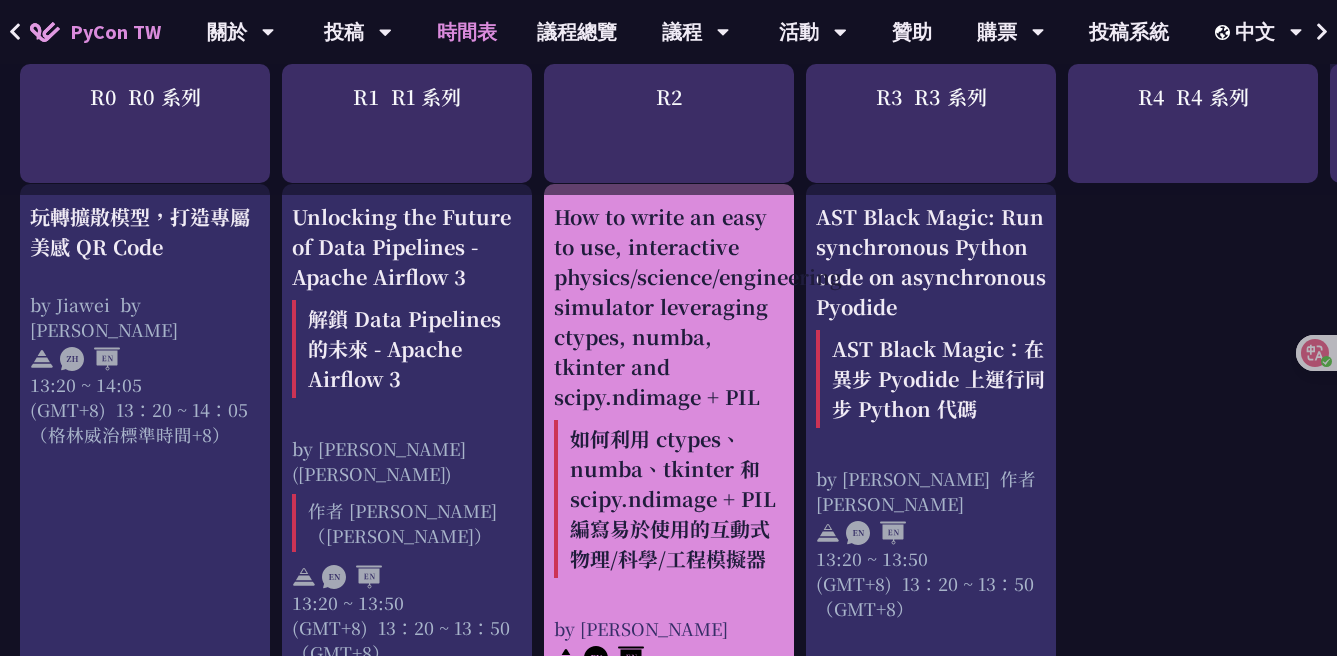 click on "How to write an easy to use, interactive physics/science/engineering simulator leveraging ctypes, numba, tkinter and scipy.ndimage + PIL
如何利用 ctypes、numba、tkinter 和 scipy.ndimage + PIL 編寫易於使用的互動式物理/科學/工程模擬器" at bounding box center (669, 394) 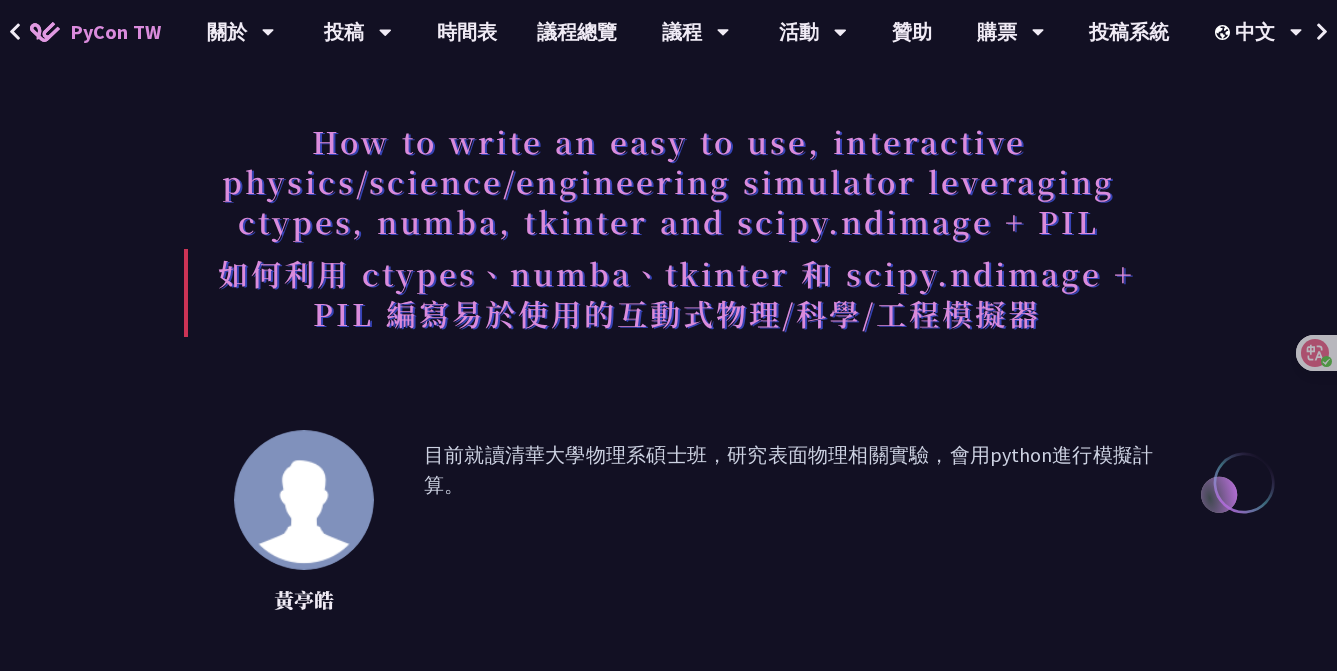 scroll, scrollTop: 515, scrollLeft: 0, axis: vertical 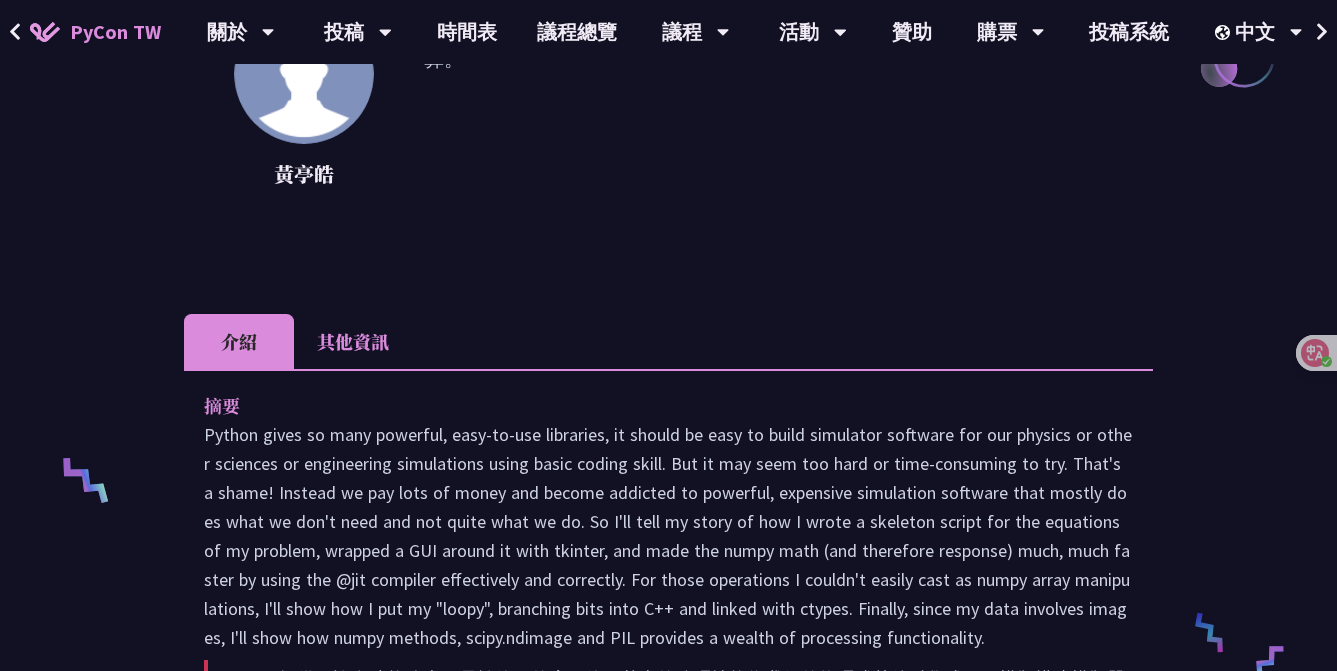 click on "其他資訊" at bounding box center (353, 341) 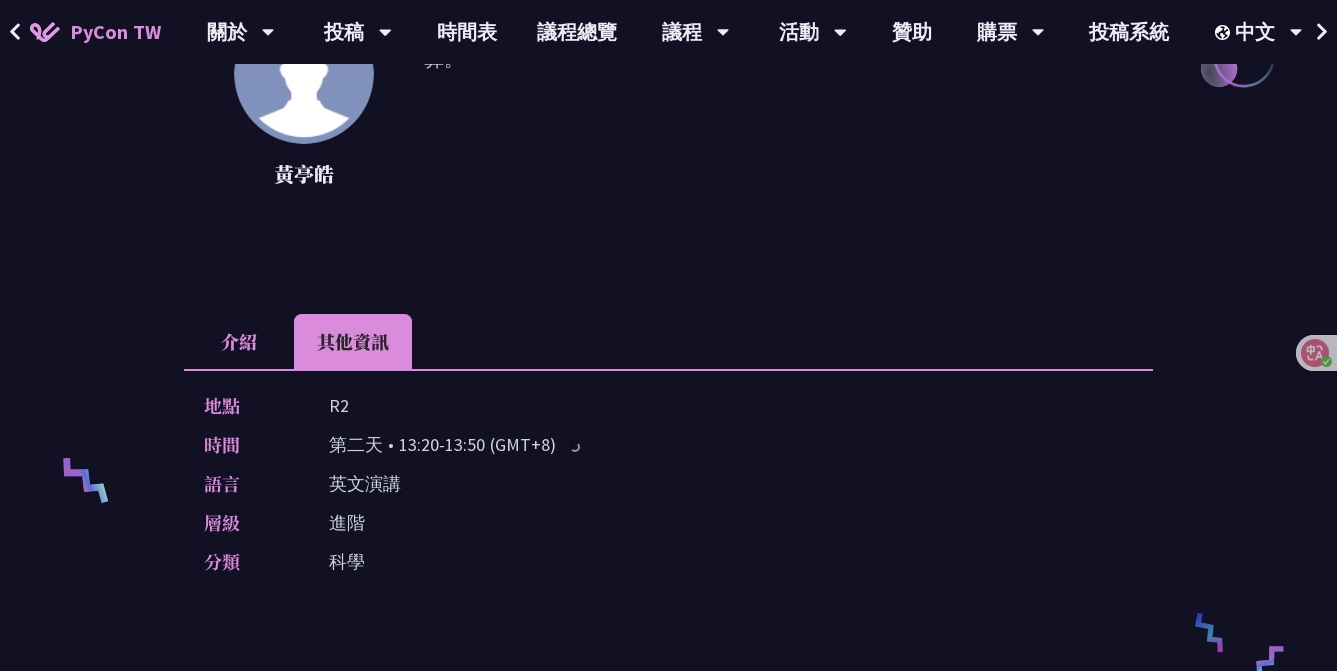 scroll, scrollTop: 924, scrollLeft: 0, axis: vertical 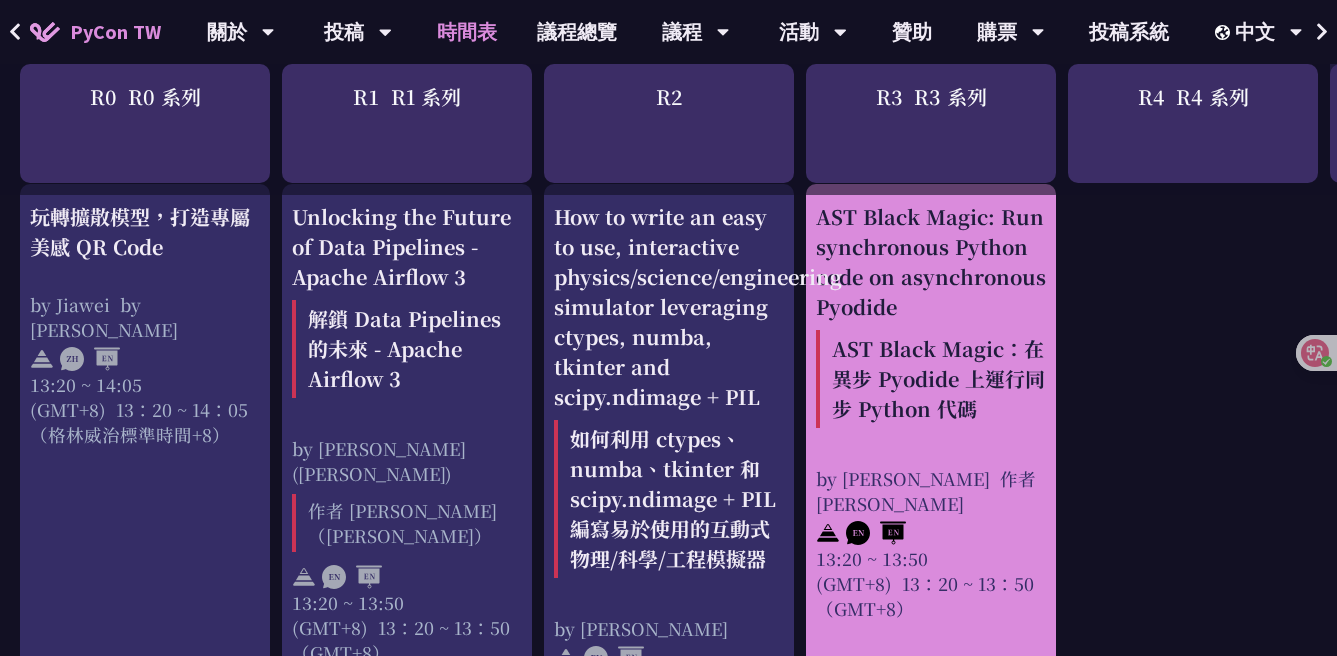click on "AST Black Magic: Run synchronous Python code on asynchronous Pyodide
AST Black Magic：在異步 Pyodide 上運行同步 Python 代碼" at bounding box center [931, 319] 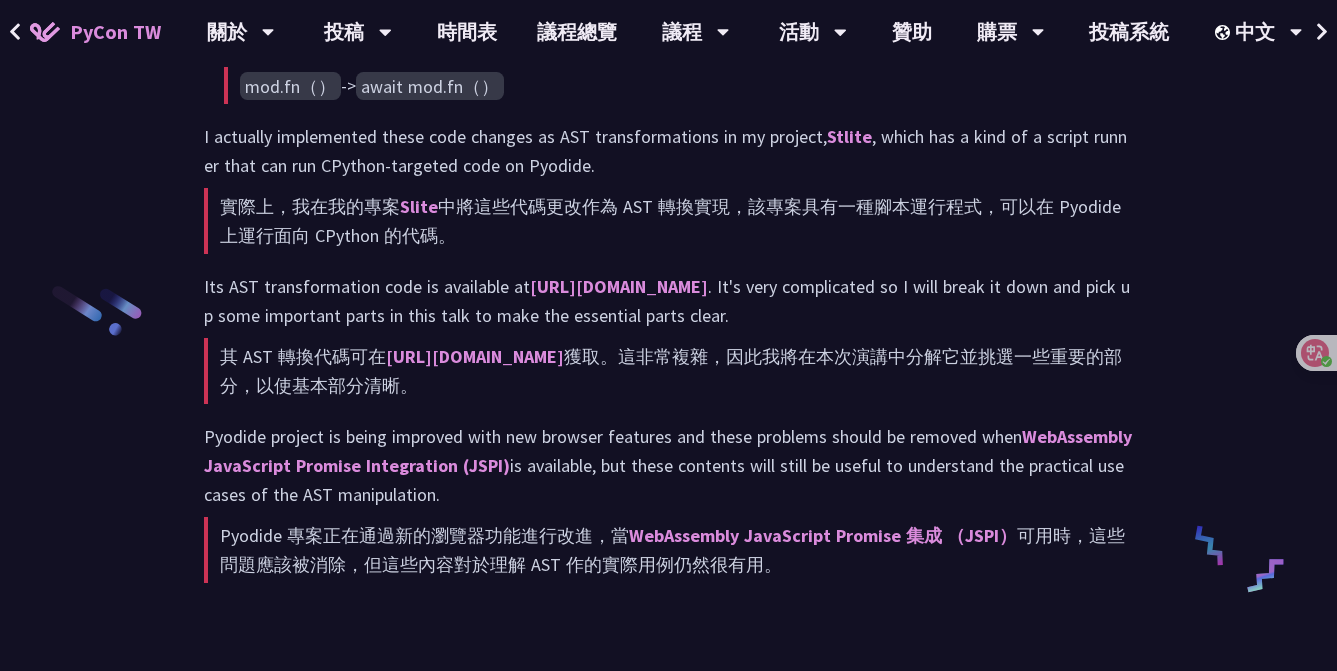 scroll, scrollTop: 2510, scrollLeft: 0, axis: vertical 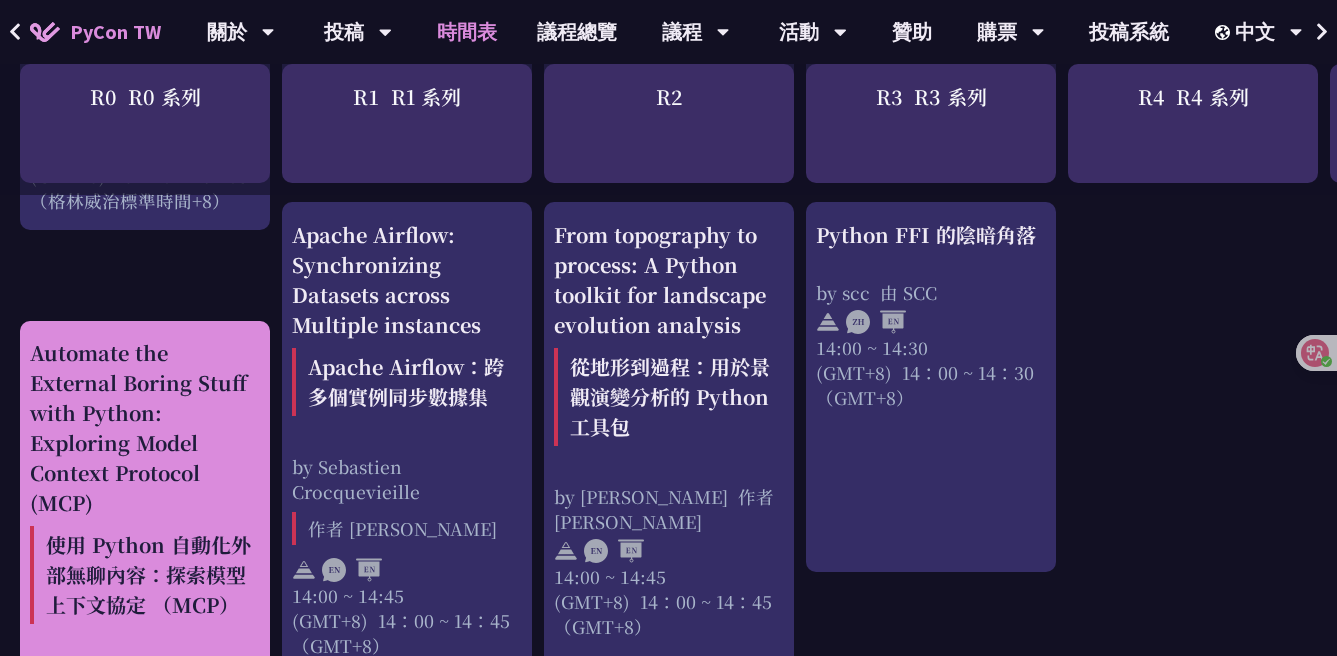 click on "Automate the External Boring Stuff with Python: Exploring Model Context Protocol (MCP)
使用 Python 自動化外部無聊內容：探索模型上下文協定 （MCP）" at bounding box center [145, 485] 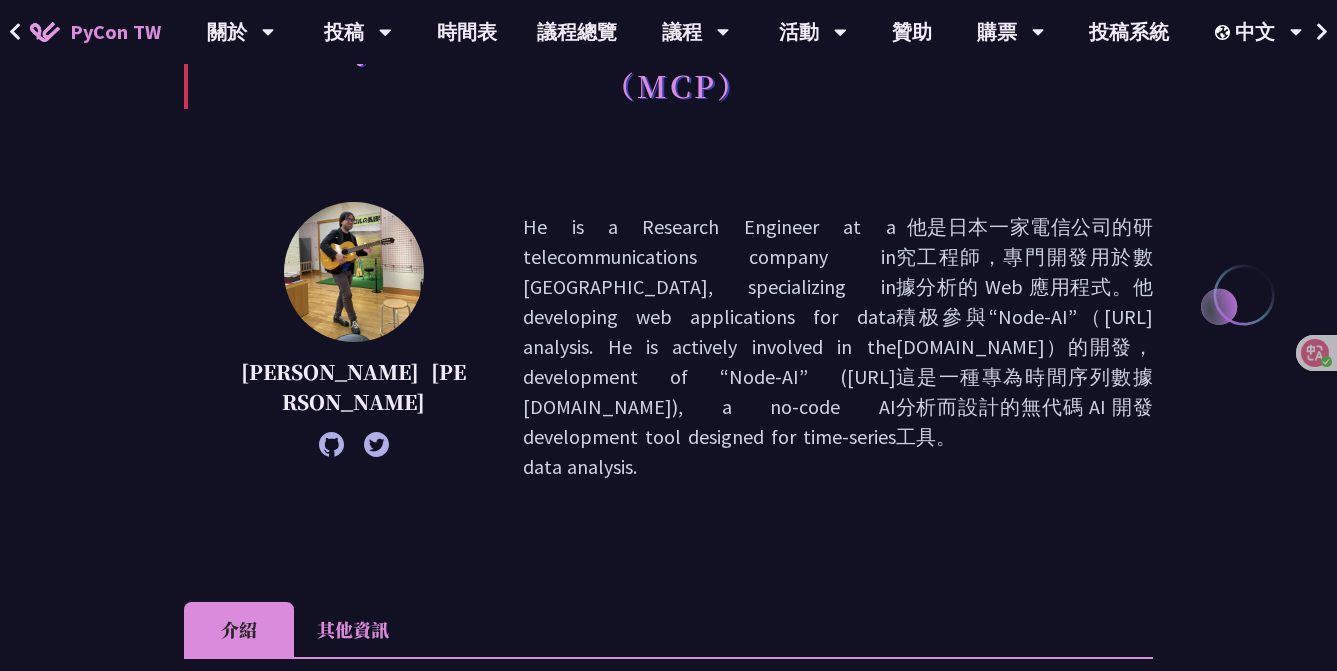 scroll, scrollTop: 308, scrollLeft: 0, axis: vertical 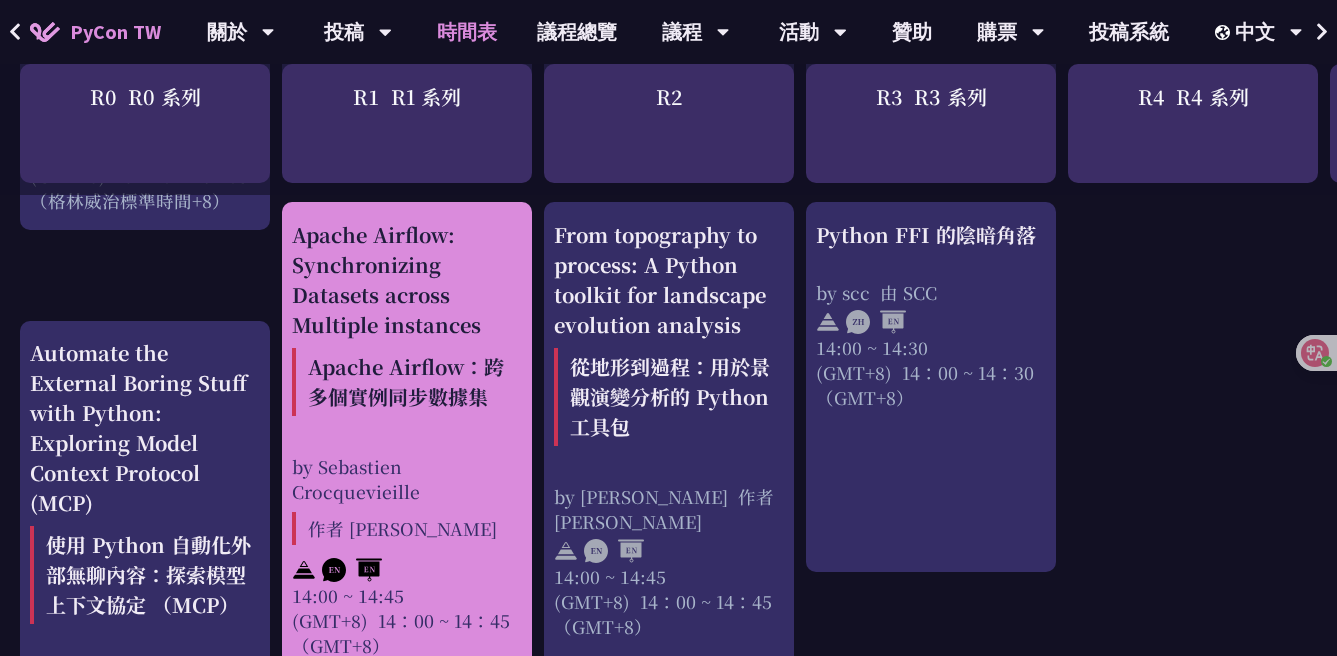 click on "Apache Airflow: Synchronizing Datasets across Multiple instances
Apache Airflow：跨多個實例同步數據集" at bounding box center (407, 322) 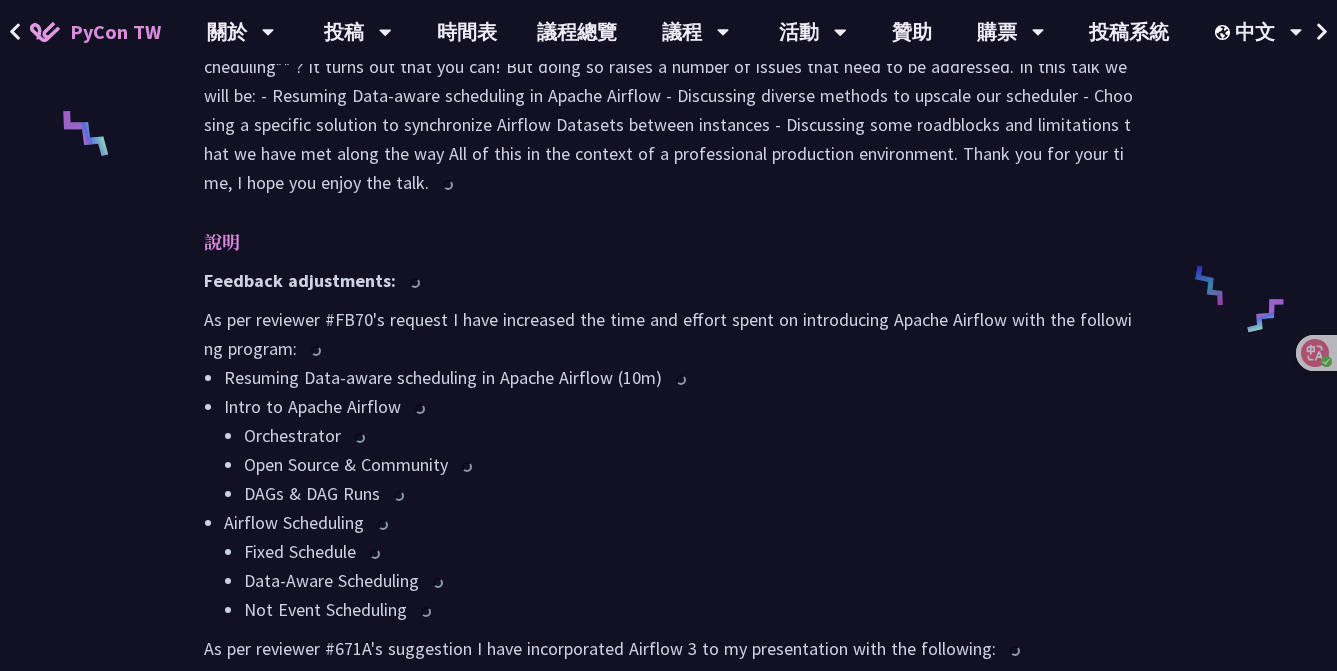 scroll, scrollTop: 1015, scrollLeft: 0, axis: vertical 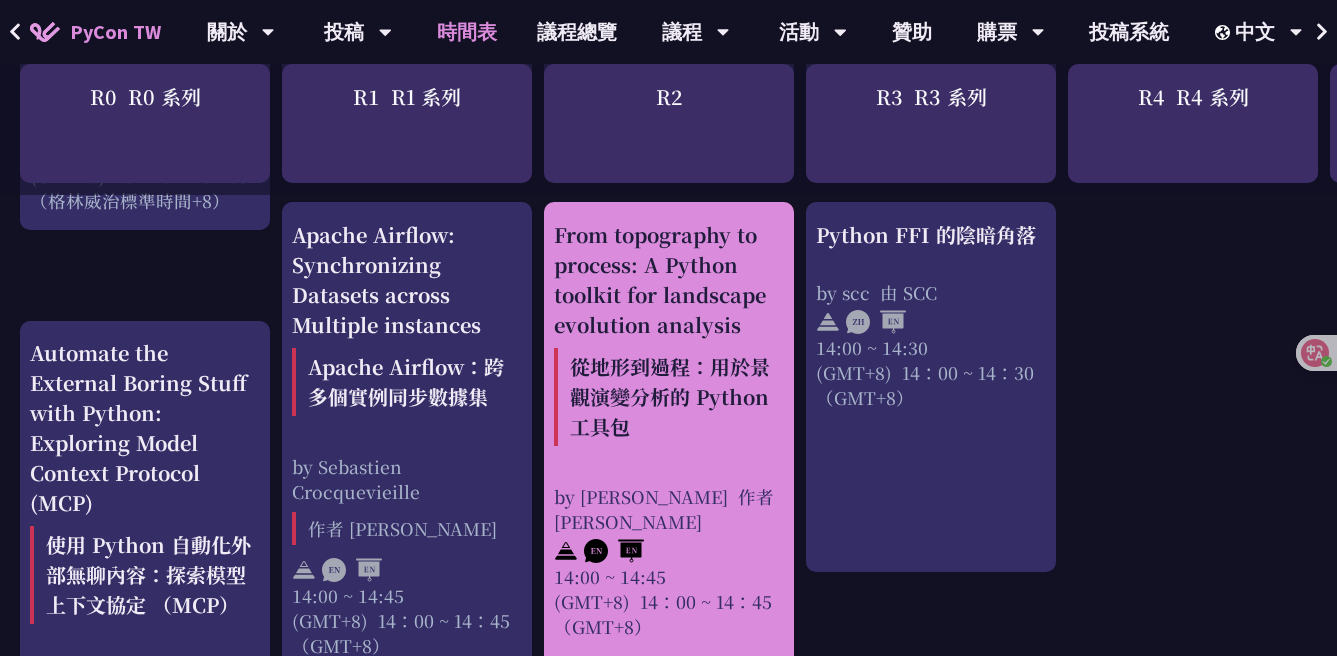 click on "From topography to process: A Python toolkit for landscape evolution analysis
從地形到過程：用於景觀演變分析的 Python 工具包" at bounding box center [669, 337] 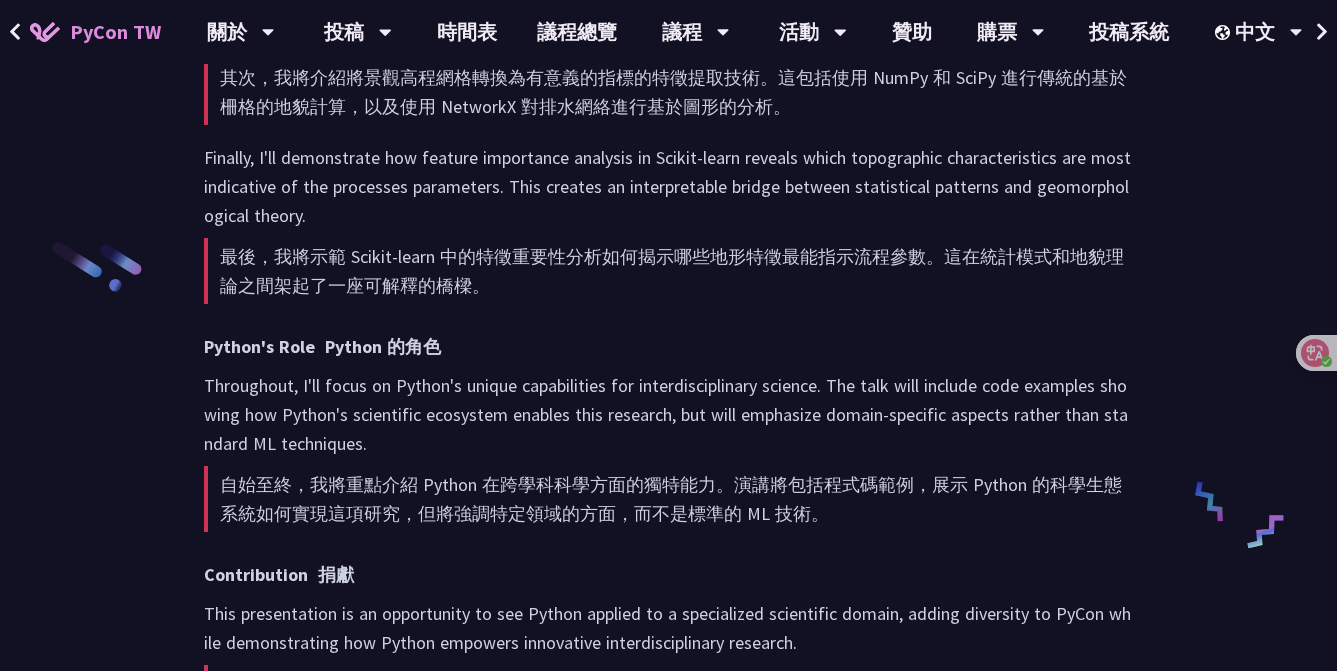 scroll, scrollTop: 3207, scrollLeft: 0, axis: vertical 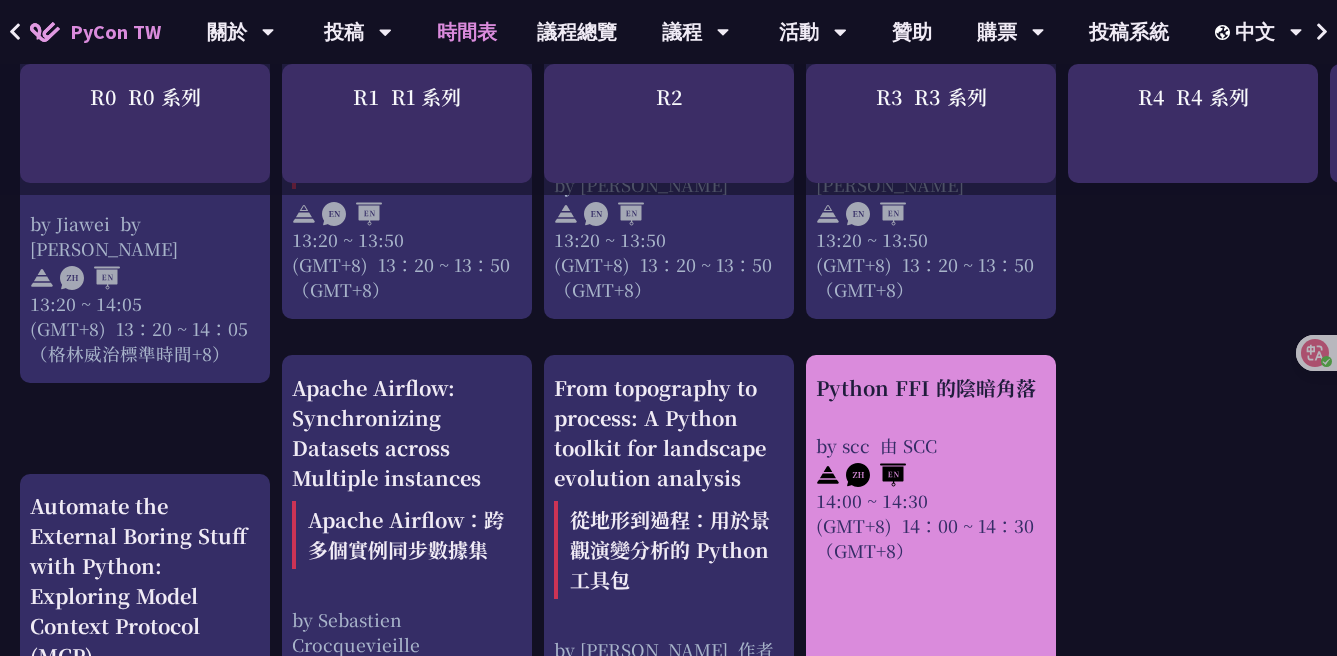 click on "Python FFI 的陰暗角落" at bounding box center [931, 388] 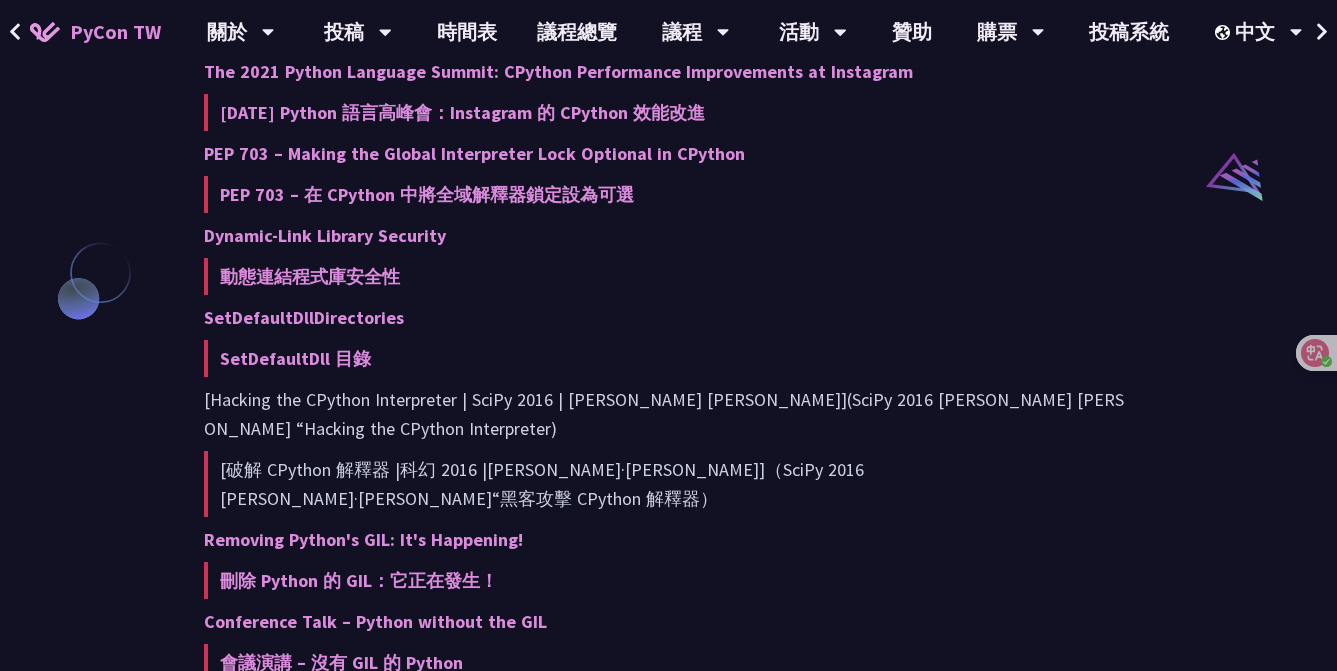 scroll, scrollTop: 1190, scrollLeft: 0, axis: vertical 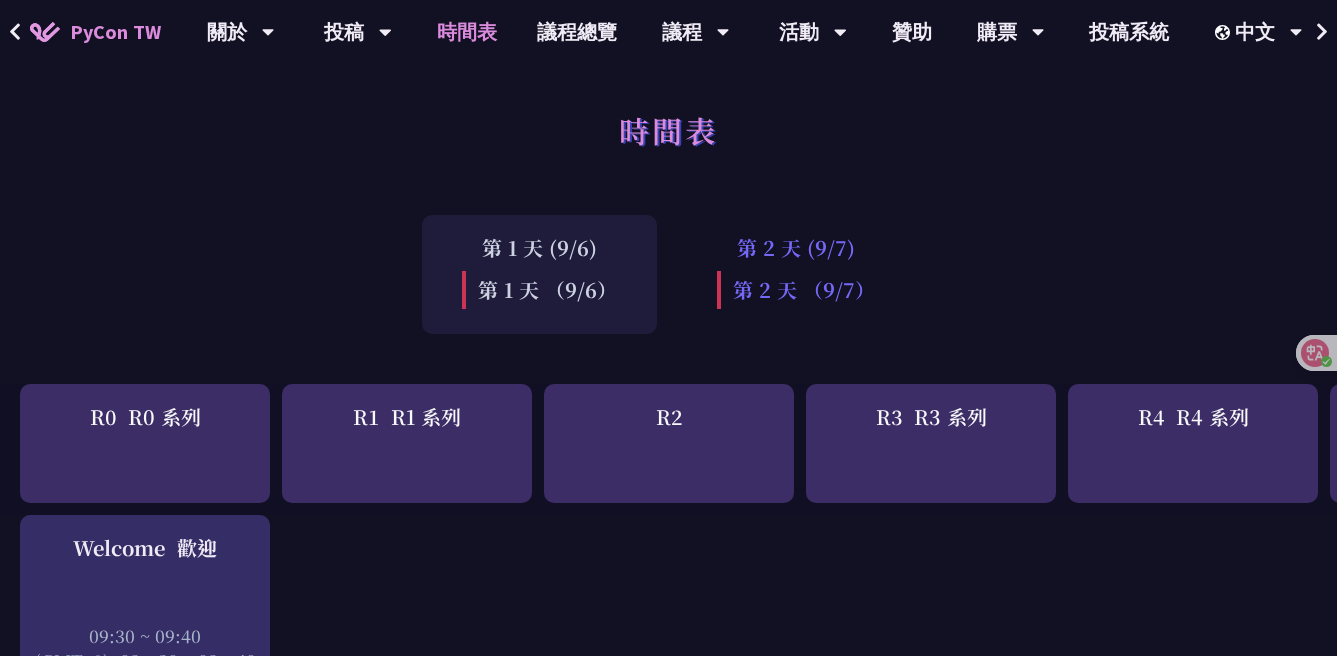 click on "第 2 天 （9/7）" at bounding box center (796, 290) 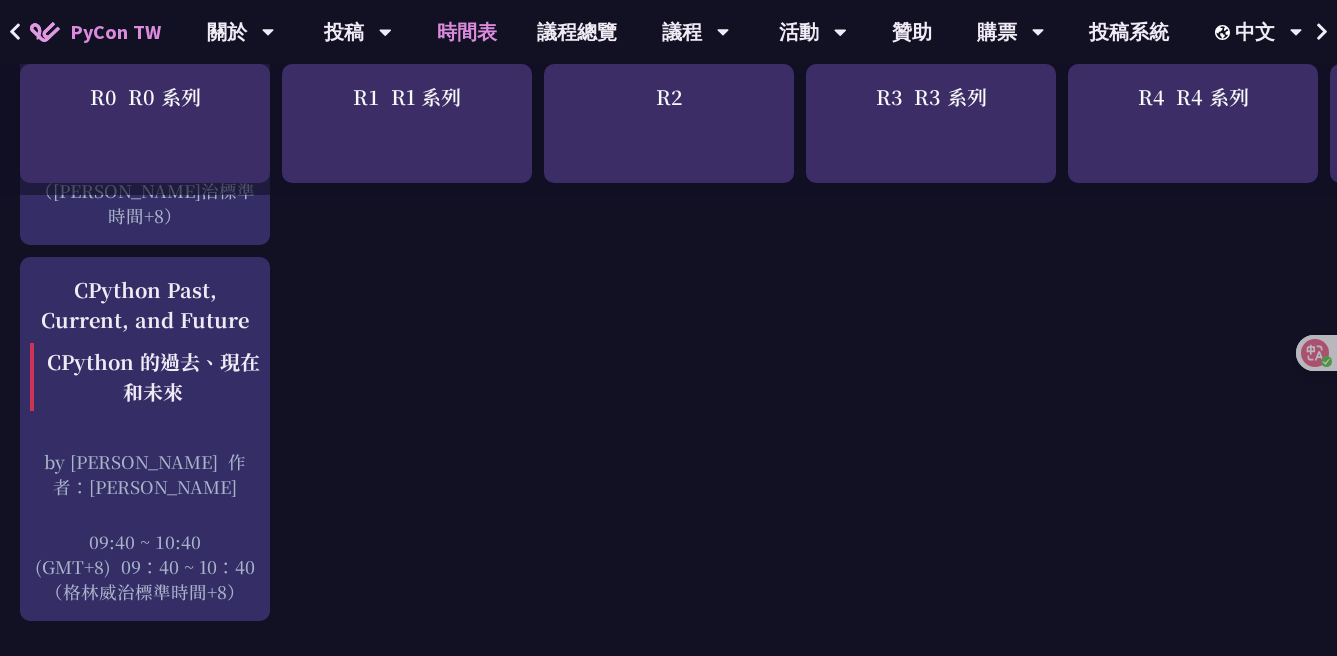 scroll, scrollTop: 623, scrollLeft: 0, axis: vertical 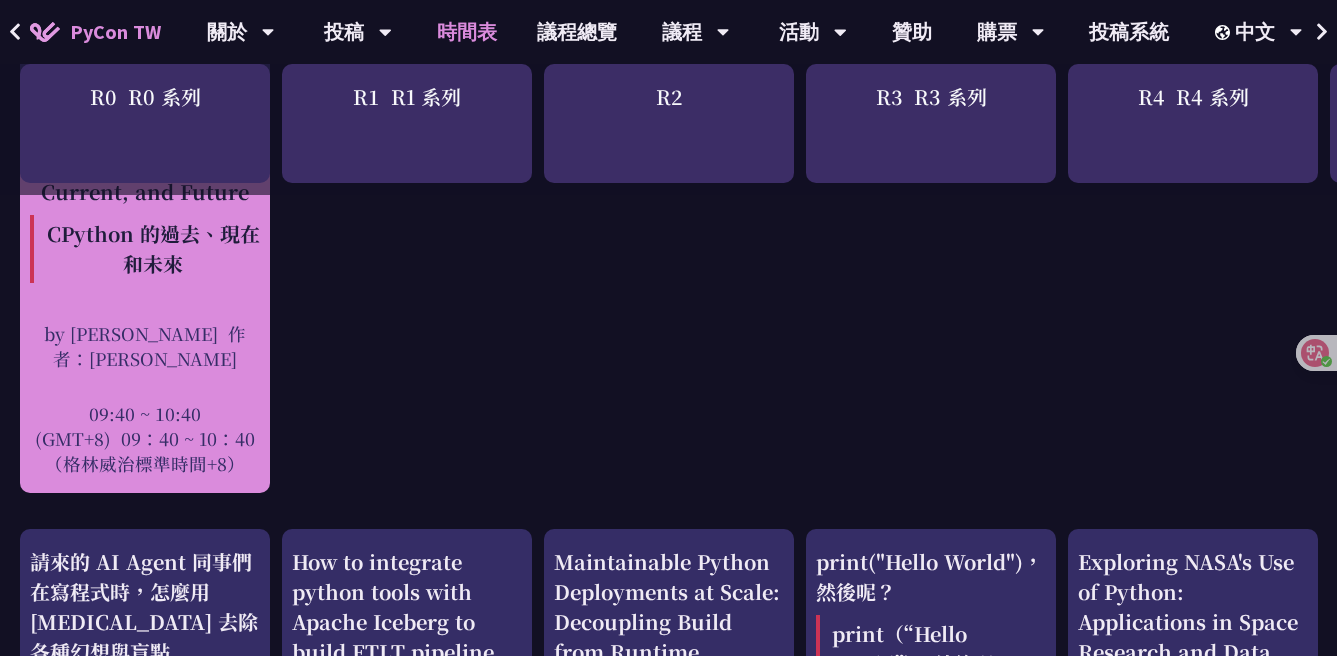 click on "CPython Past, Current, and Future
CPython 的過去、現在和未來     by [PERSON_NAME]    作者：[PERSON_NAME]
09:40 ~ 10:40 (GMT+8)
09：40 ~ 10：40 （[PERSON_NAME]治標準時間+8）" at bounding box center [145, 311] 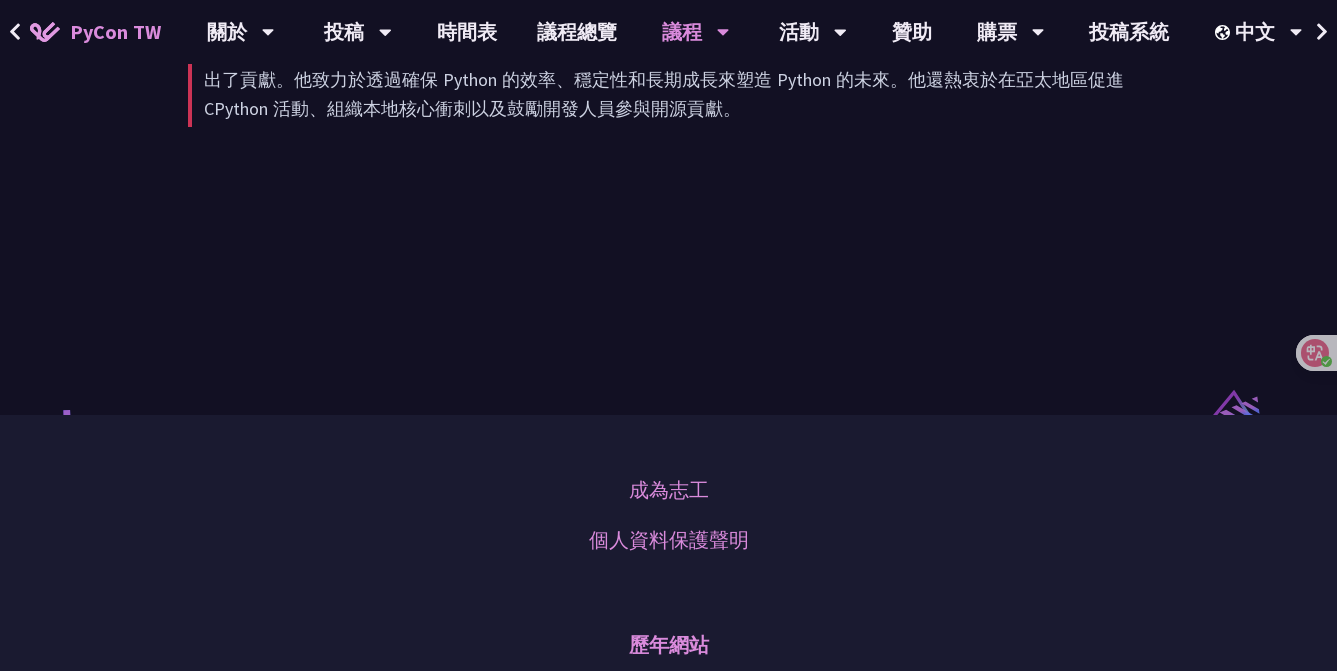 scroll, scrollTop: 3384, scrollLeft: 0, axis: vertical 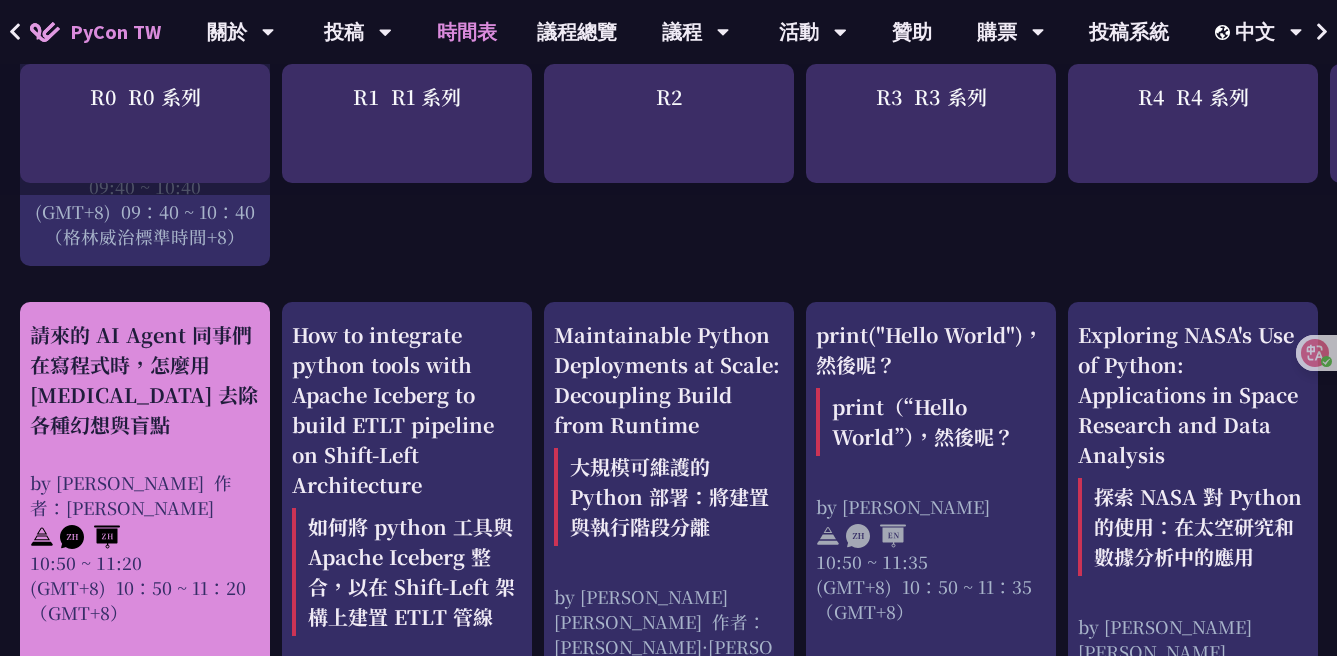 click on "請來的 AI Agent 同事們在寫程式時，怎麼用 [MEDICAL_DATA] 去除各種幻想與盲點" at bounding box center [145, 380] 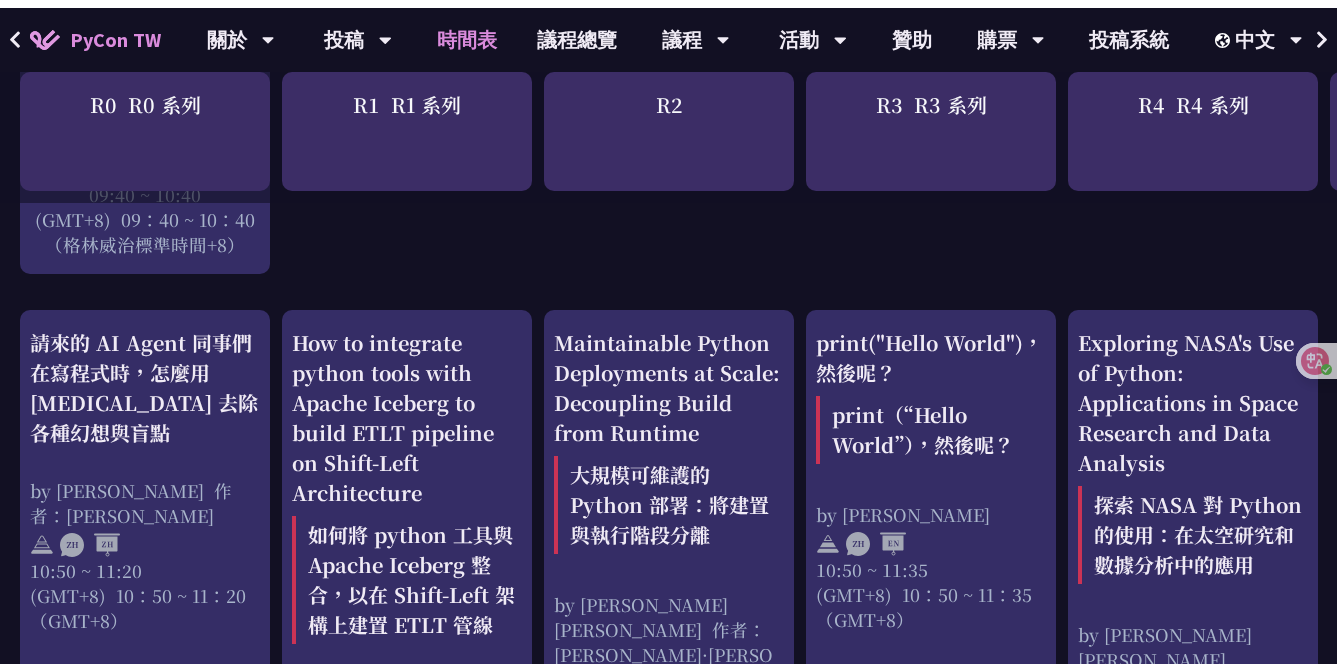 scroll, scrollTop: 0, scrollLeft: 0, axis: both 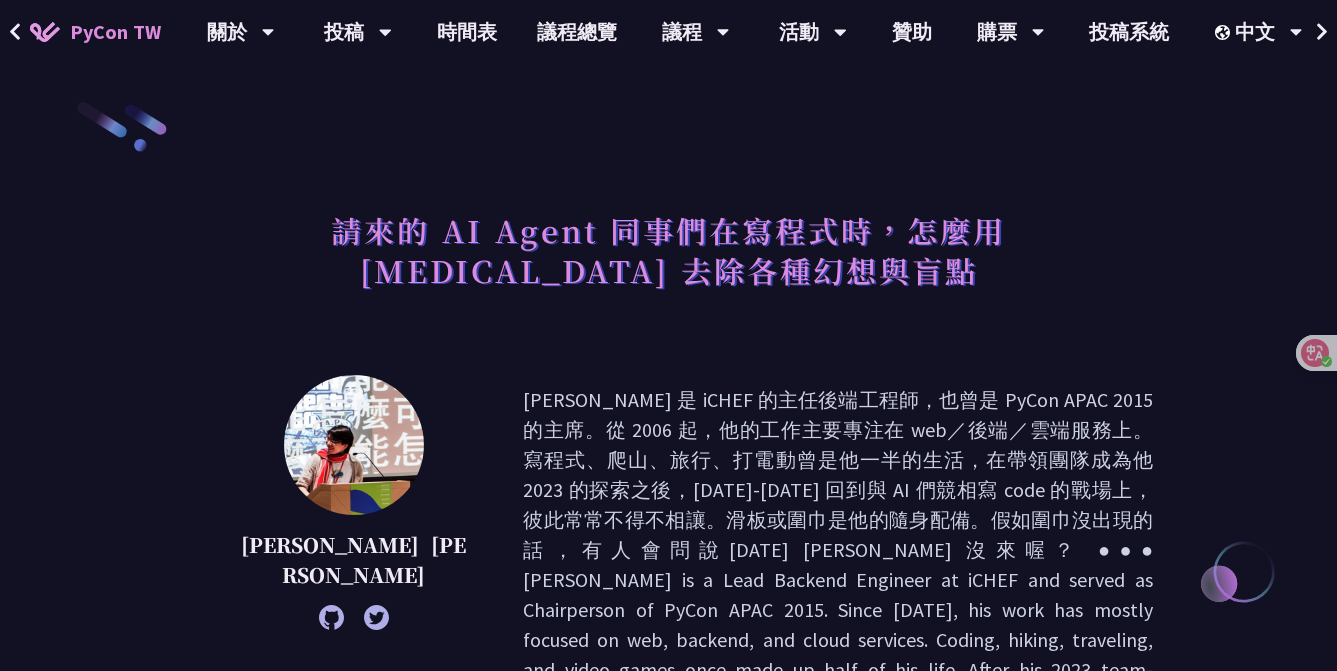 click on "請來的 AI Agent 同事們在寫程式時，怎麼用 [MEDICAL_DATA] 去除各種幻想與盲點" at bounding box center (668, 250) 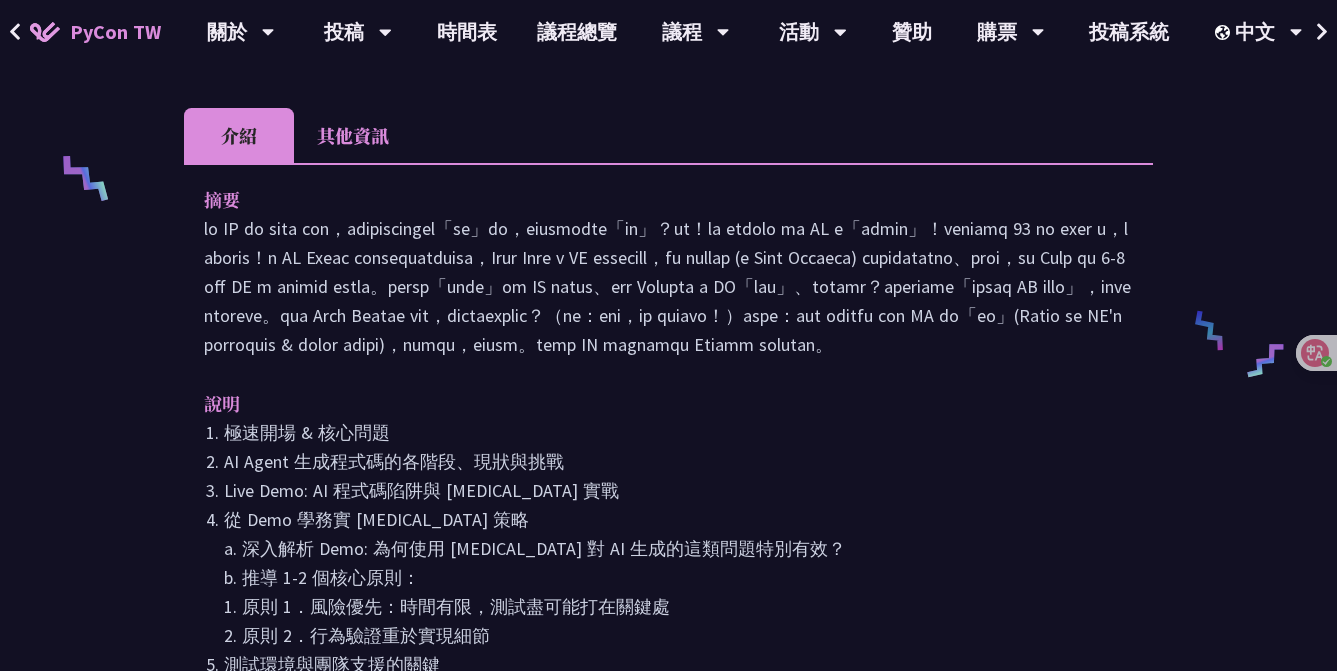 scroll, scrollTop: 601, scrollLeft: 0, axis: vertical 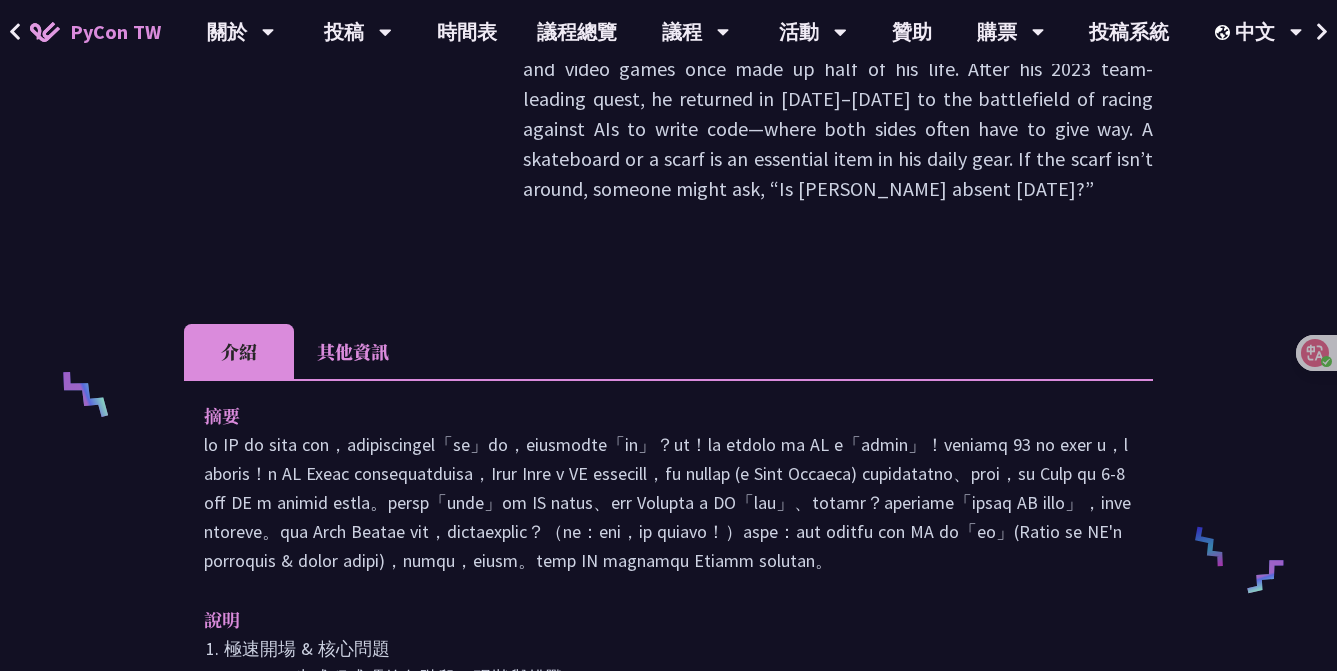 drag, startPoint x: 180, startPoint y: 219, endPoint x: 391, endPoint y: 555, distance: 396.75812 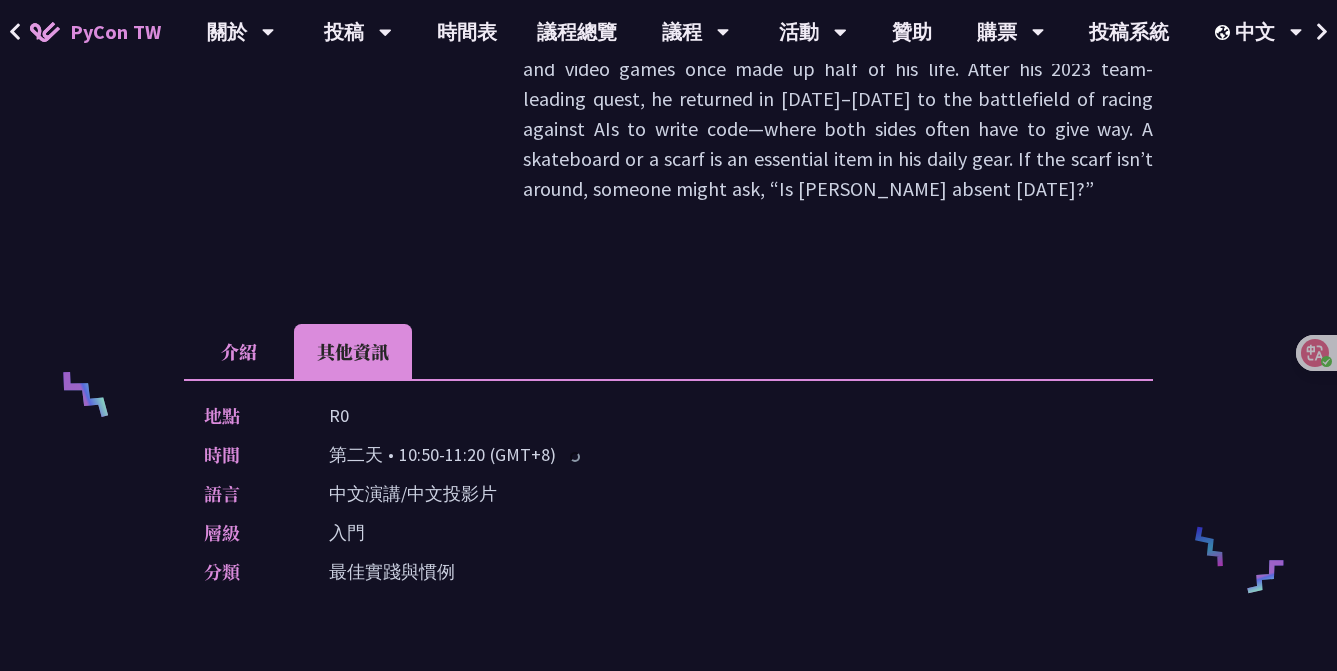 click on "介紹" at bounding box center [239, 351] 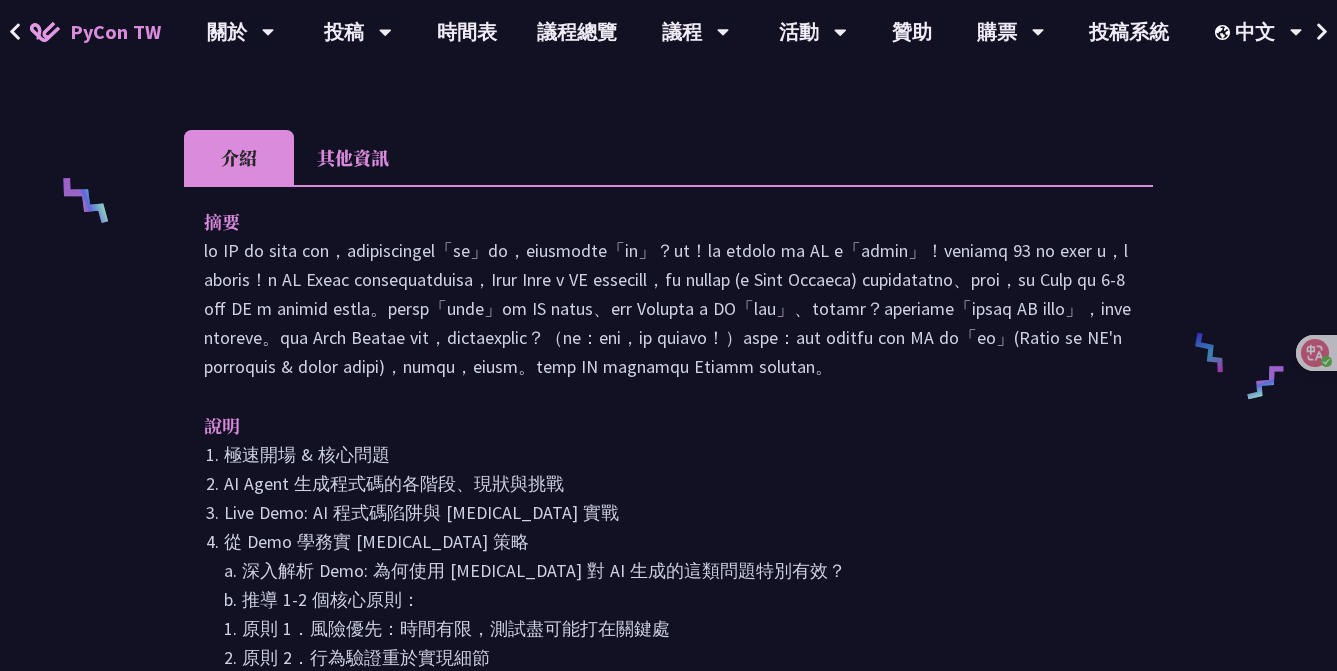 scroll, scrollTop: 672, scrollLeft: 0, axis: vertical 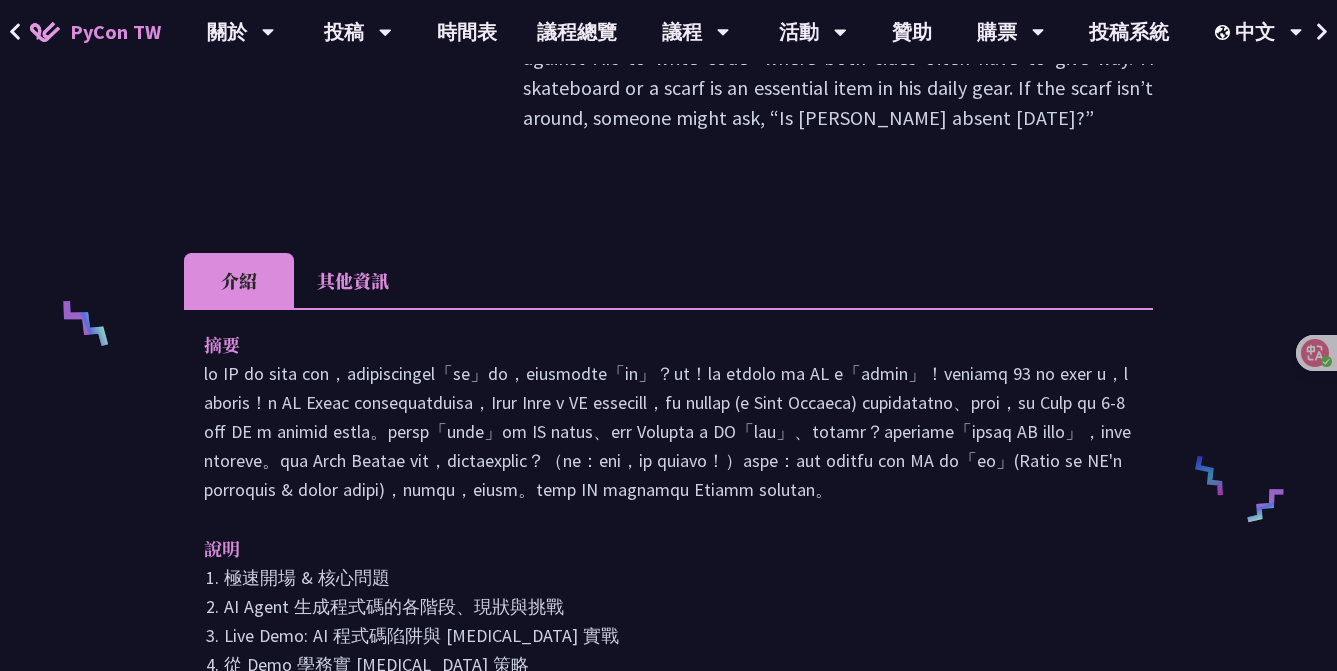 click on "其他資訊" at bounding box center (353, 280) 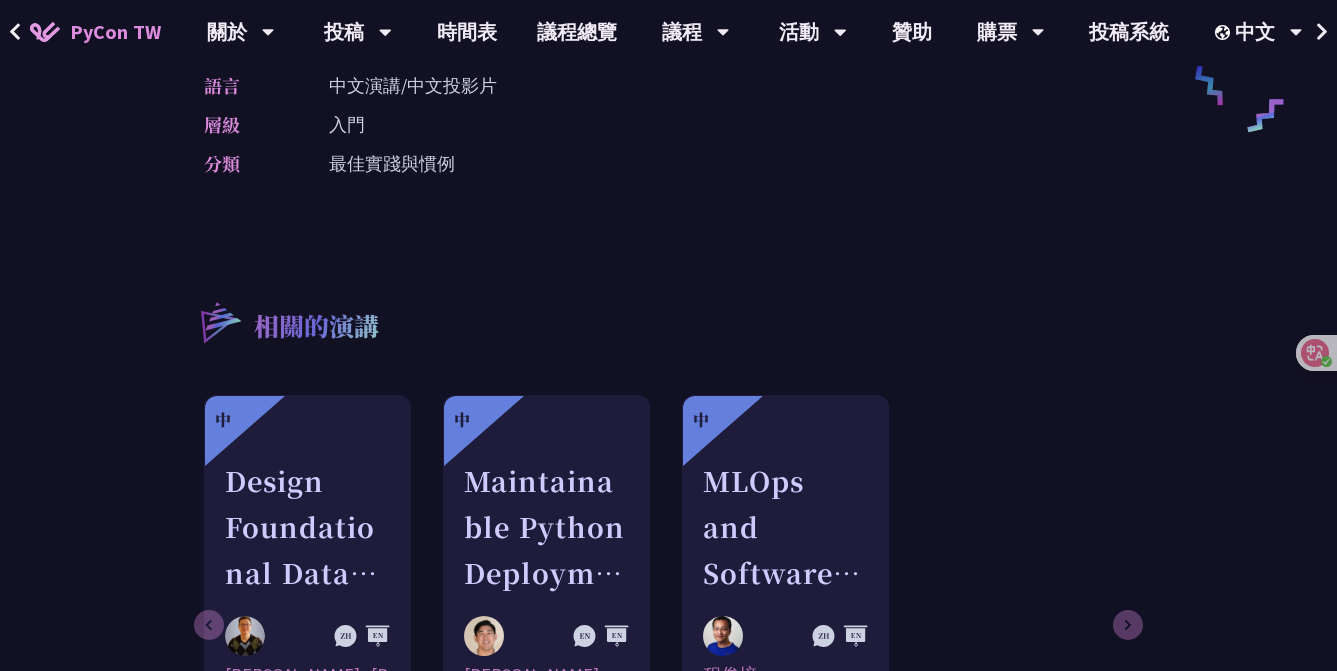 scroll, scrollTop: 389, scrollLeft: 0, axis: vertical 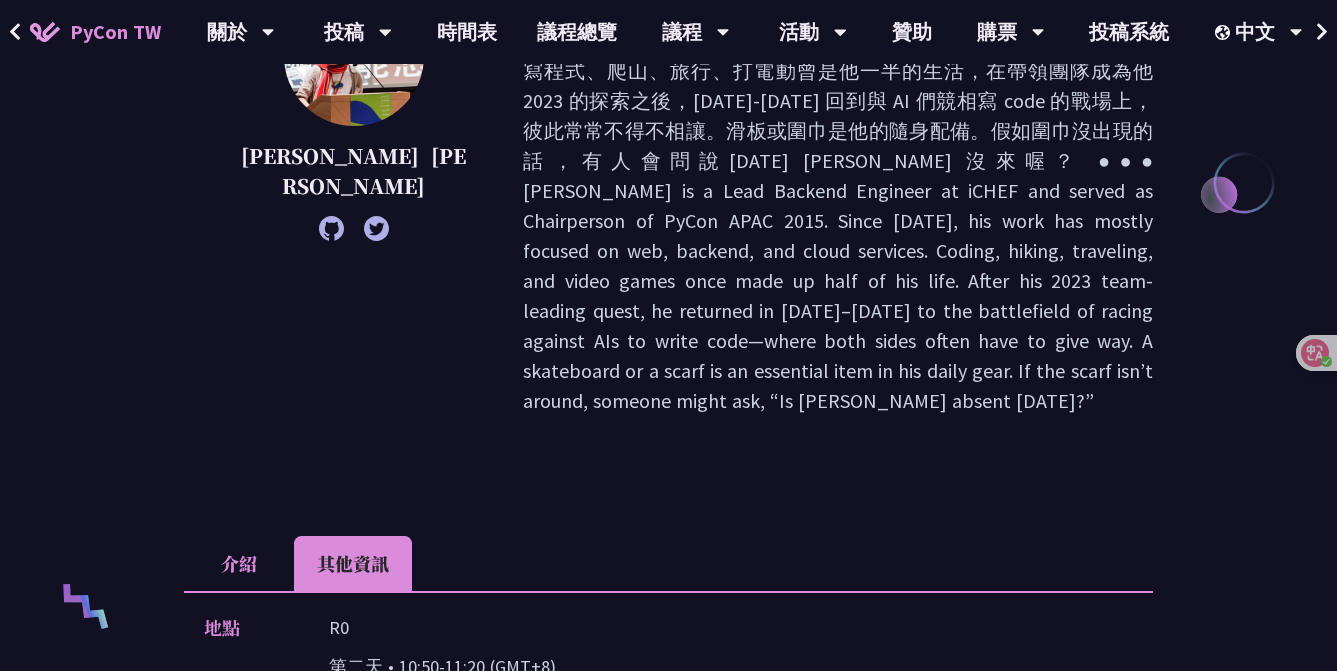 click on "介紹" at bounding box center (239, 563) 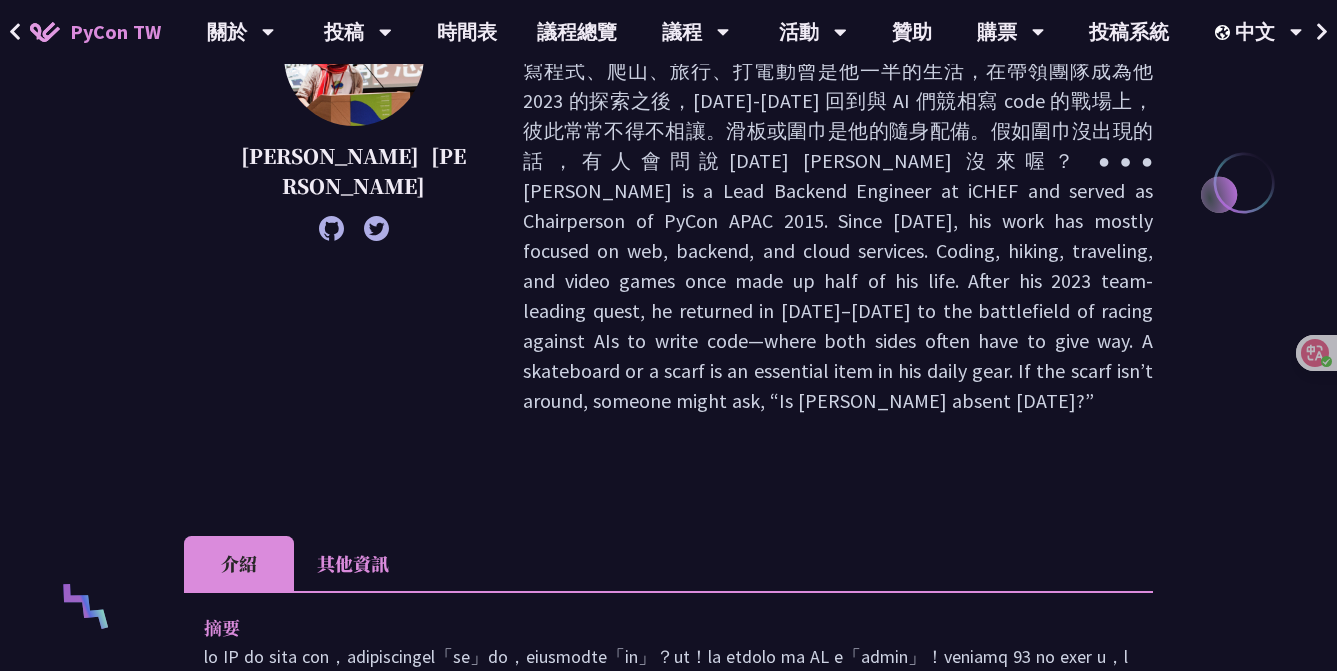 click on "請來的 AI Agent 同事們在寫程式時，怎麼用 [MEDICAL_DATA] 去除各種幻想與盲點     [PERSON_NAME]    [PERSON_NAME]
介紹
其他資訊
摘要
說明
極速開場 & 核心問題
AI Agent 生成程式碼的各階段、現狀與挑戰
Live Demo: AI 程式碼陷阱與 [MEDICAL_DATA] 實戰
從 Demo 學務實 [MEDICAL_DATA] 策略
a. 深入解析 Demo: 為何使用 [MEDICAL_DATA] 對 AI 生成的這類問題特別有效？
b. 推導 1-2 個核心原則：
1. 原則 1．風險優先：時間有限，測試盡可能打在關鍵處
2. 原則 2．行為驗證重於實現細節
測試環境與團隊支援的關鍵
a. 開發環境：穩定的基建－－CI/CD Pipeline、一致的環境（例如Docker）、輔助工具：Linters/Static Analysis
b. 軟體：關於人的因素－－Code Review 新視角、測試文化、知識共享
總結 Q&A
Slides" at bounding box center (668, 818) 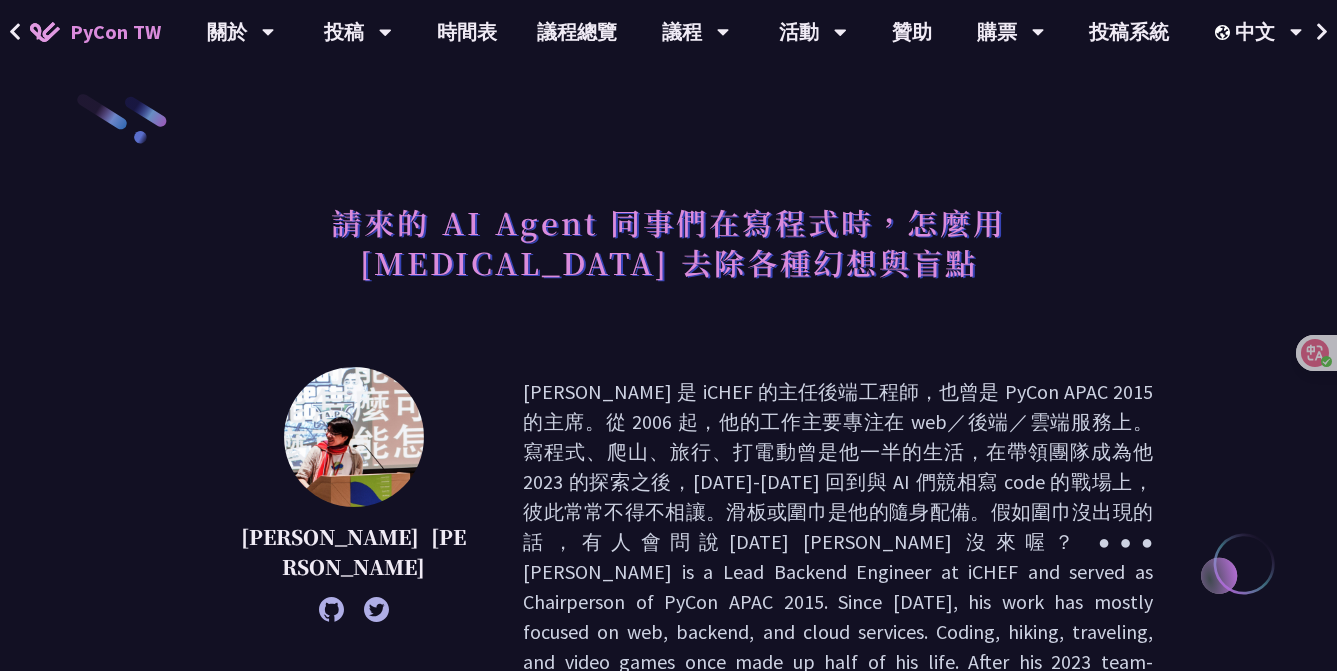 scroll, scrollTop: 0, scrollLeft: 0, axis: both 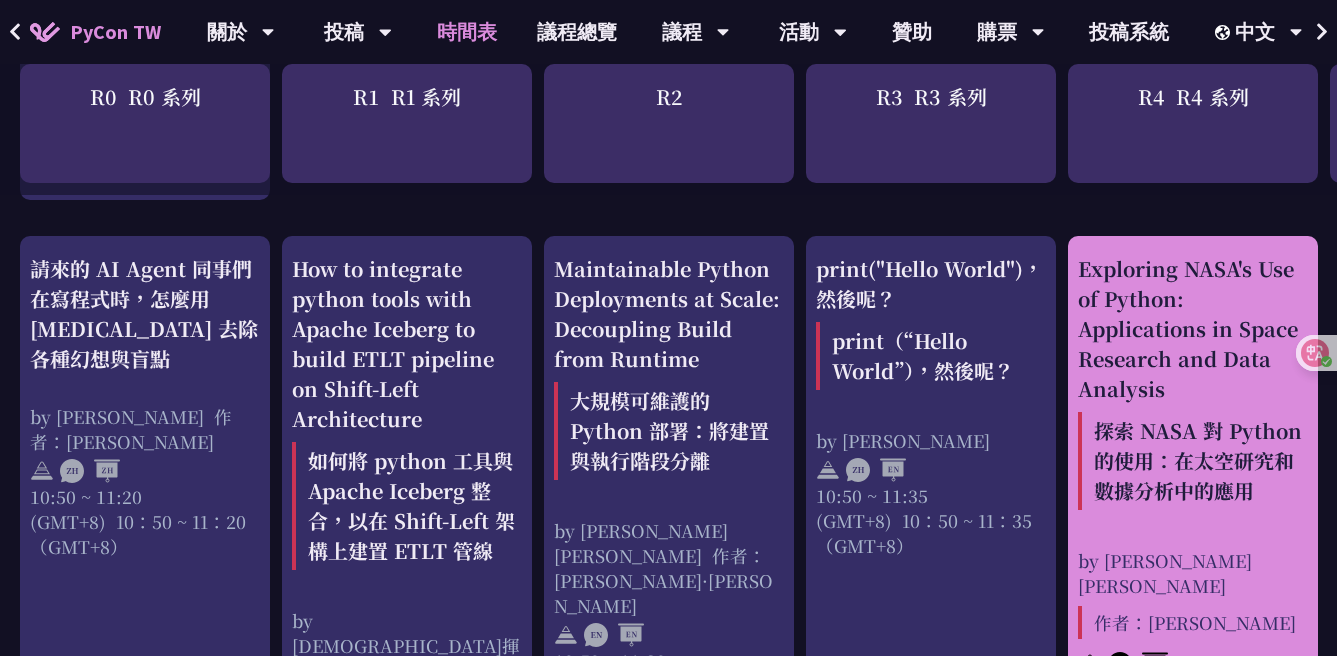 click on "Exploring NASA's Use of Python: Applications in Space Research and Data Analysis
探索 NASA 對 Python 的使用：在太空研究和數據分析中的應用" at bounding box center [1193, 386] 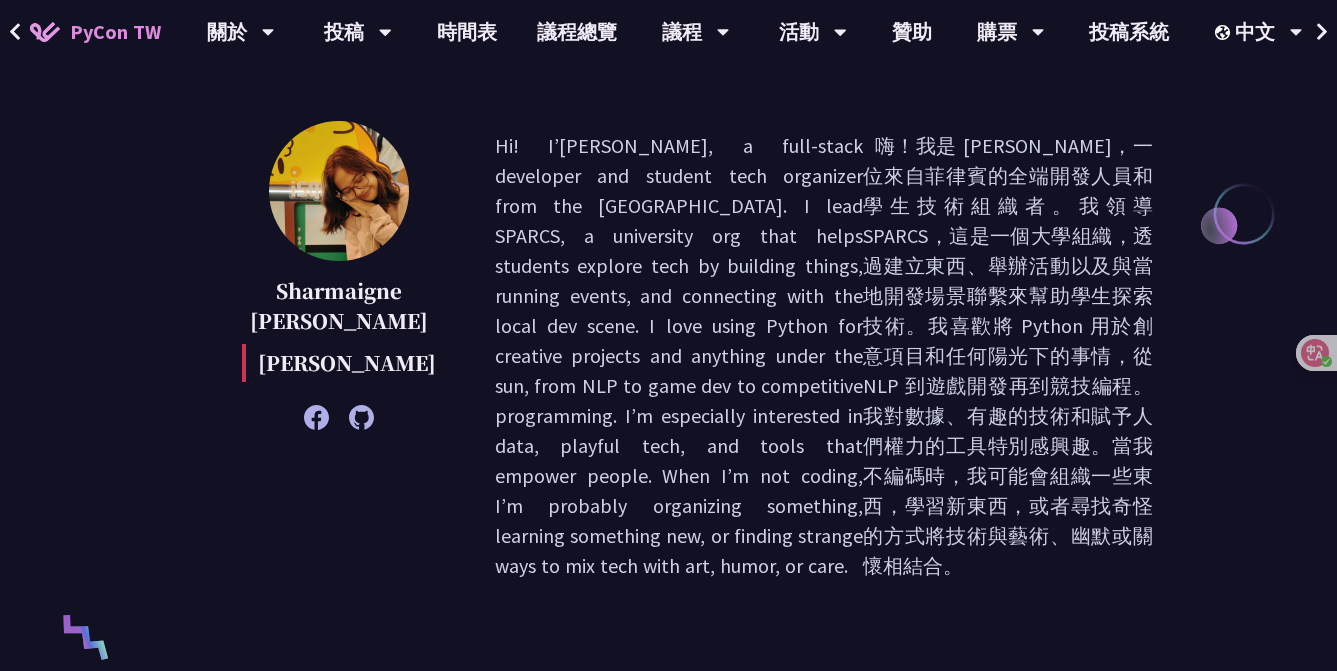 scroll, scrollTop: 360, scrollLeft: 0, axis: vertical 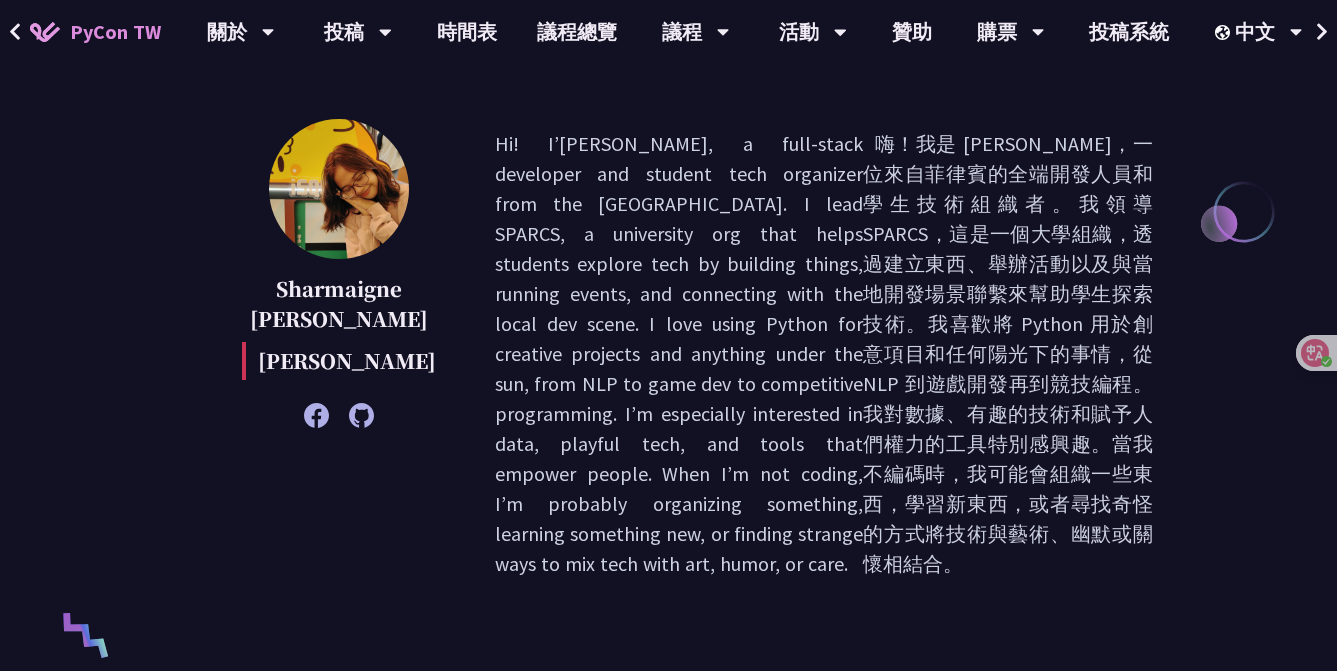 click on "Sharmaigne [PERSON_NAME]
Hi! I’[PERSON_NAME], a full-stack developer and student tech organizer from the [GEOGRAPHIC_DATA]. I lead SPARCS, a university org that helps students explore tech by building things, running events, and connecting with the local dev scene. I love using Python for creative projects and anything under the sun, from NLP to game dev to competitive programming. I’m especially interested in data, playful tech, and tools that empower people. When I’m not coding, I’m probably organizing something, learning something new, or finding strange ways to mix tech with art, humor, or care." at bounding box center [668, 354] 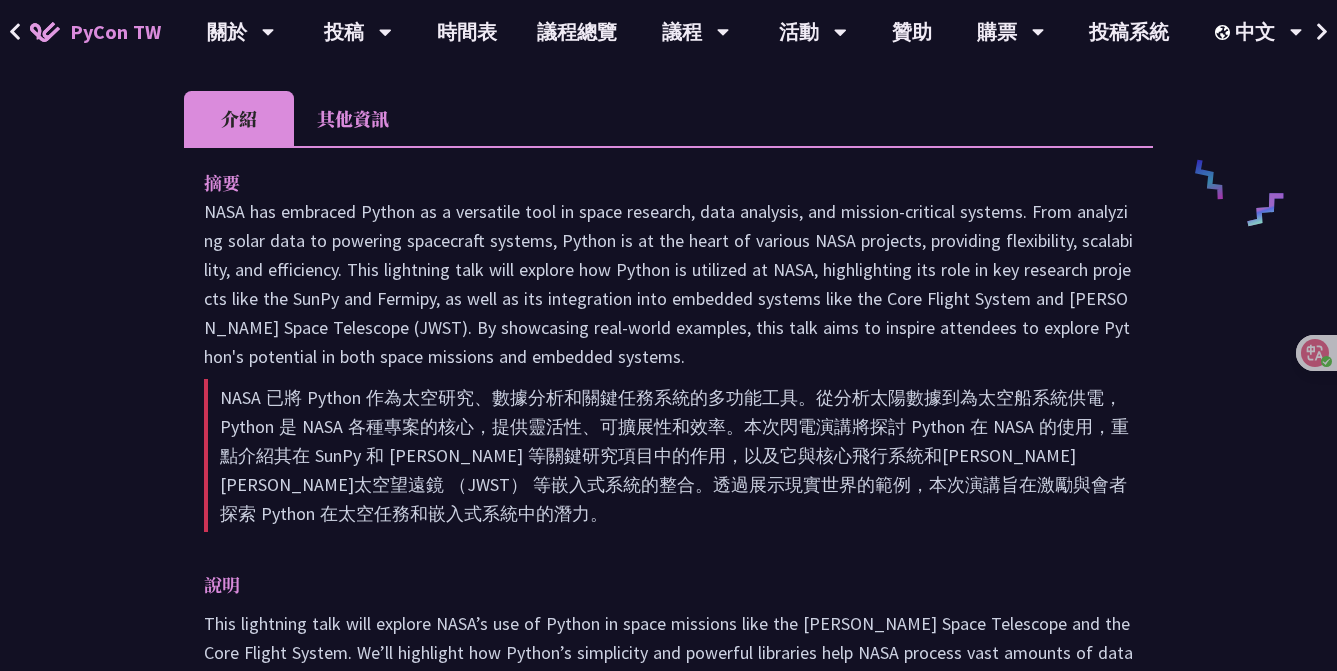 scroll, scrollTop: 638, scrollLeft: 0, axis: vertical 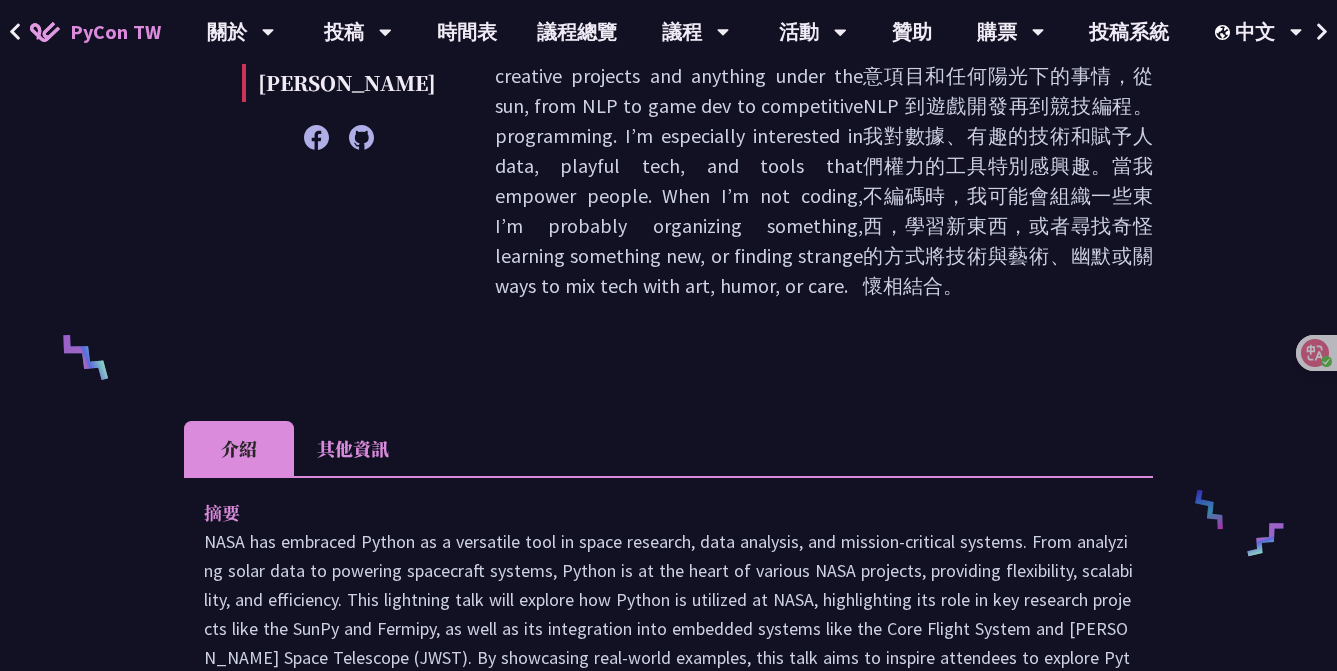click on "其他資訊" at bounding box center [353, 448] 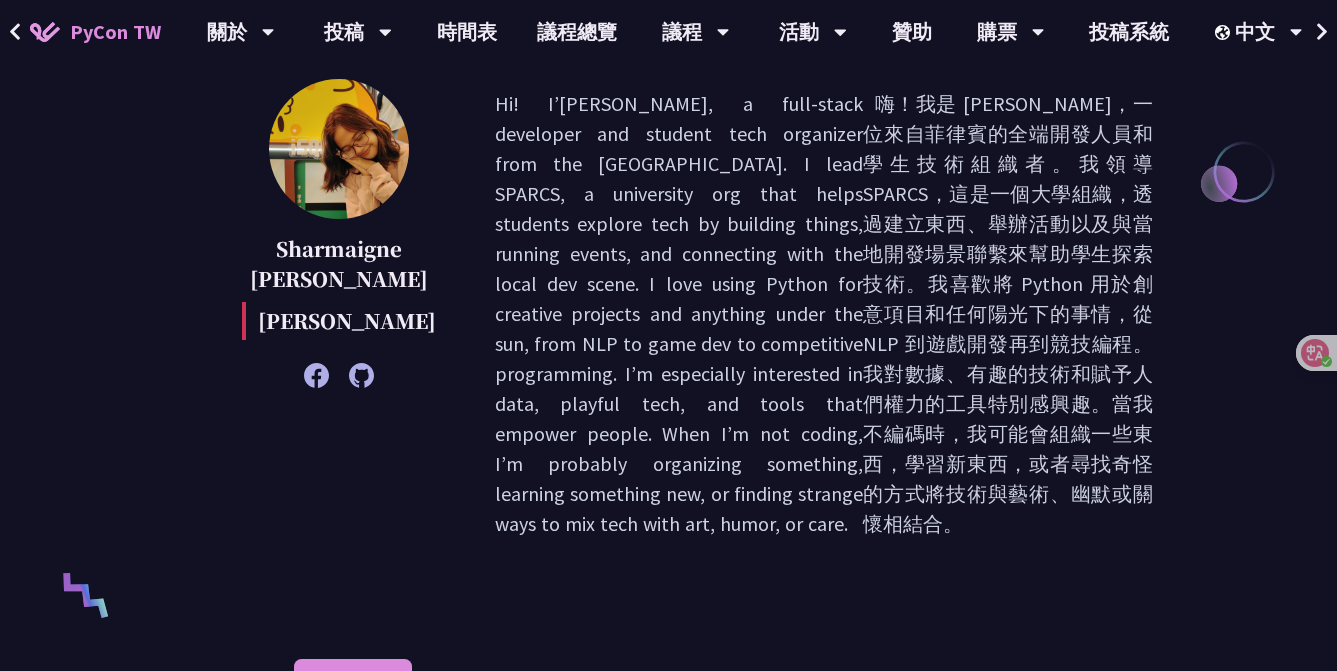 scroll, scrollTop: 827, scrollLeft: 0, axis: vertical 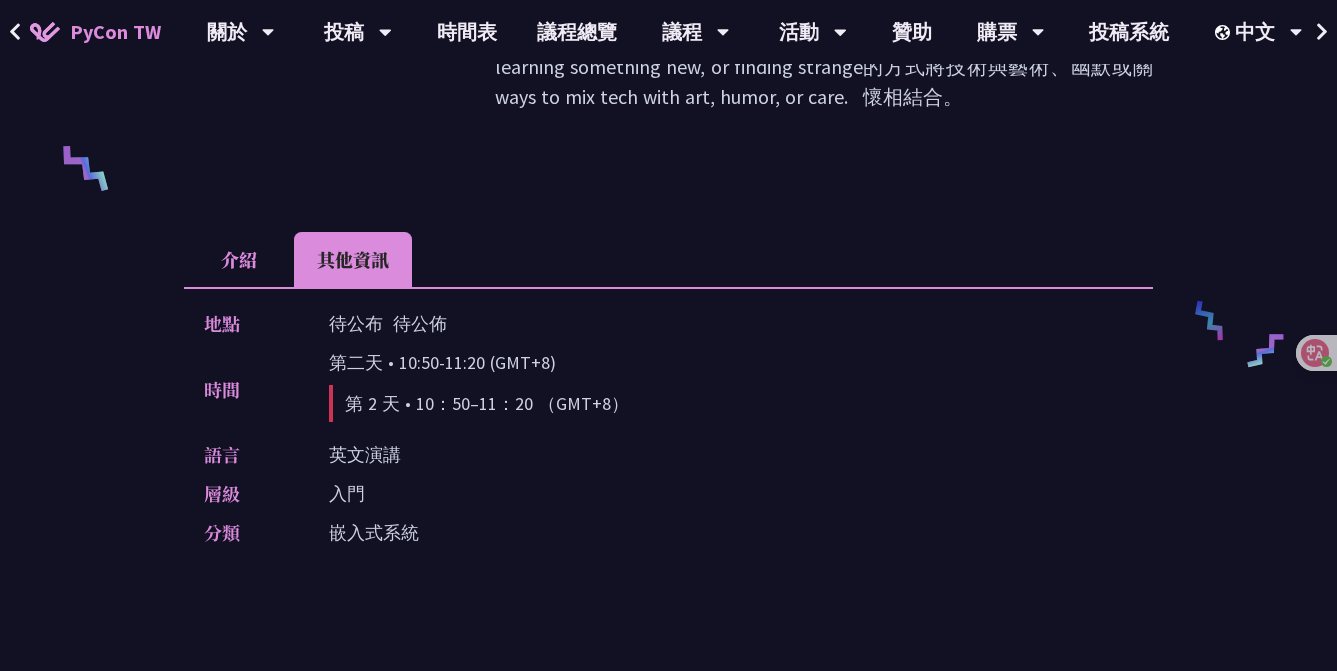 click on "介紹" at bounding box center (239, 259) 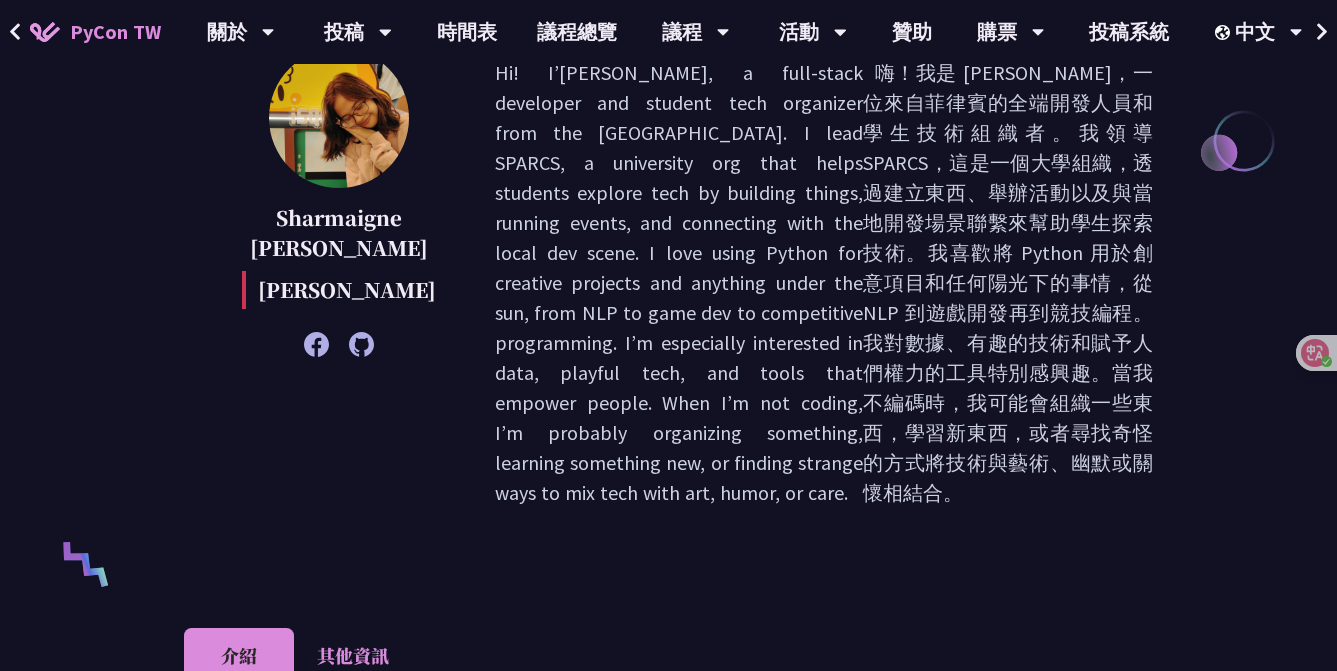 scroll, scrollTop: 430, scrollLeft: 0, axis: vertical 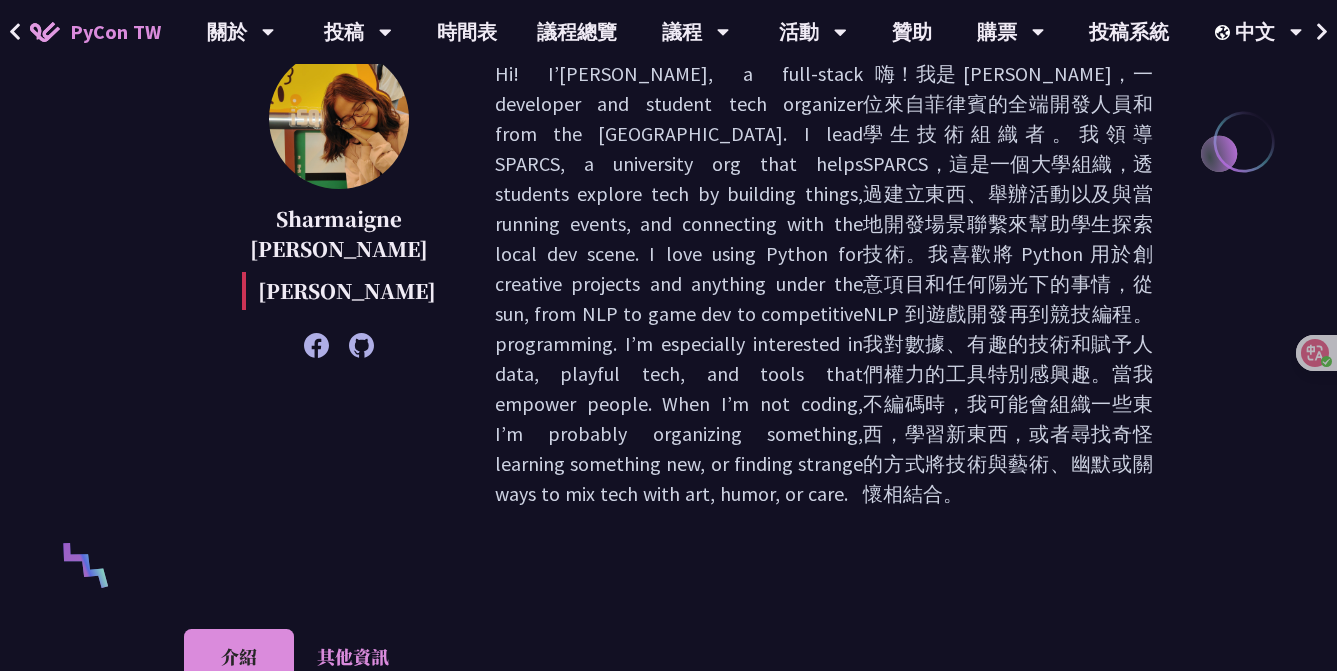 click 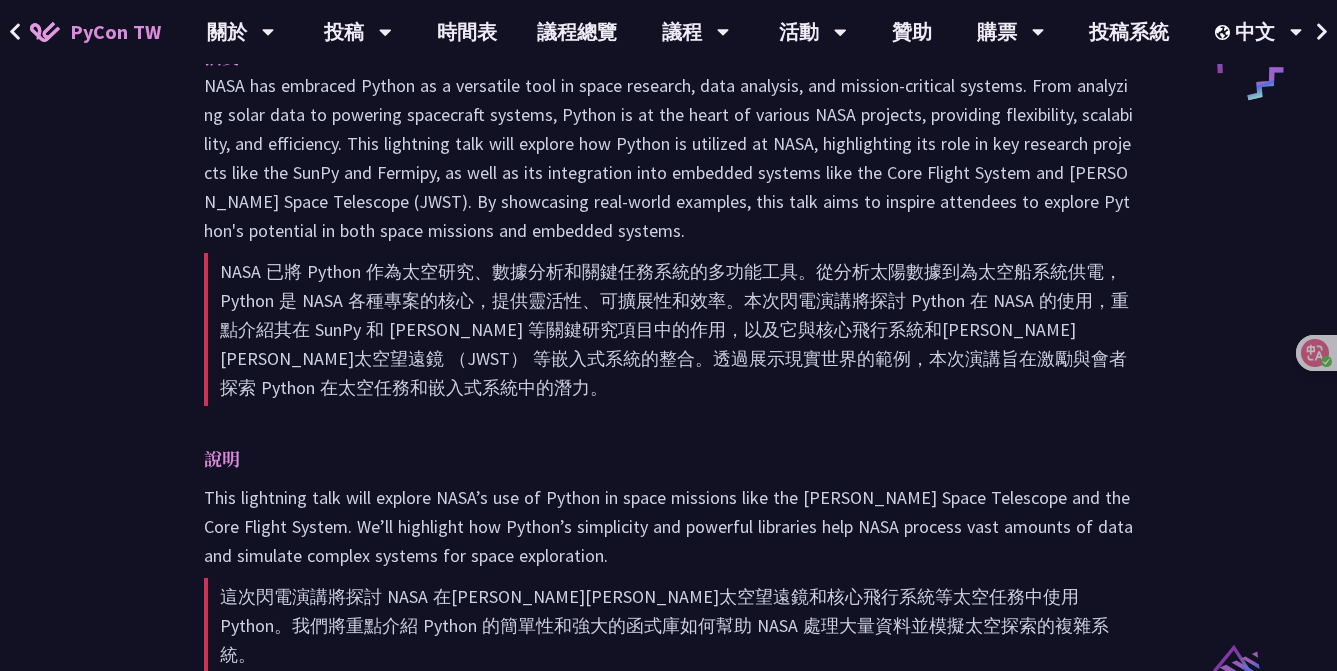scroll, scrollTop: 950, scrollLeft: 0, axis: vertical 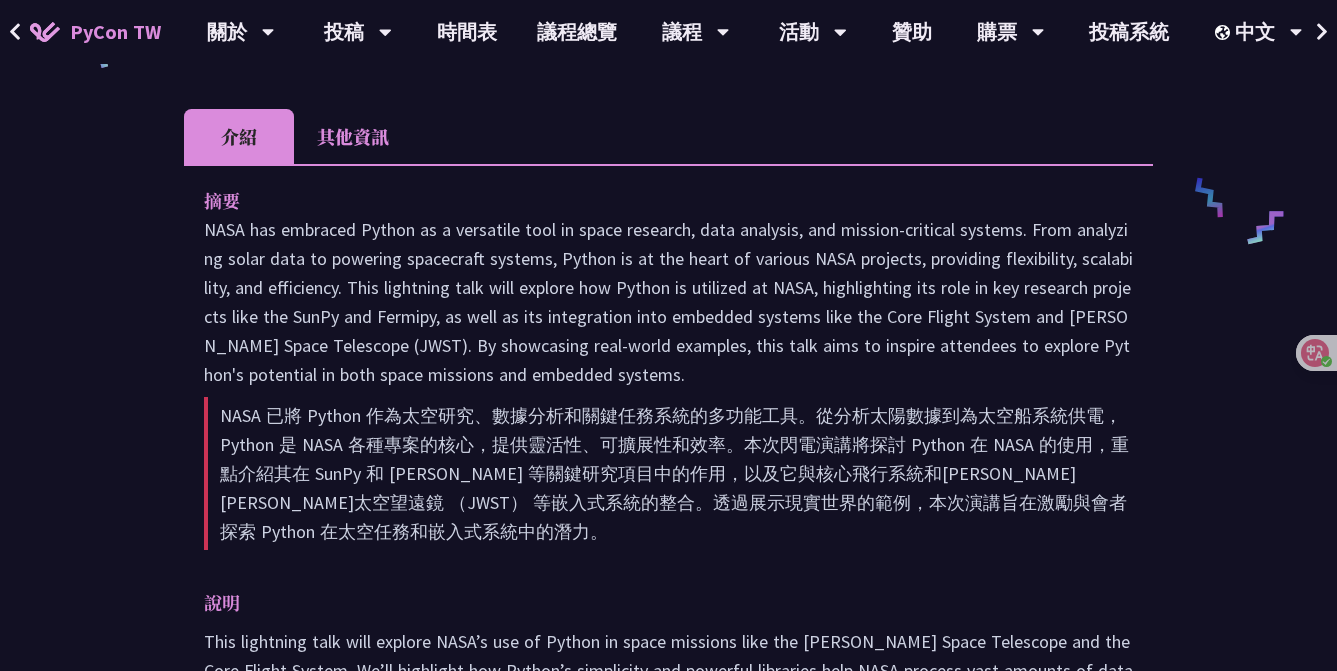 click on "其他資訊" at bounding box center [353, 136] 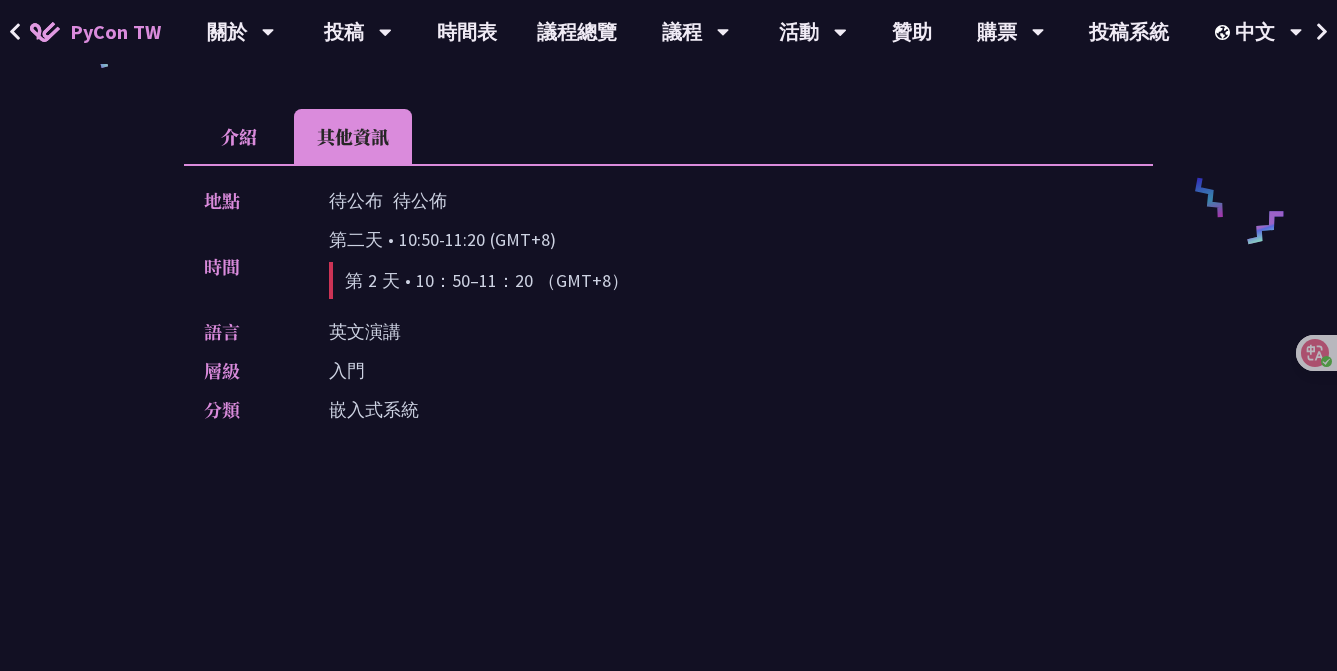 click on "介紹" at bounding box center [239, 136] 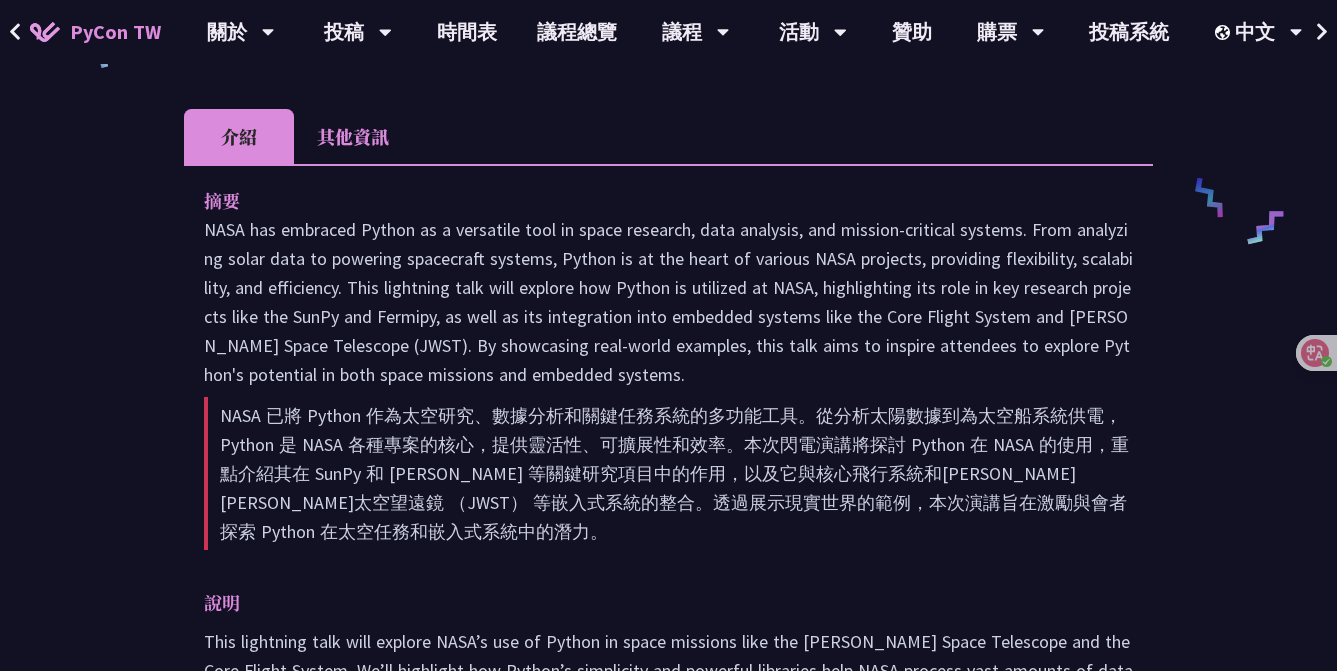 click on "其他資訊" at bounding box center (353, 136) 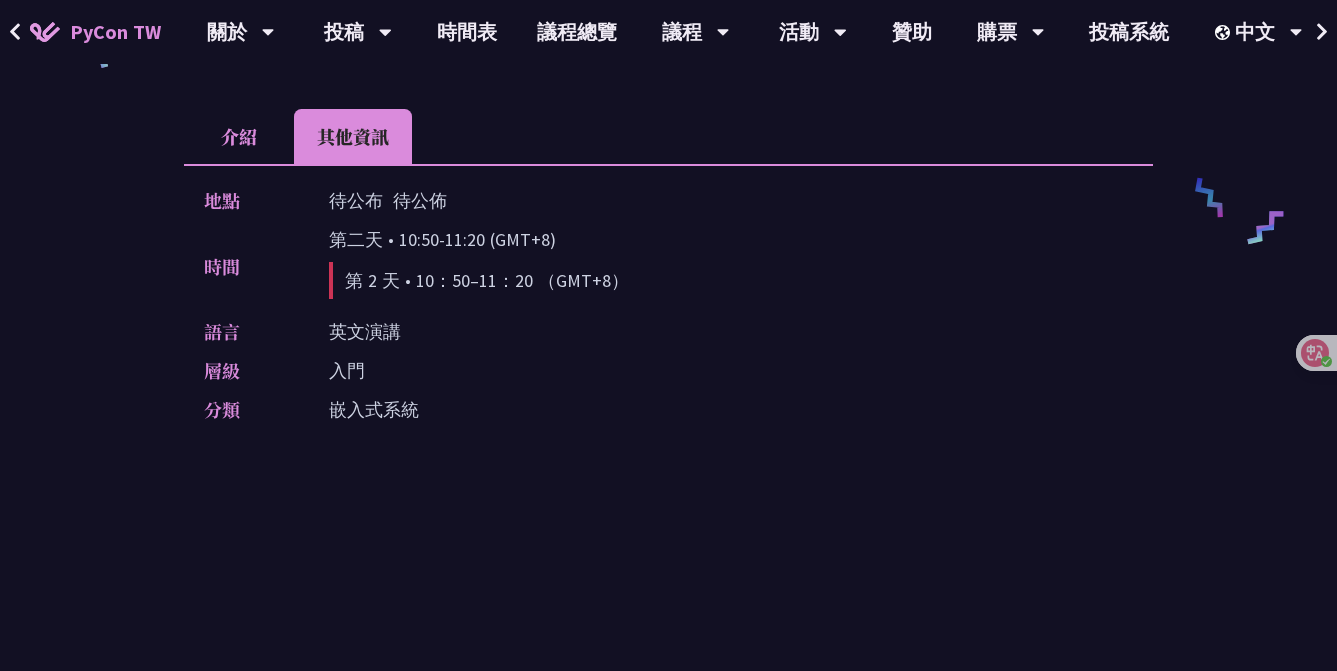 click on "介紹" at bounding box center [239, 136] 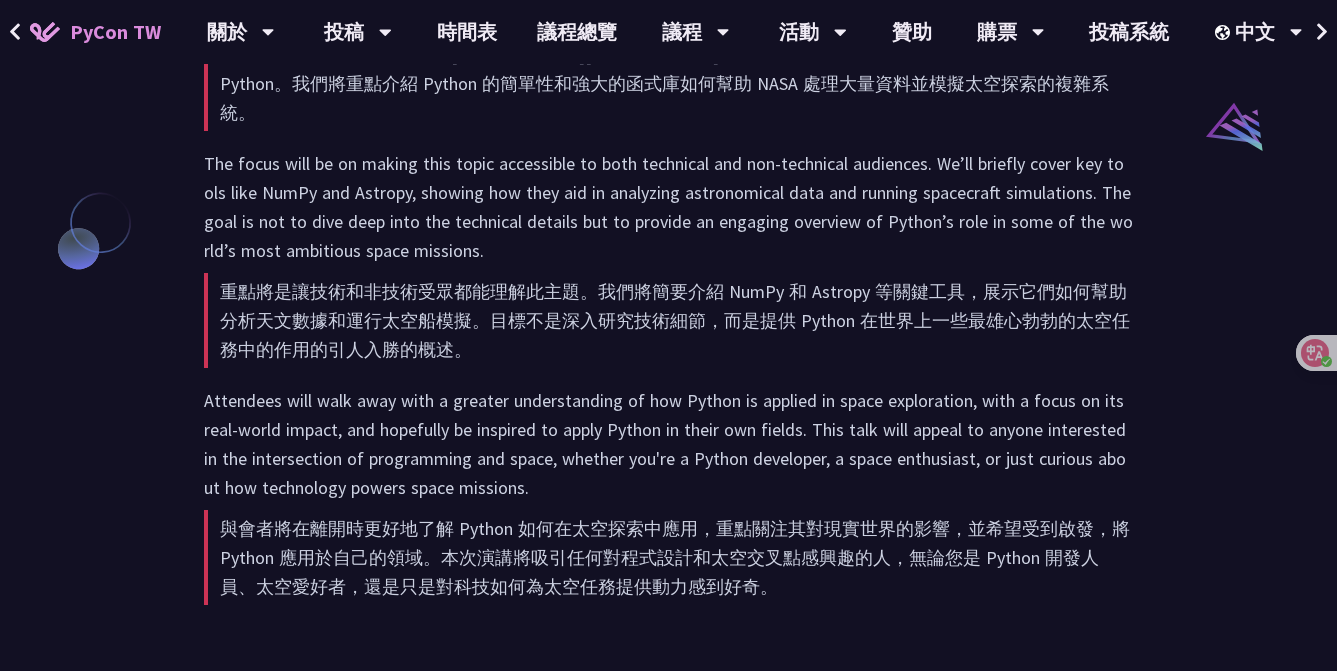 scroll, scrollTop: 1628, scrollLeft: 0, axis: vertical 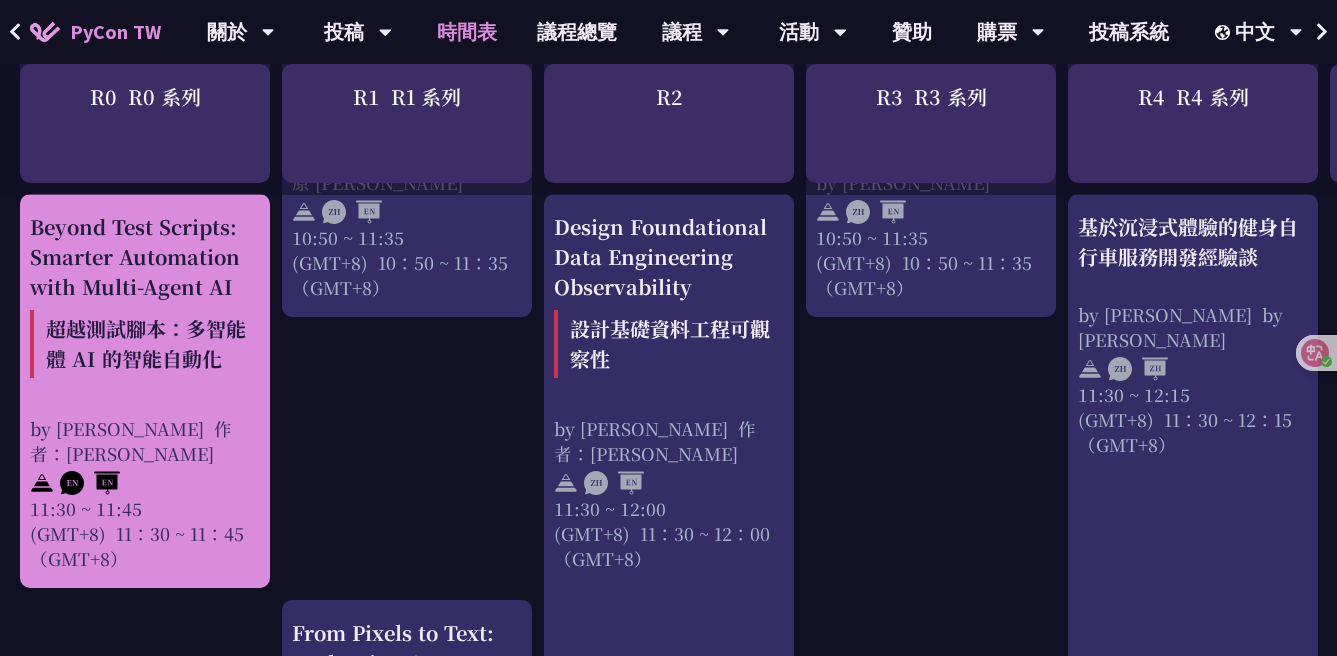 click on "超越測試腳本：多智能體 AI 的智能自動化" at bounding box center (146, 343) 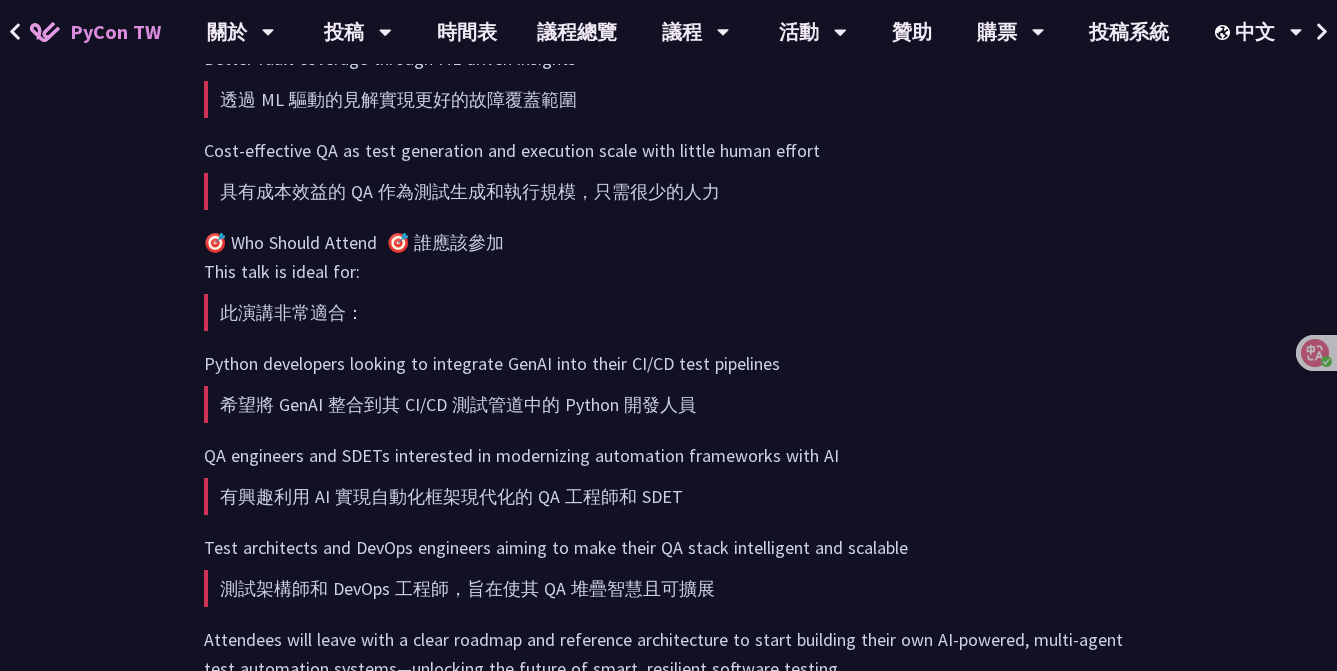 scroll, scrollTop: 3936, scrollLeft: 0, axis: vertical 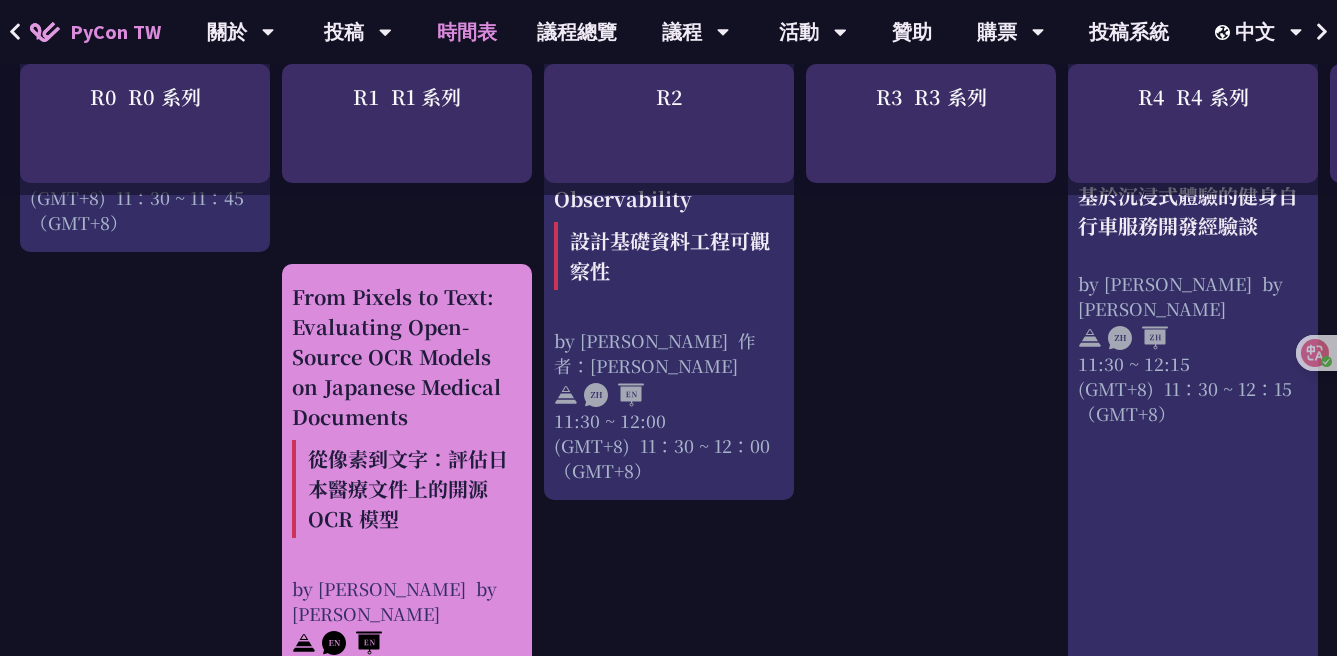 click on "From Pixels to Text: Evaluating Open-Source OCR Models on Japanese Medical Documents
從像素到文字：評估日本醫療文件上的開源 OCR 模型" at bounding box center (407, 414) 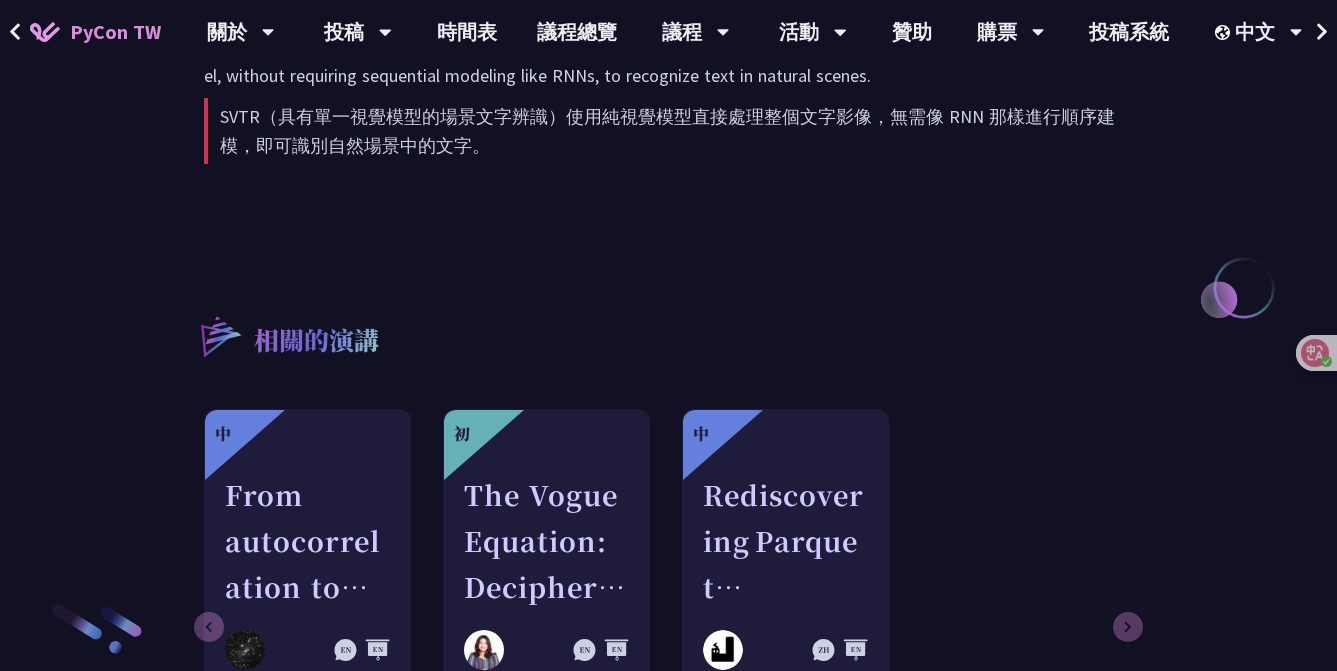 scroll, scrollTop: 2262, scrollLeft: 0, axis: vertical 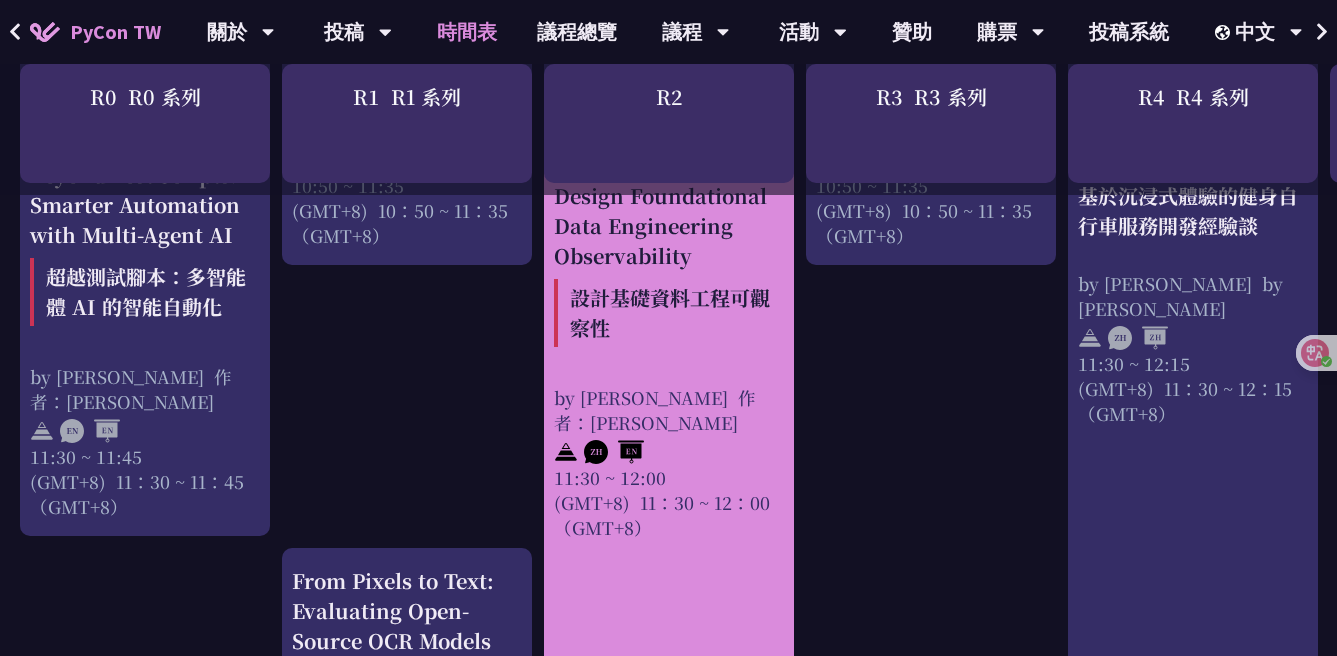 click on "設計基礎資料工程可觀察性" at bounding box center [669, 312] 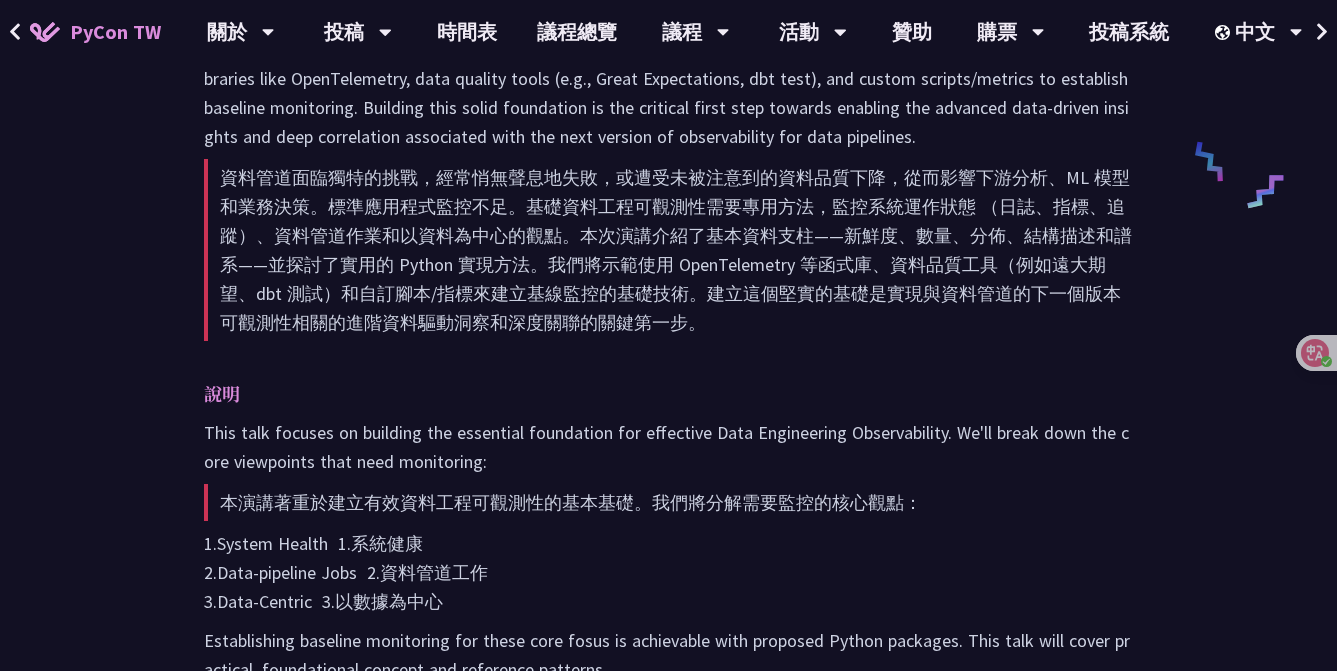 scroll, scrollTop: 0, scrollLeft: 0, axis: both 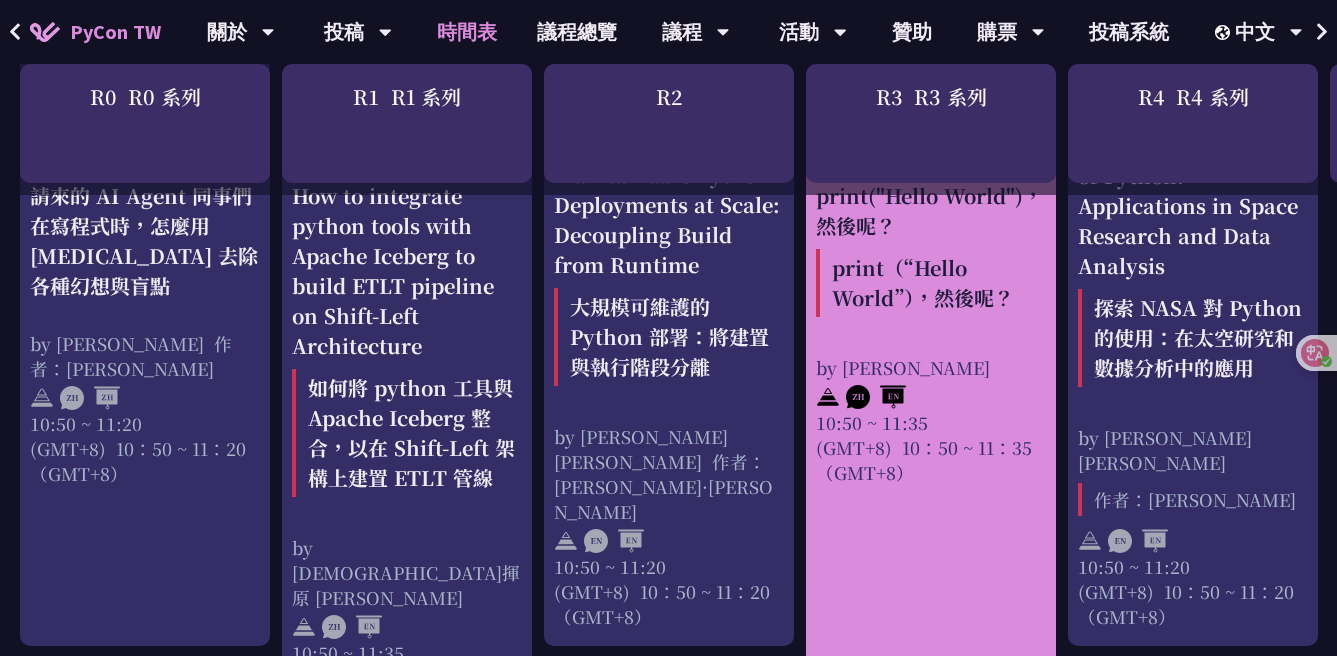 click on "by [PERSON_NAME]" at bounding box center [931, 366] 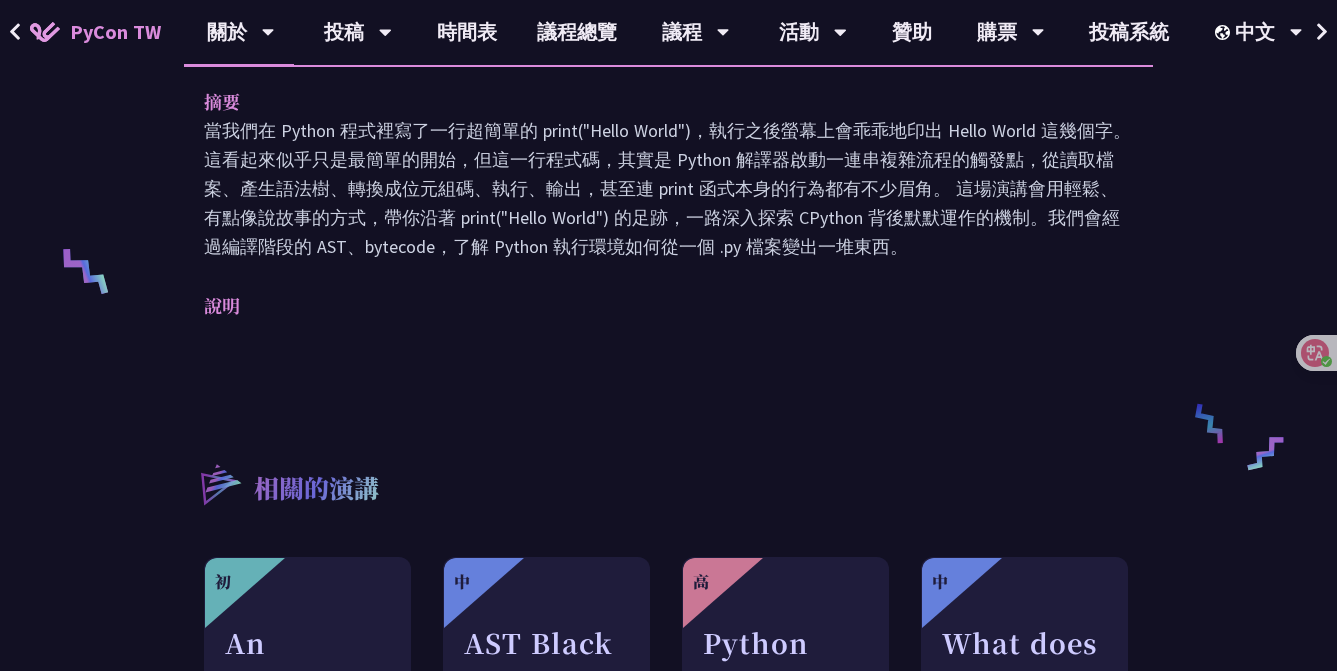 scroll, scrollTop: 711, scrollLeft: 0, axis: vertical 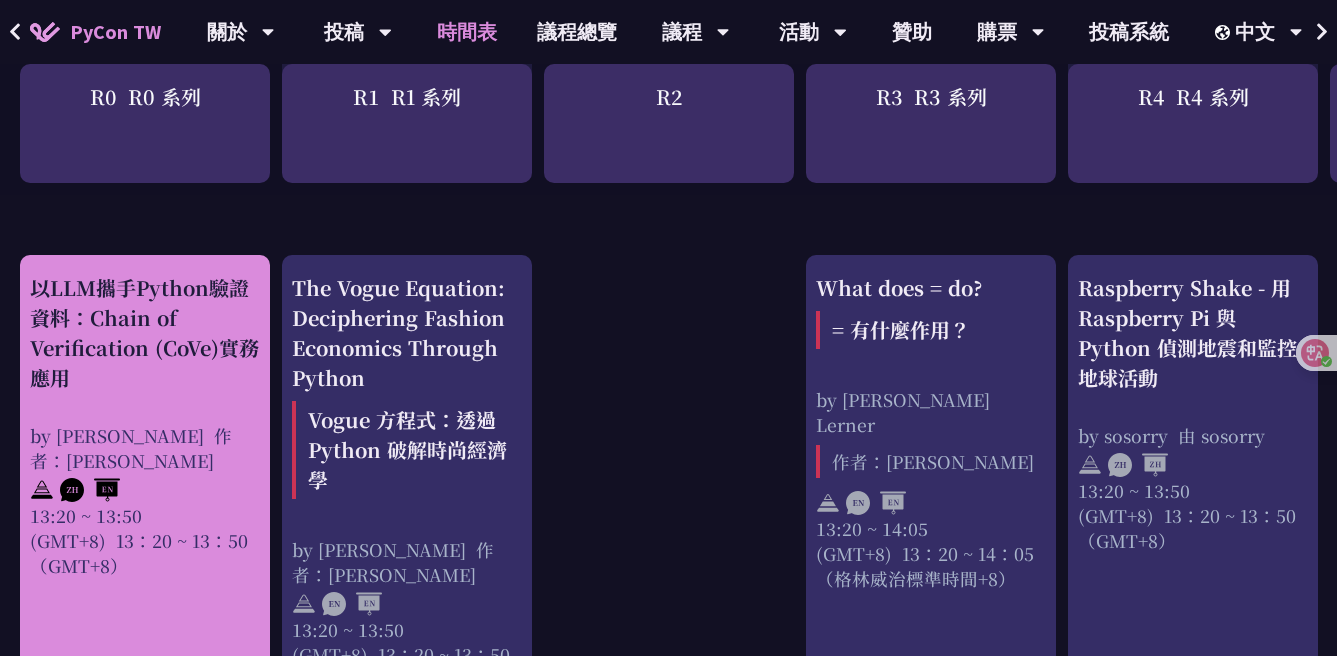 click on "以LLM攜手Python驗證資料：Chain of Verification (CoVe)實務應用
by [PERSON_NAME]    作者：[PERSON_NAME]
13:20 ~ 13:50 (GMT+8)
13：20 ~ 13：50 （GMT+8）" at bounding box center (145, 425) 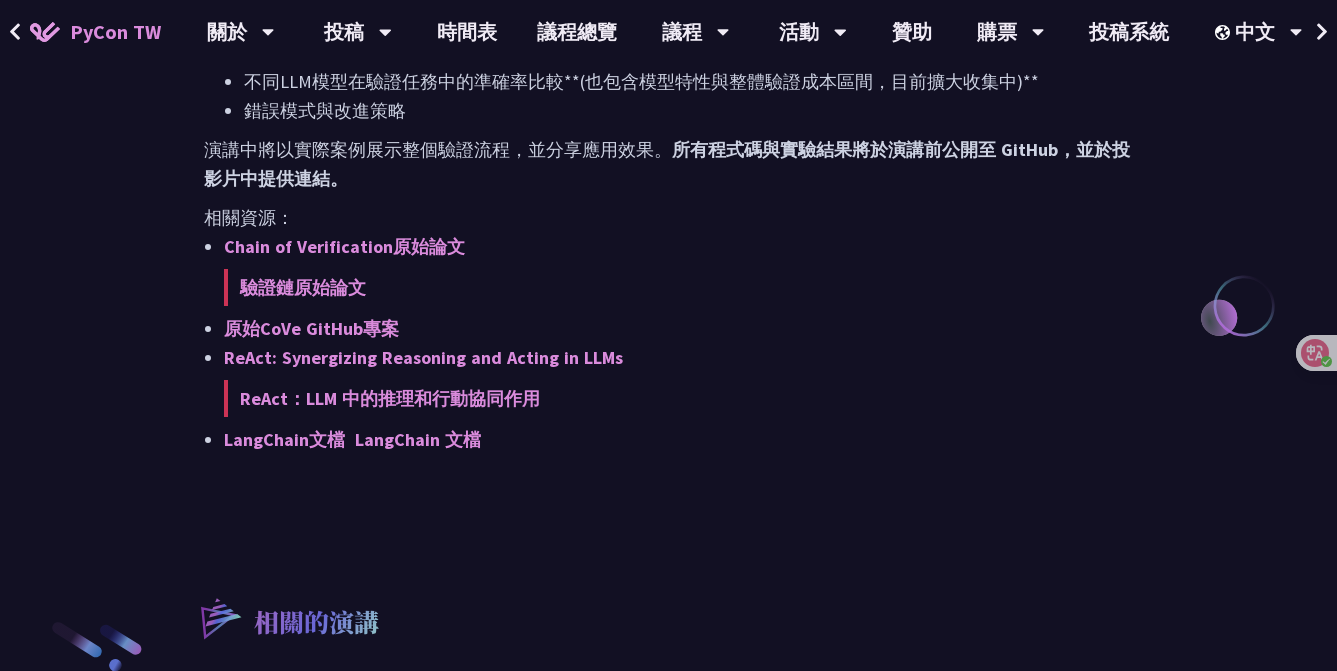 scroll, scrollTop: 2000, scrollLeft: 0, axis: vertical 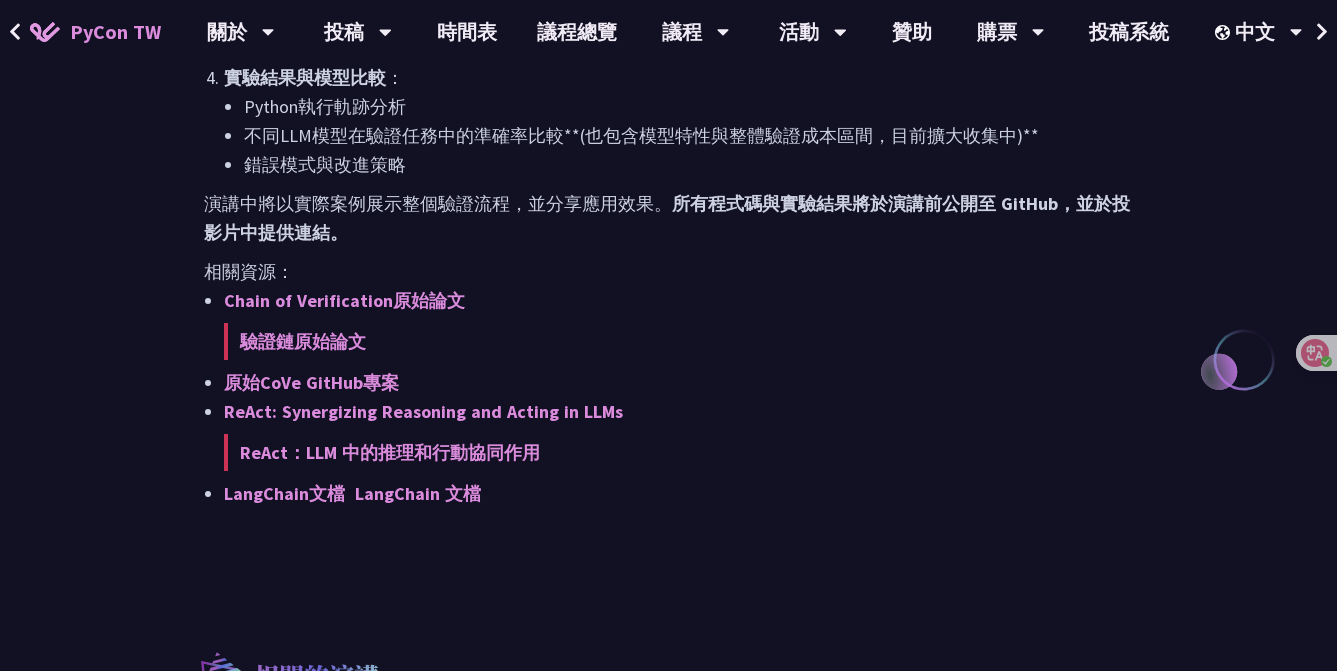 click on "Chain of Verification原始論文 驗證鏈原始論文" at bounding box center [678, 327] 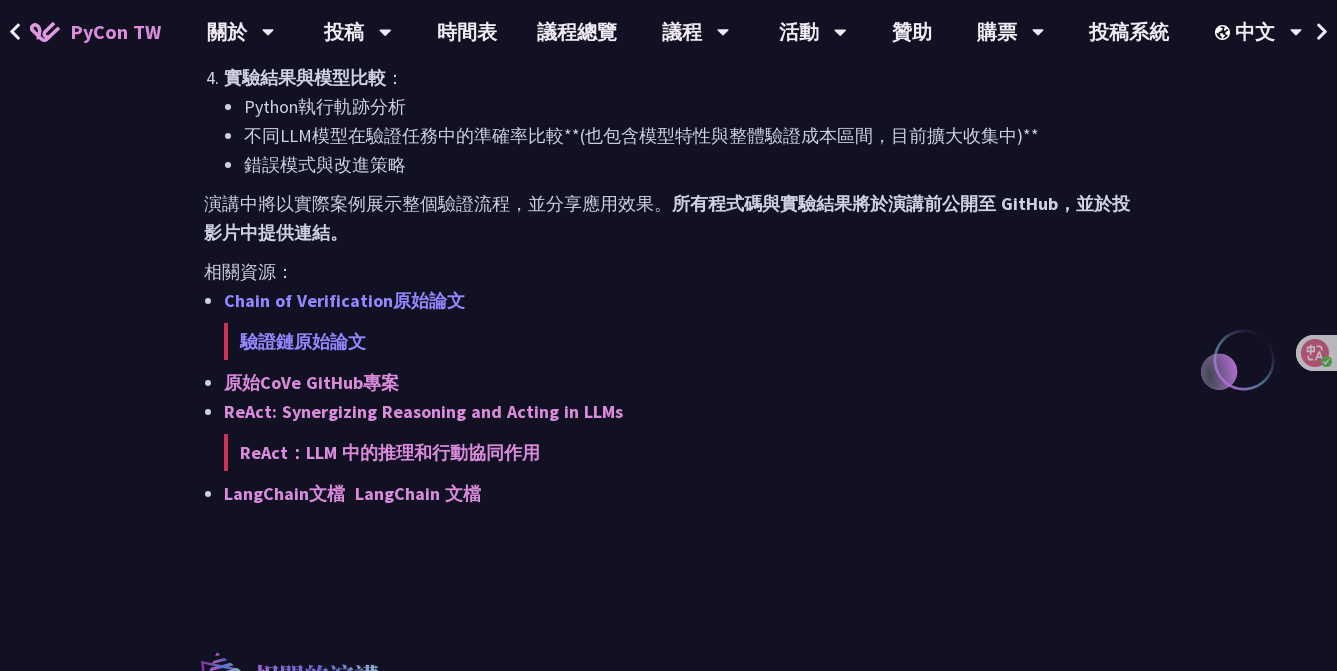 click on "Chain of Verification原始論文 驗證鏈原始論文" at bounding box center (344, 321) 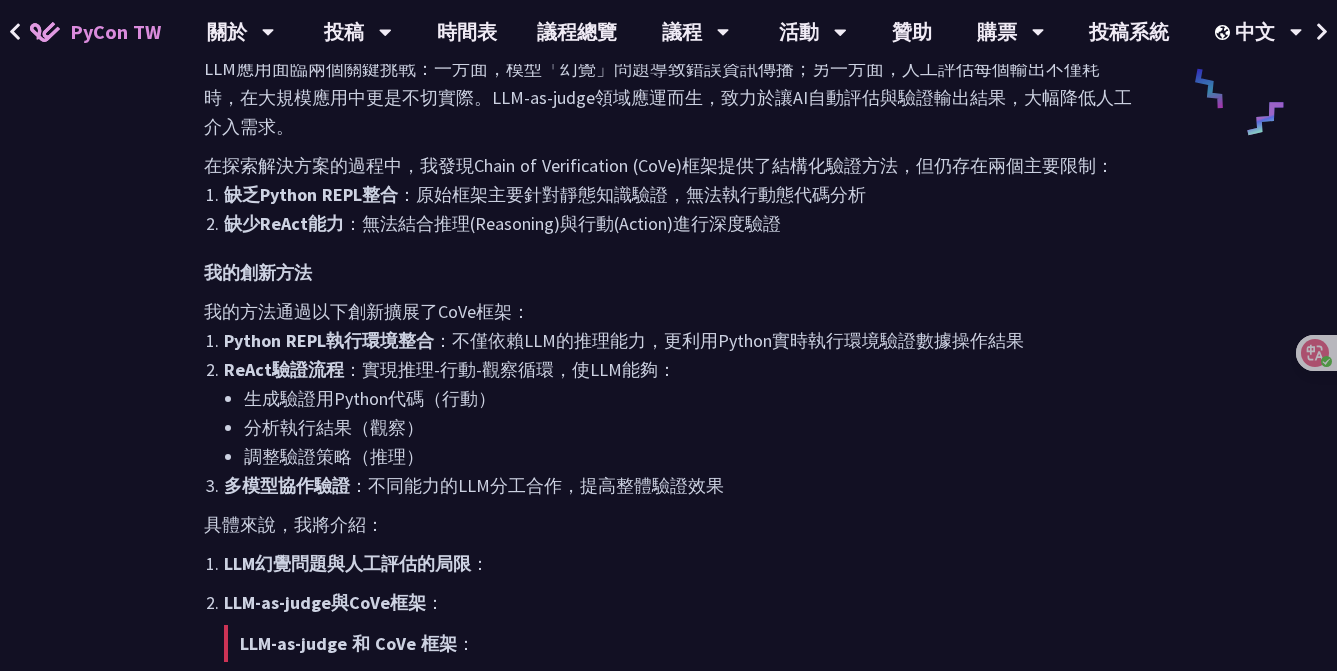 scroll, scrollTop: 637, scrollLeft: 0, axis: vertical 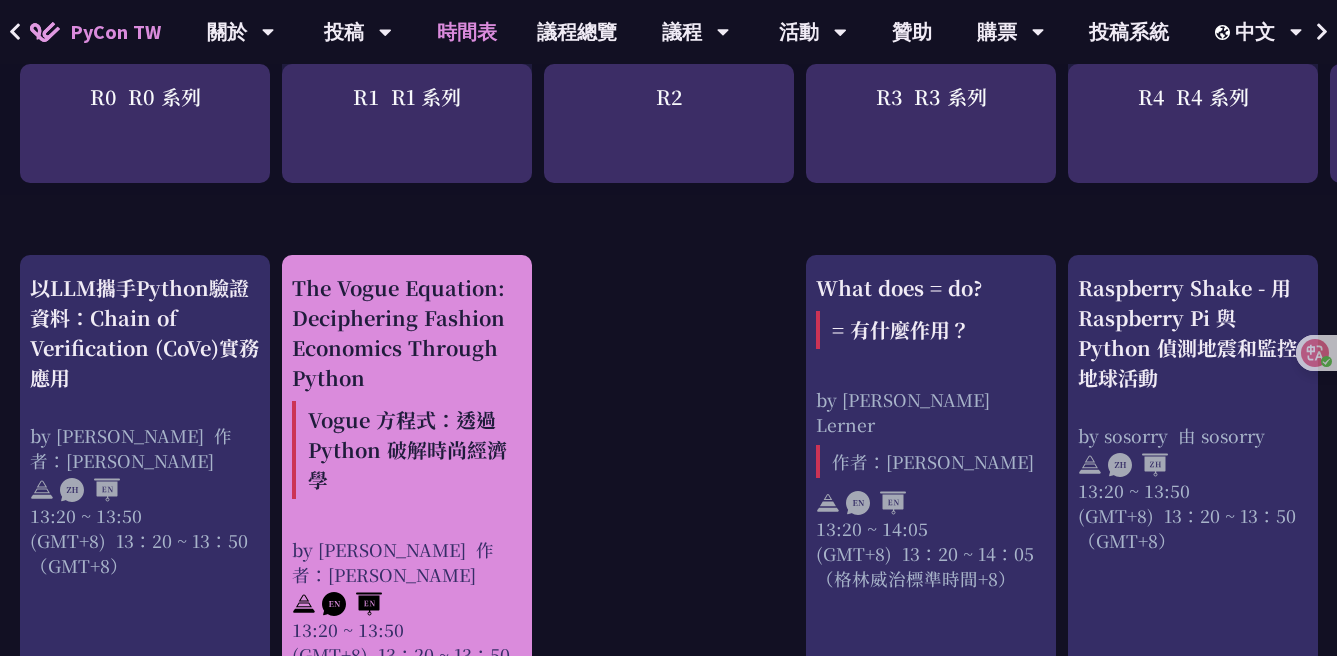 click on "The Vogue Equation: Deciphering Fashion Economics Through Python
Vogue 方程式：透過 Python 破解時尚經濟學" at bounding box center (407, 390) 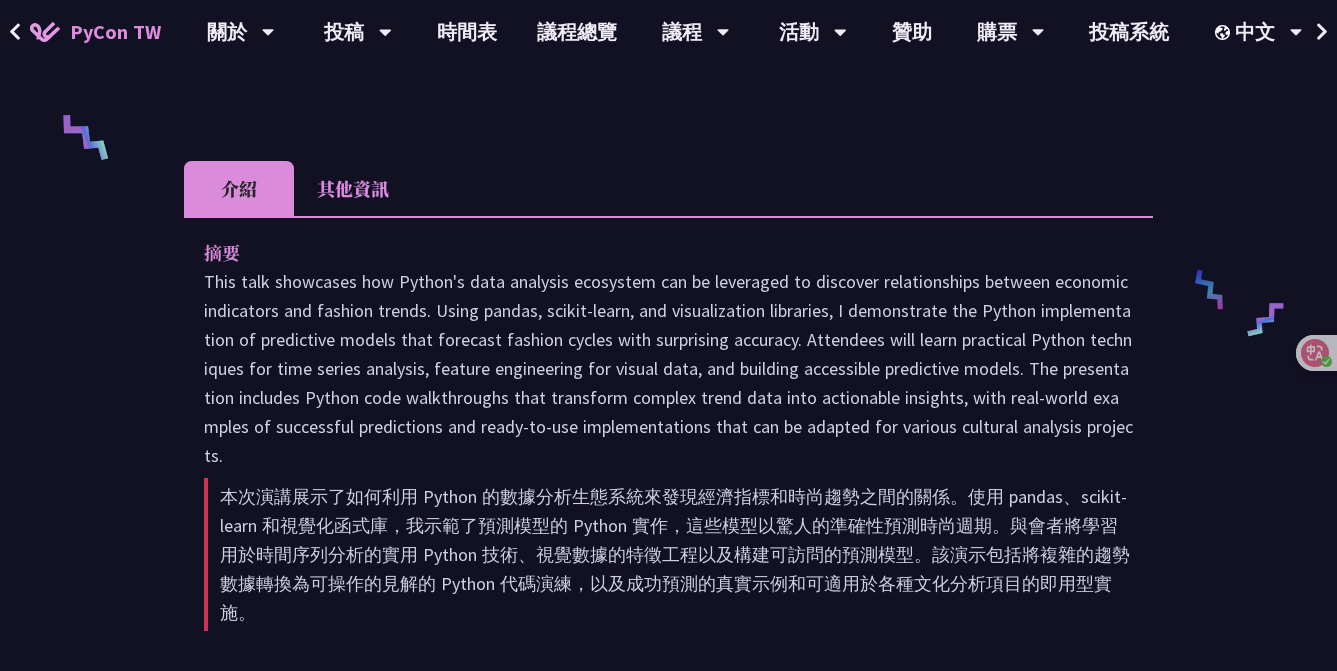 scroll, scrollTop: 837, scrollLeft: 0, axis: vertical 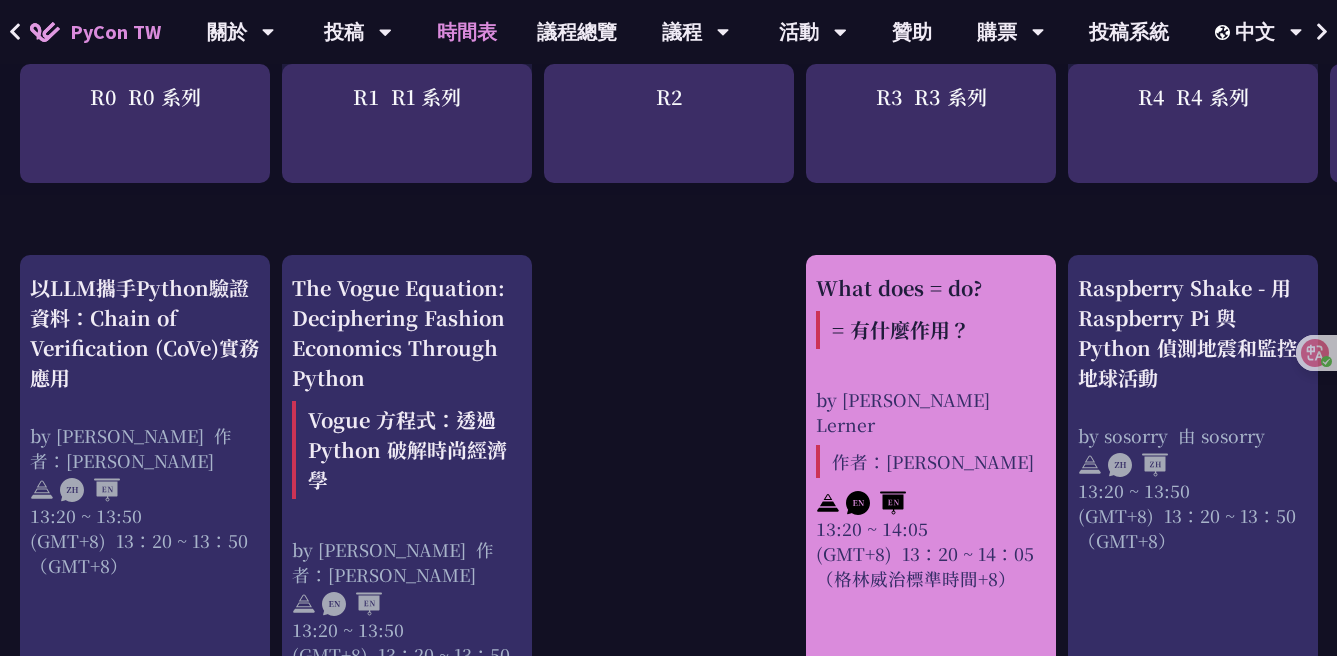 click on "= 有什麼作用？" at bounding box center (901, 329) 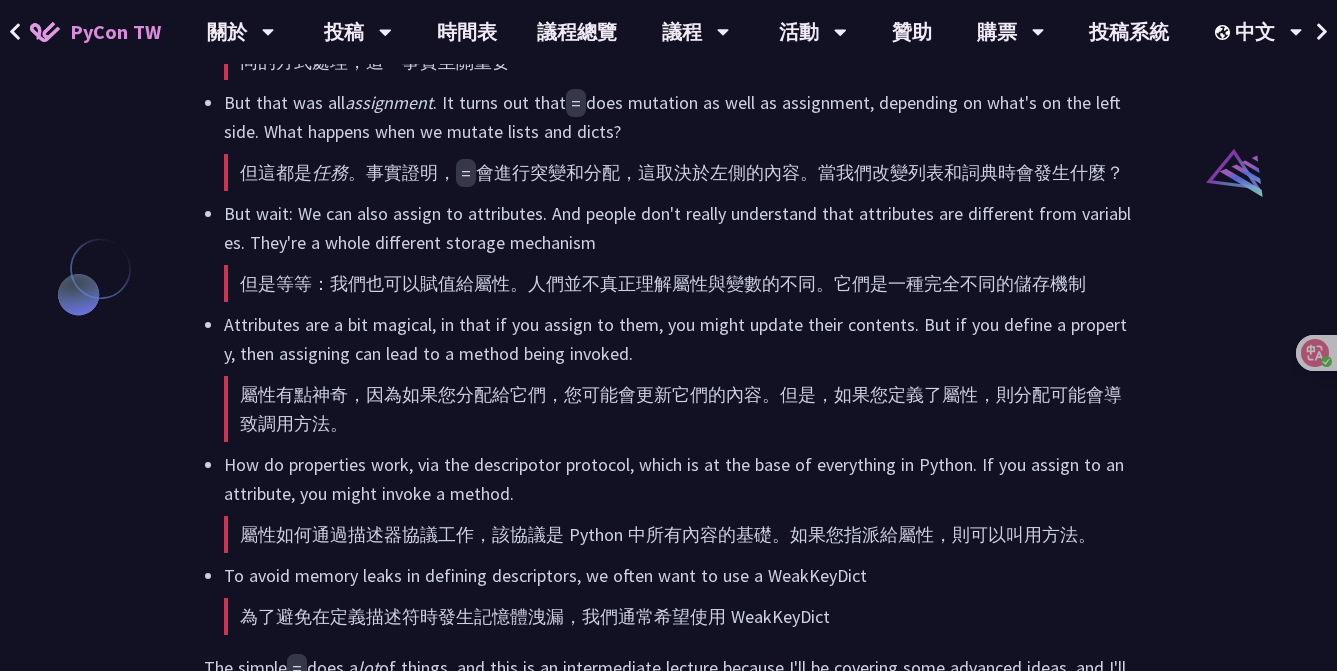 scroll, scrollTop: 1646, scrollLeft: 0, axis: vertical 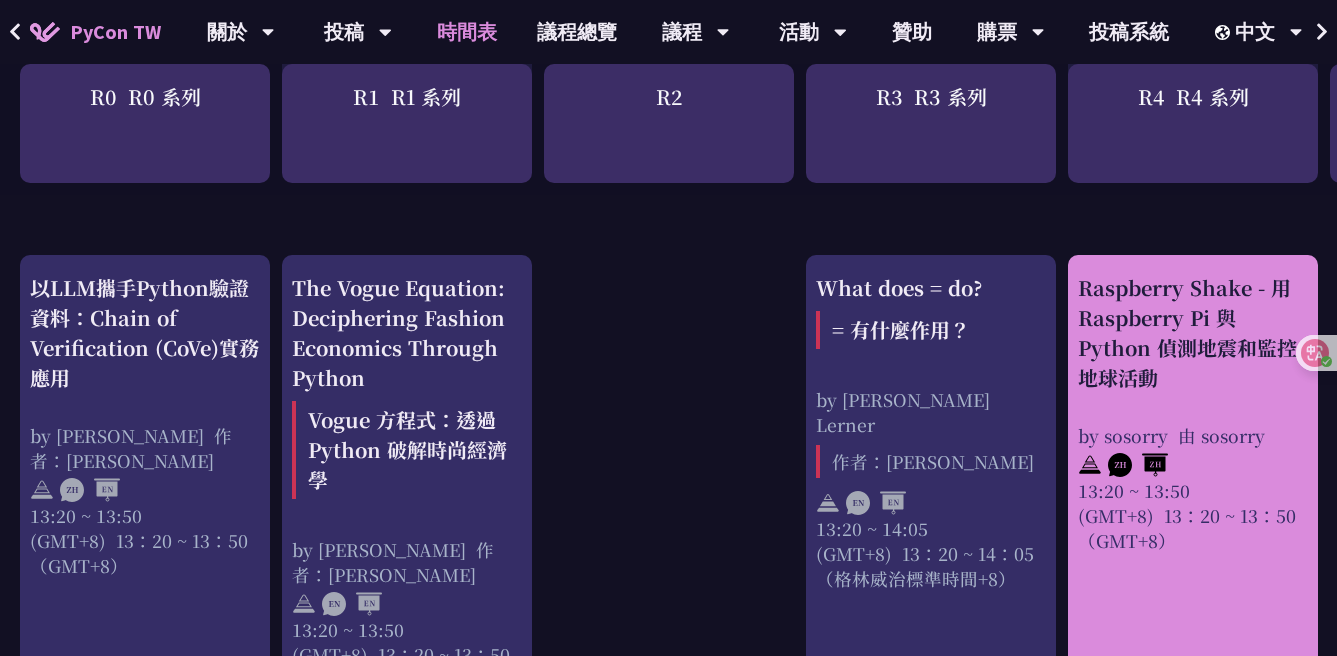 click on "Raspberry Shake - 用 Raspberry Pi 與 Python 偵測地震和監控地球活動" at bounding box center [1193, 333] 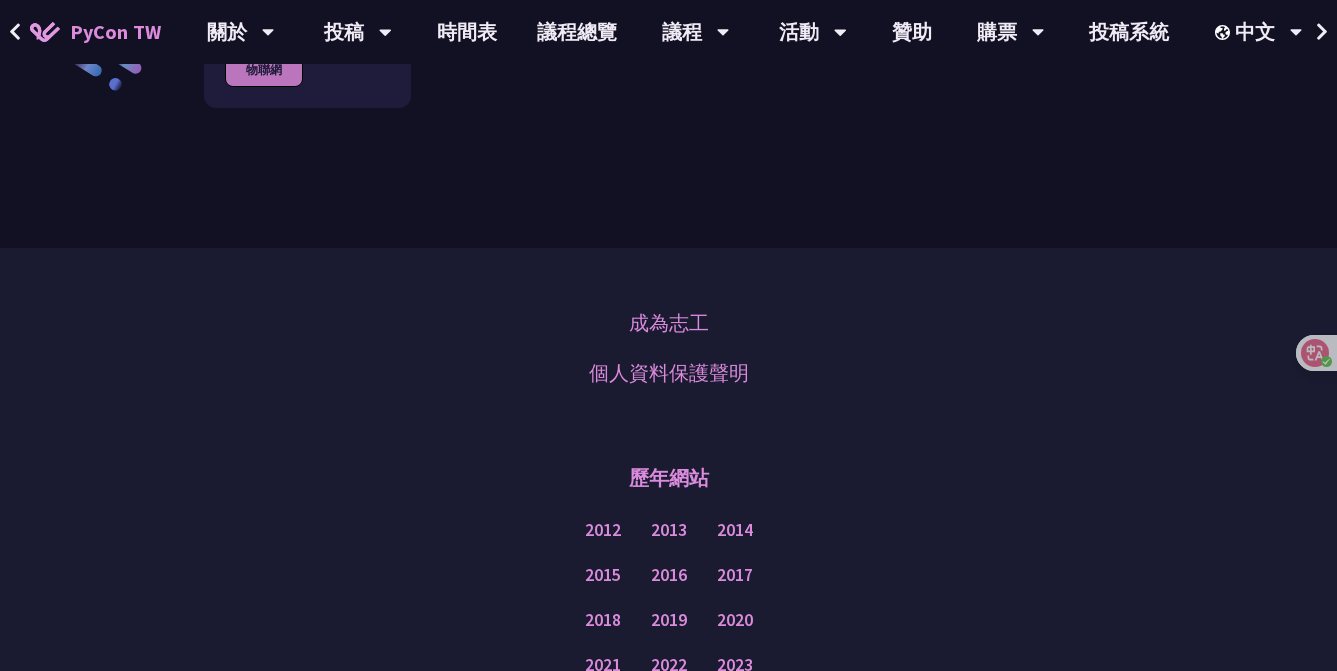 scroll, scrollTop: 2868, scrollLeft: 0, axis: vertical 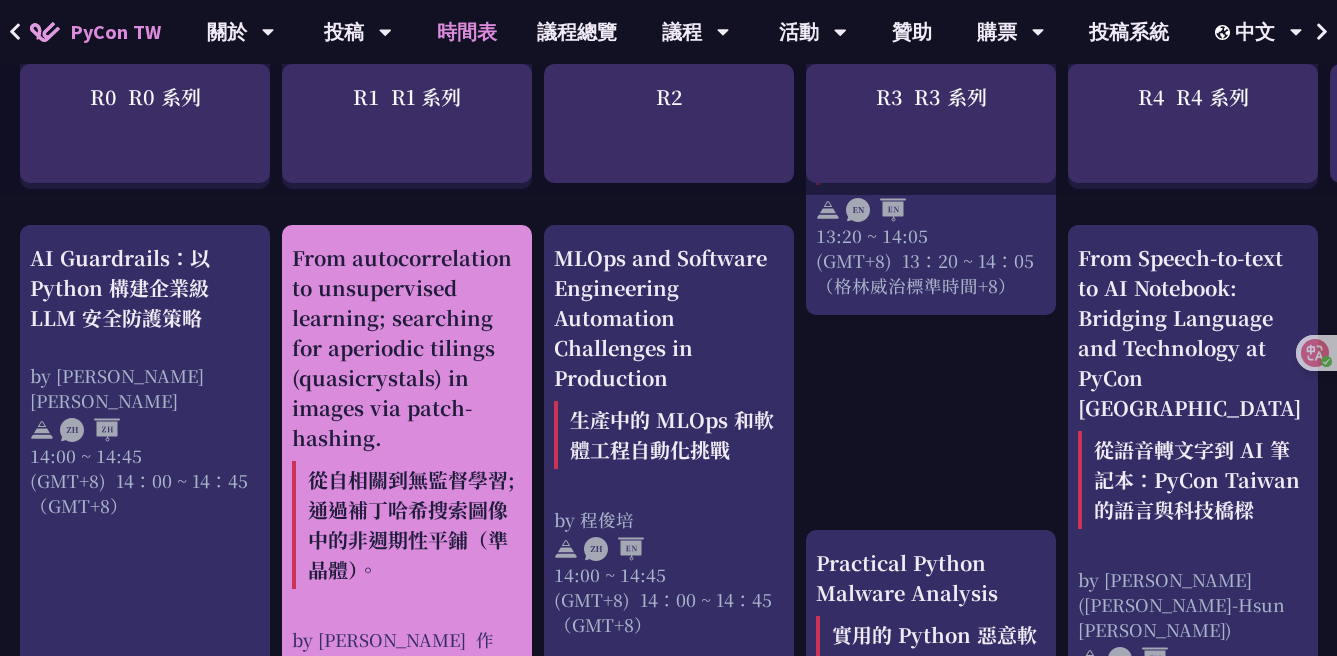 click on "From autocorrelation to unsupervised learning; searching for aperiodic tilings (quasicrystals) in images via patch-hashing.
從自相關到無監督學習;通過補丁哈希搜索圖像中的非週期性平鋪（準晶體）。" at bounding box center [407, 420] 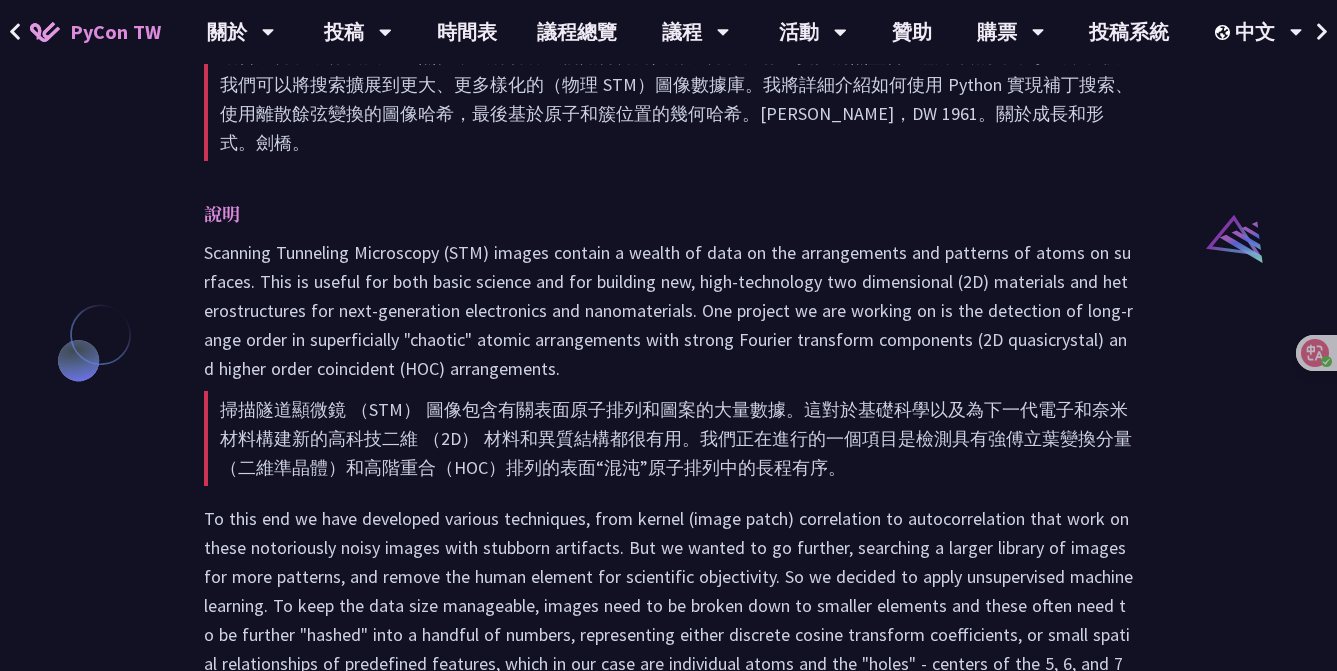 scroll, scrollTop: 2246, scrollLeft: 0, axis: vertical 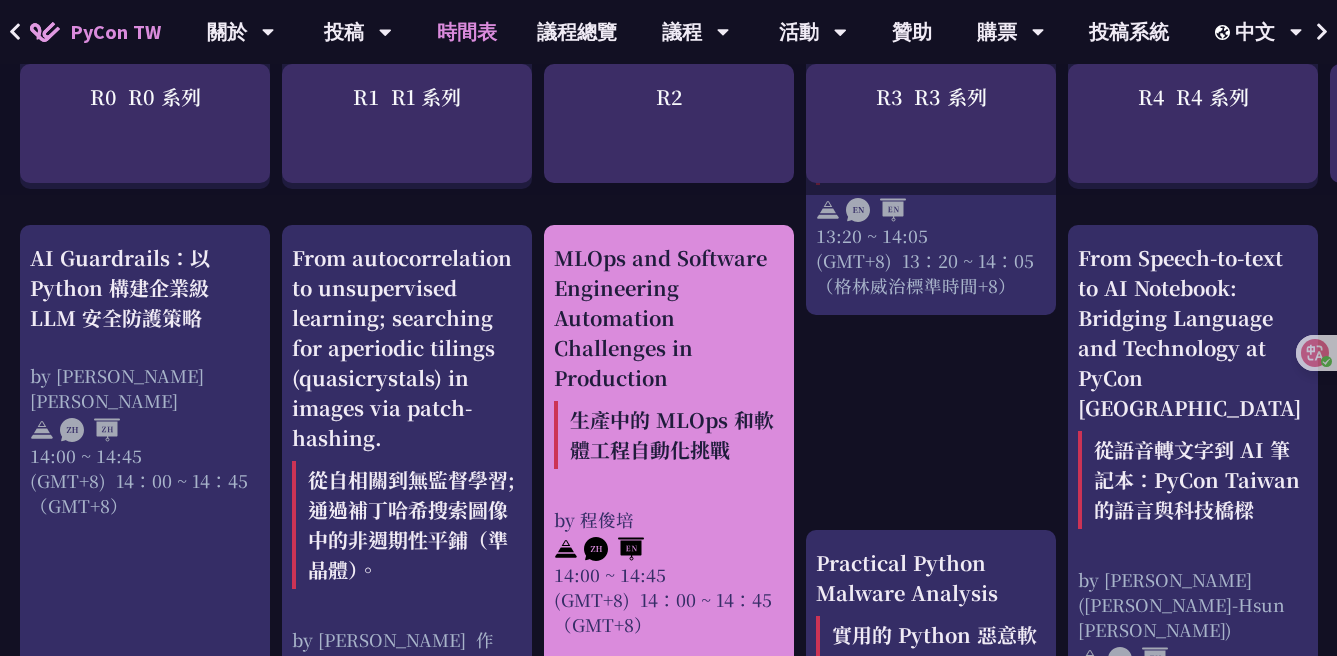 click on "MLOps and Software Engineering Automation Challenges in Production
生產中的 MLOps 和軟體工程自動化挑戰" at bounding box center [669, 360] 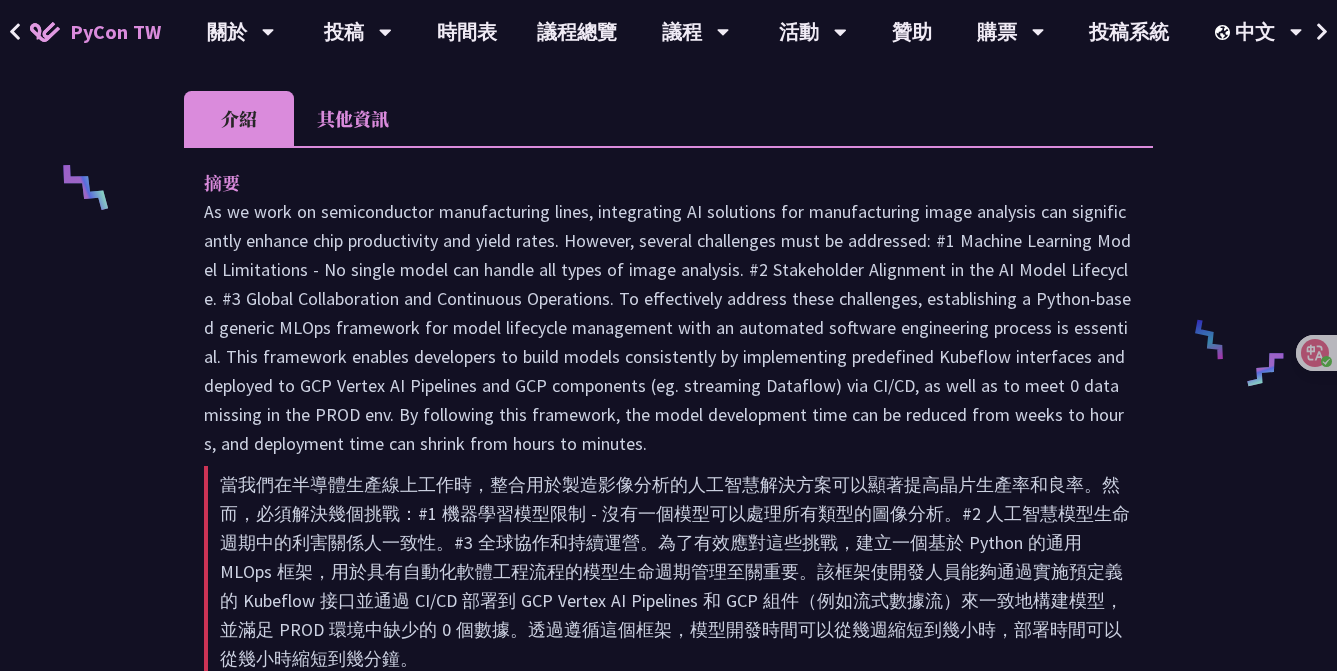 scroll, scrollTop: 475, scrollLeft: 0, axis: vertical 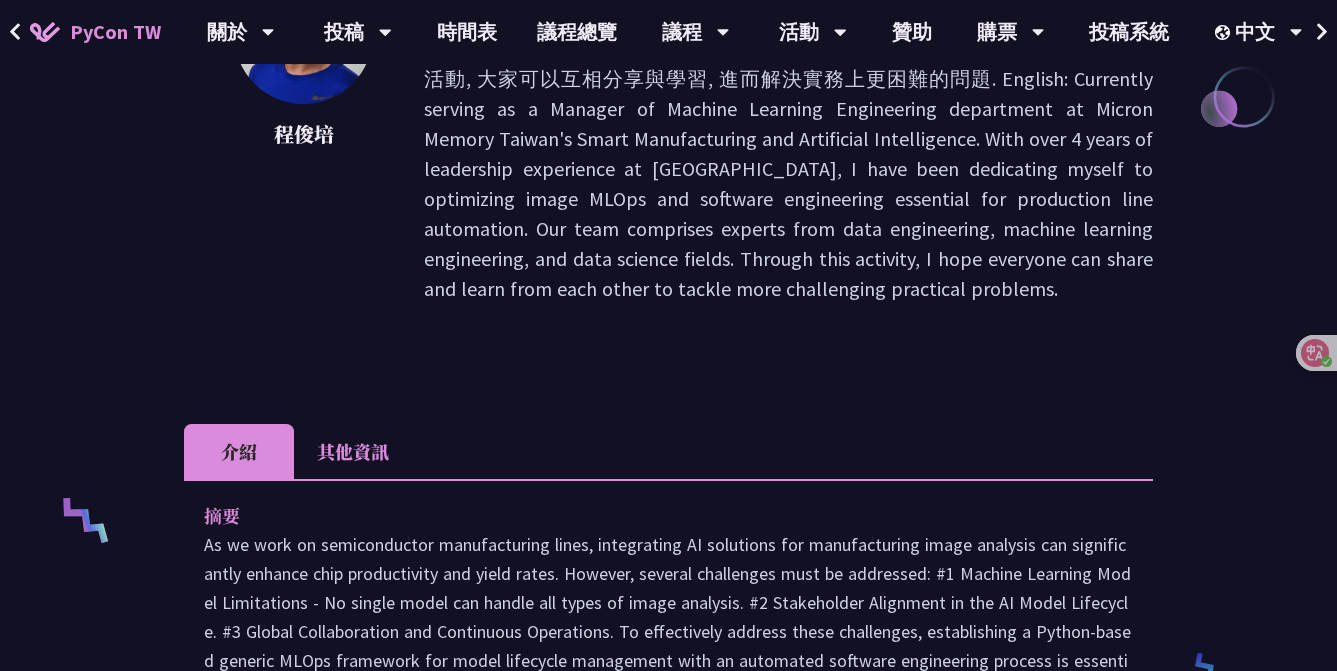 click on "其他資訊" at bounding box center [353, 451] 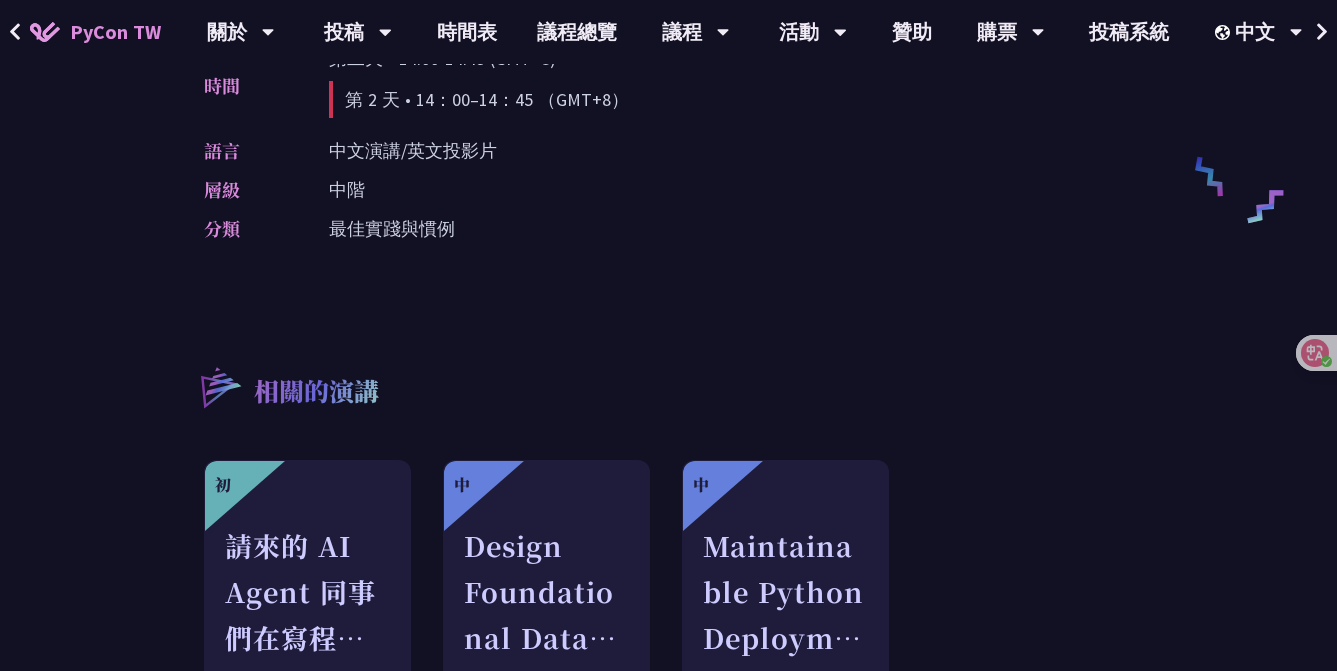 scroll, scrollTop: 783, scrollLeft: 0, axis: vertical 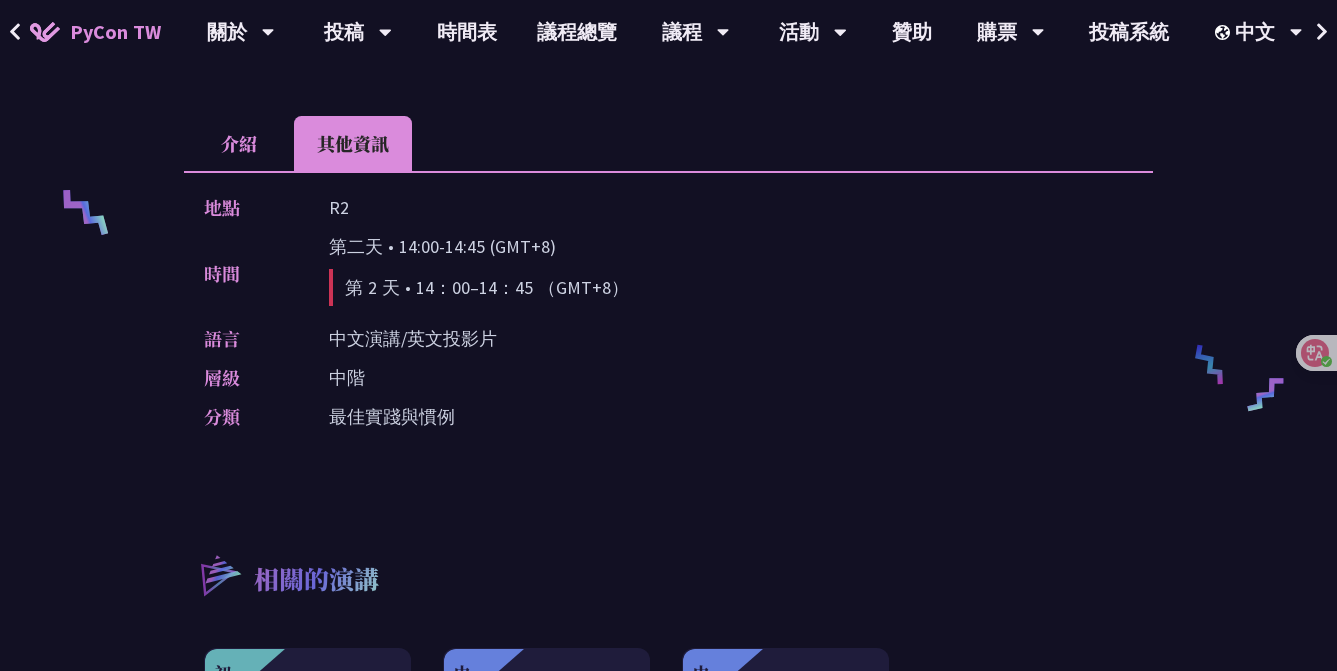 click on "中文演講/英文投影片" at bounding box center [413, 338] 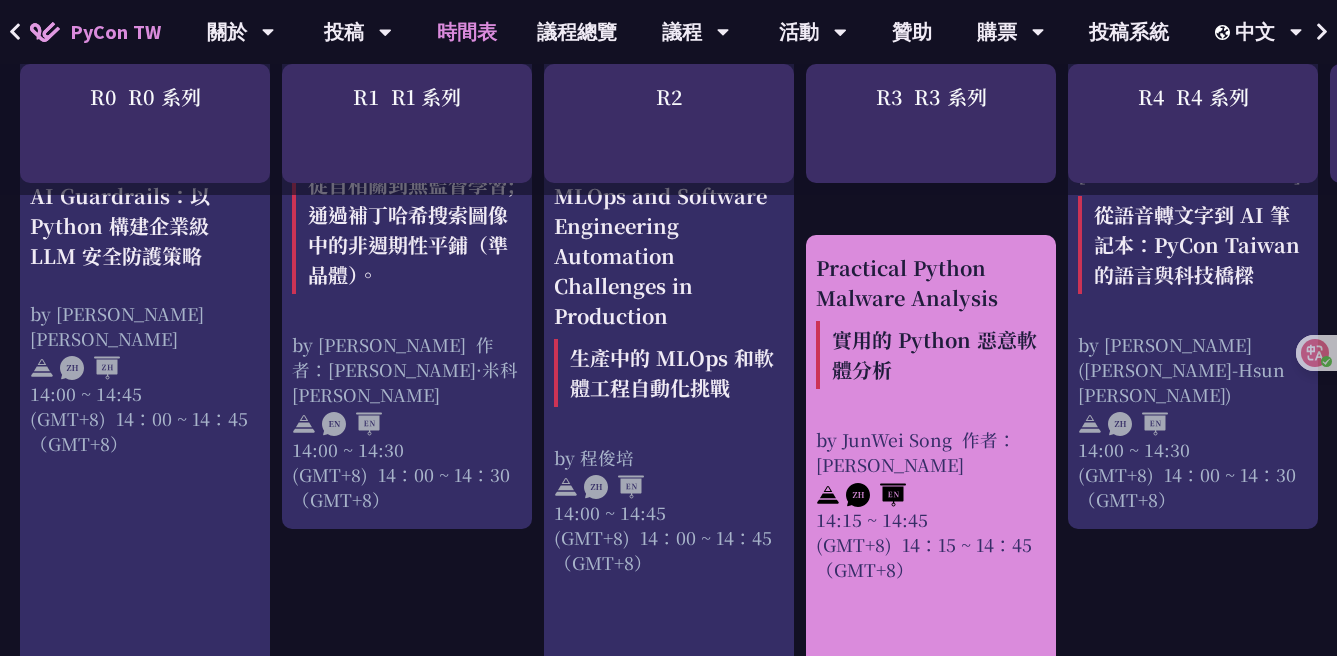 scroll, scrollTop: 3317, scrollLeft: 0, axis: vertical 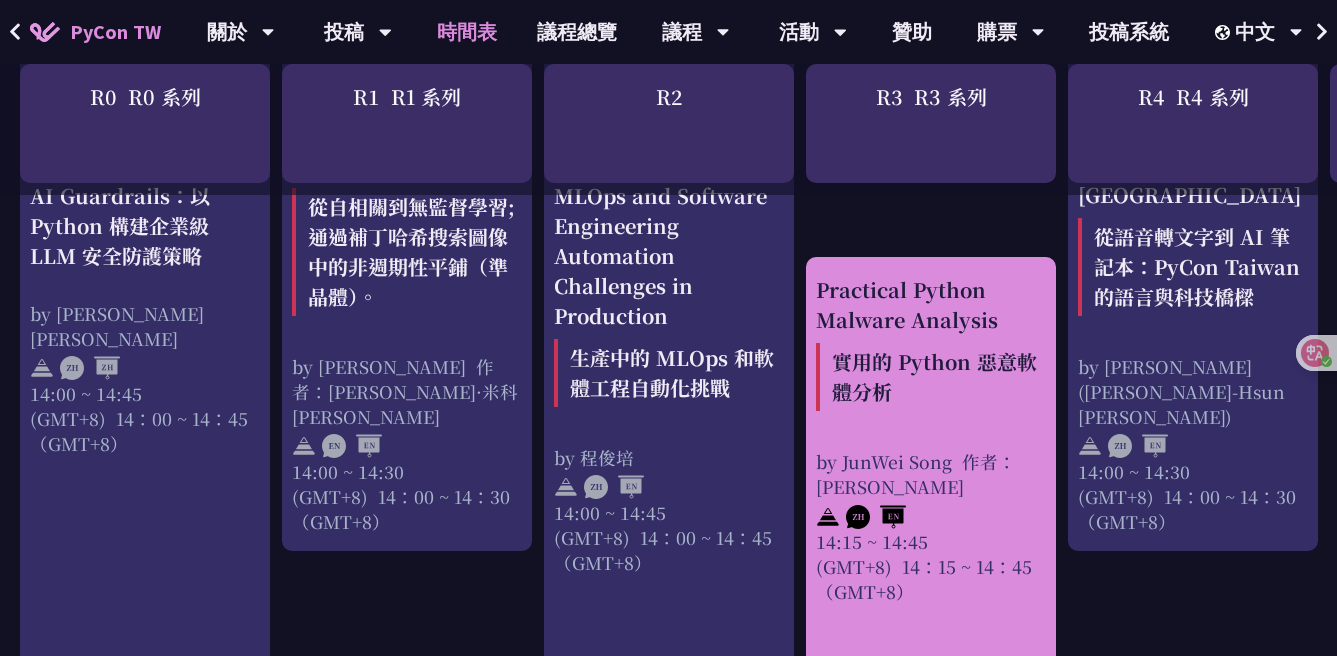 click on "實用的 Python 惡意軟體分析" at bounding box center (931, 377) 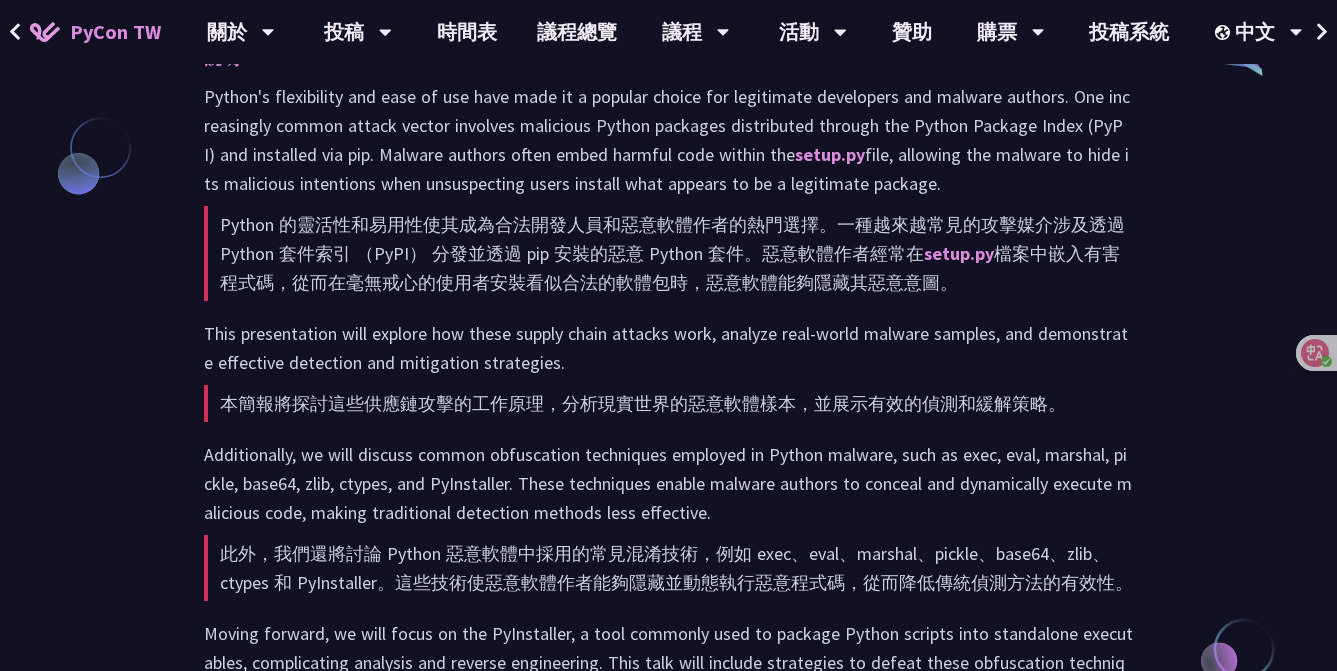 scroll, scrollTop: 2137, scrollLeft: 0, axis: vertical 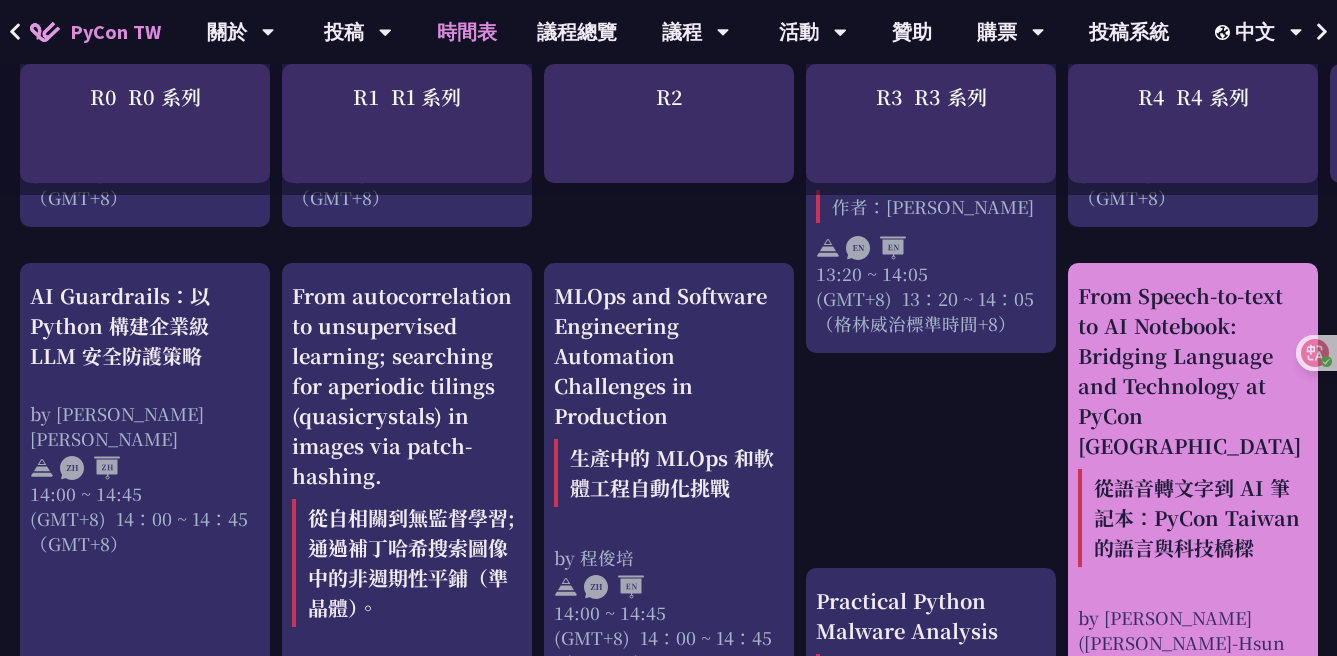 click on "From Speech-to-text to AI Notebook: Bridging Language and Technology at PyCon Taiwan
從語音轉文字到 AI 筆記本：PyCon Taiwan 的語言與科技橋樑" at bounding box center [1193, 428] 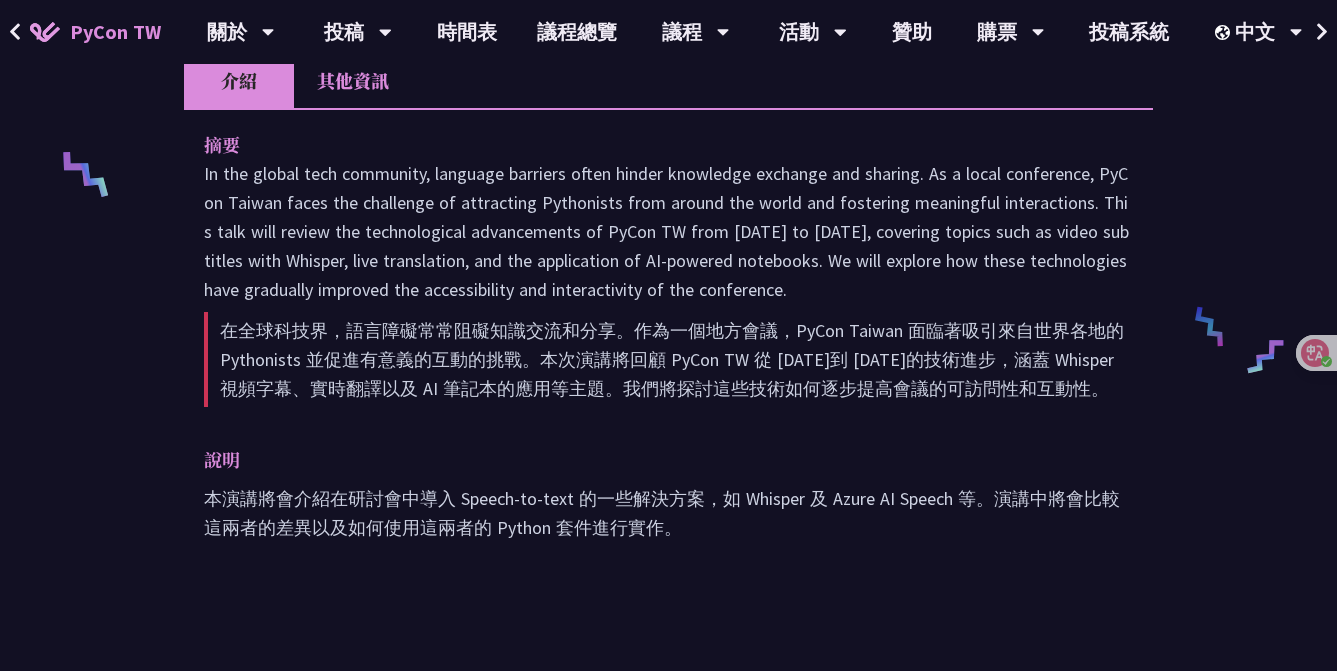 scroll, scrollTop: 824, scrollLeft: 0, axis: vertical 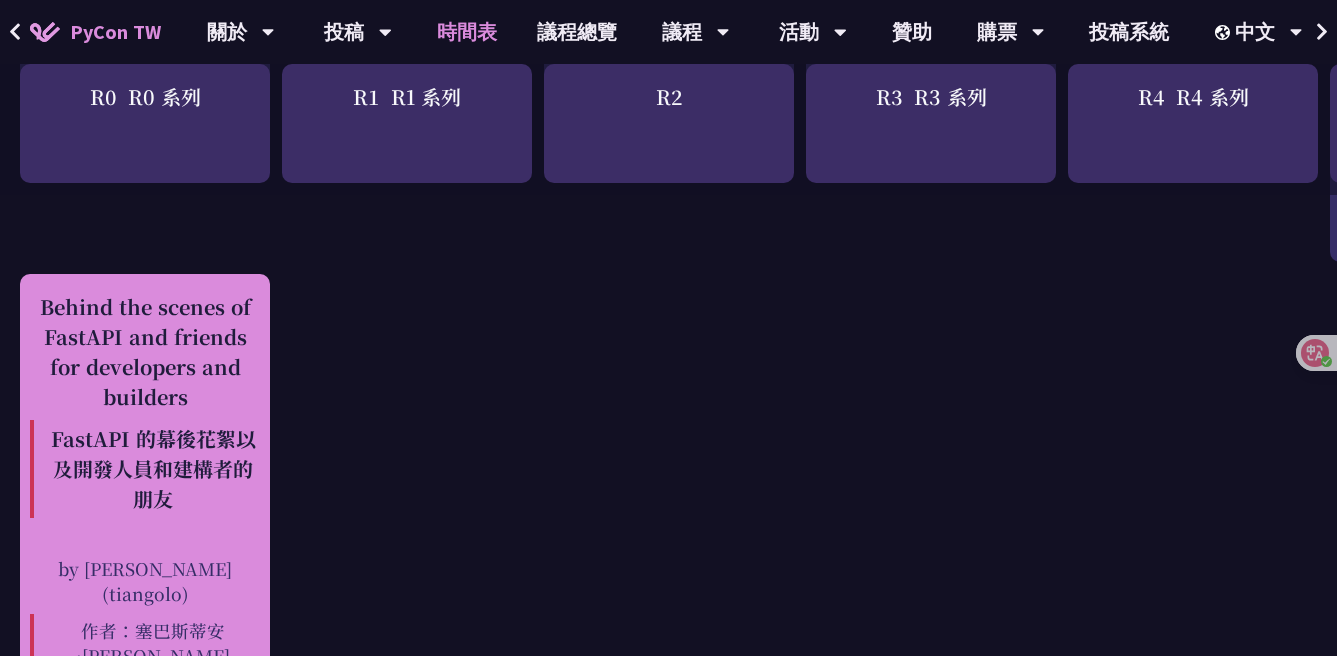 click on "Behind the scenes of FastAPI and friends for developers and builders
FastAPI 的幕後花絮以及開發人員和建構者的朋友" at bounding box center [145, 409] 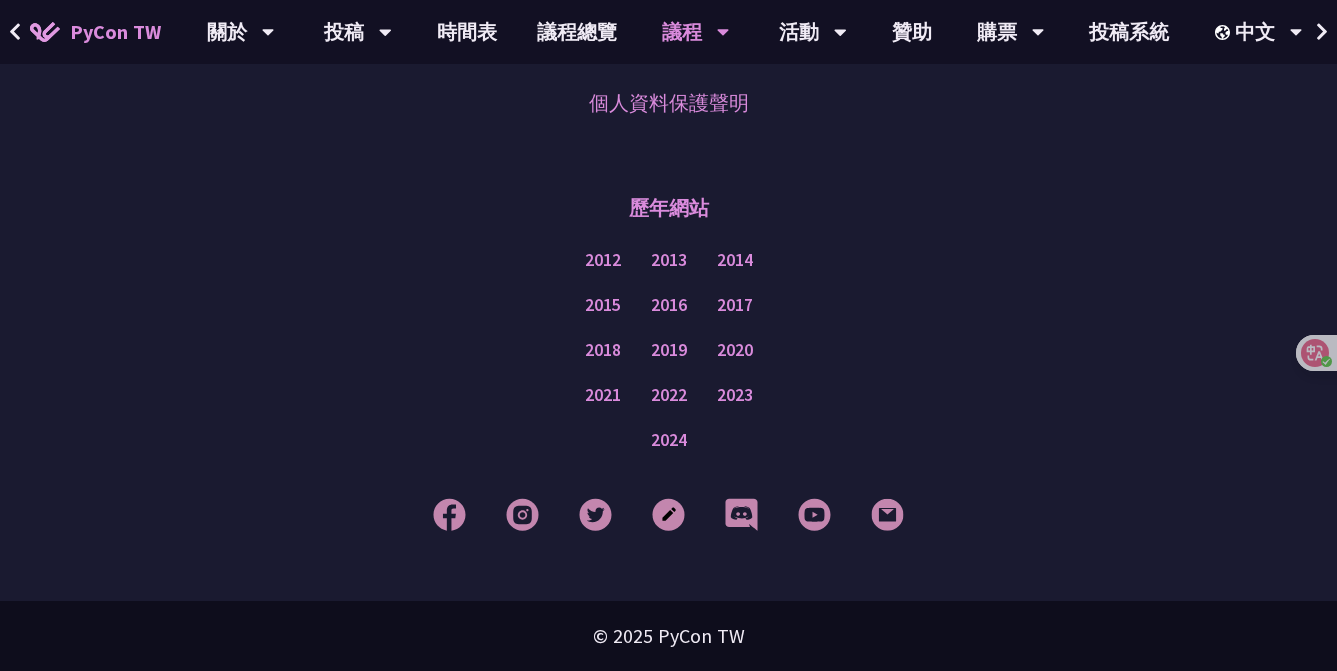 scroll, scrollTop: 3915, scrollLeft: 0, axis: vertical 